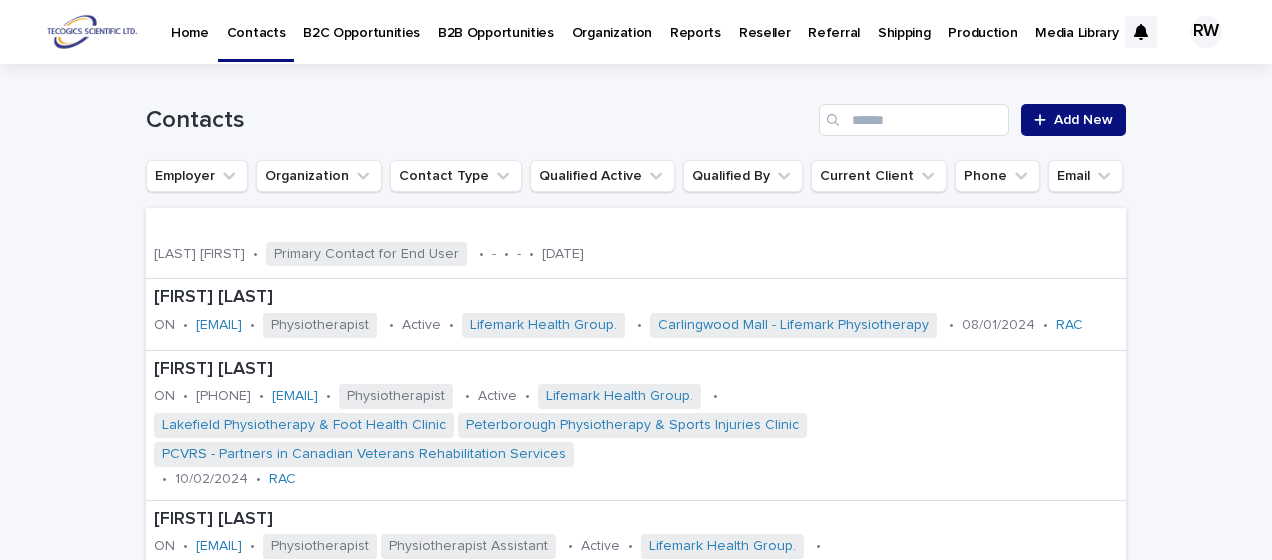 scroll, scrollTop: 0, scrollLeft: 0, axis: both 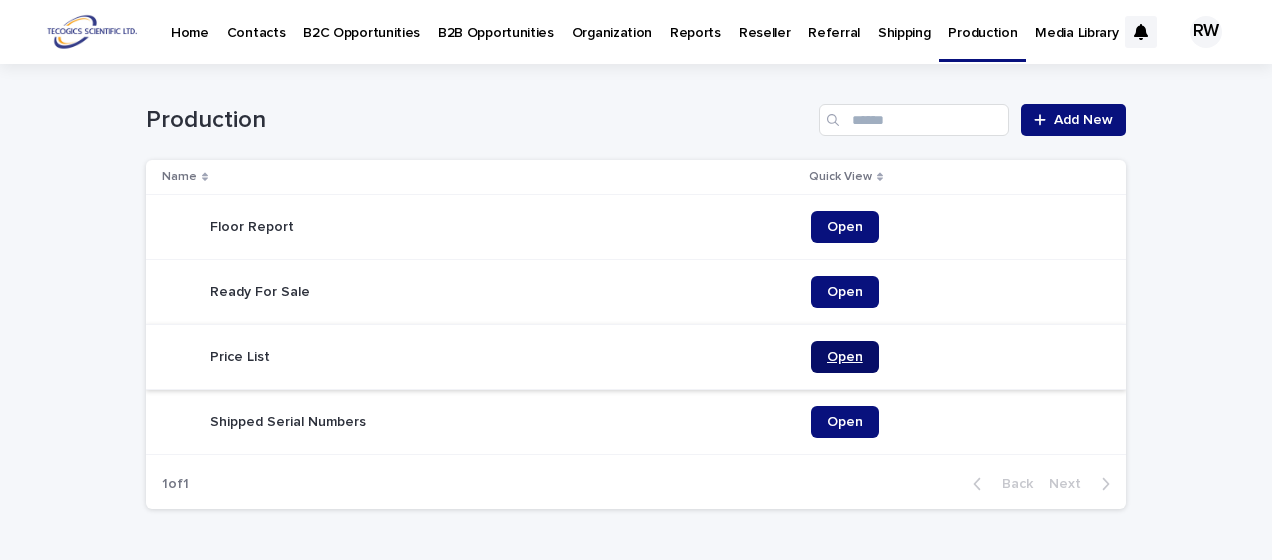 click on "Open" at bounding box center (845, 357) 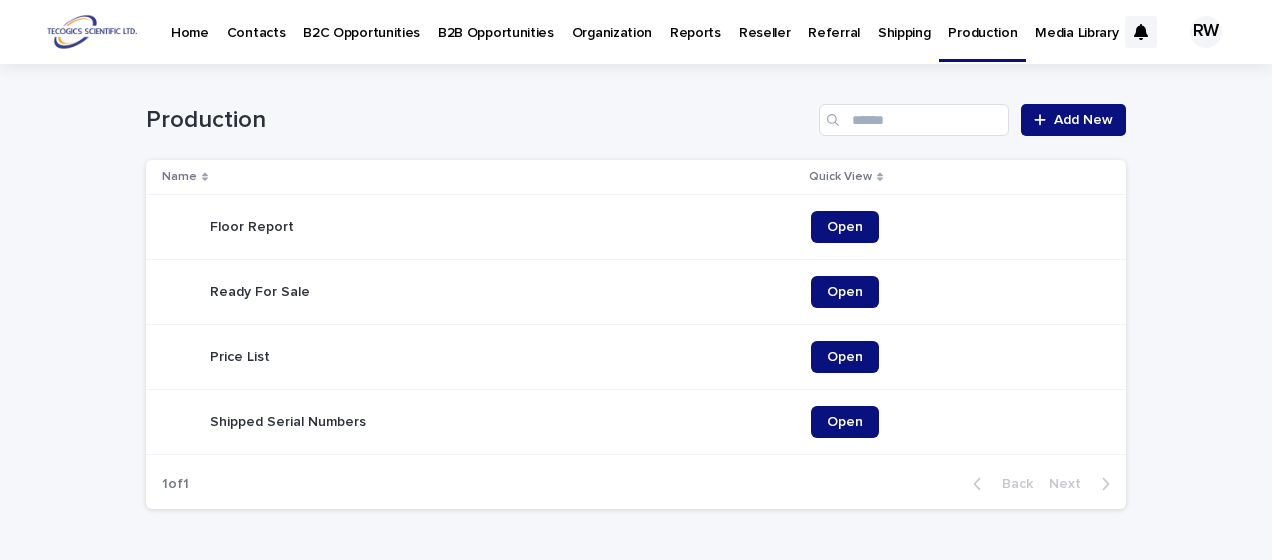 click on "Contacts" at bounding box center [256, 21] 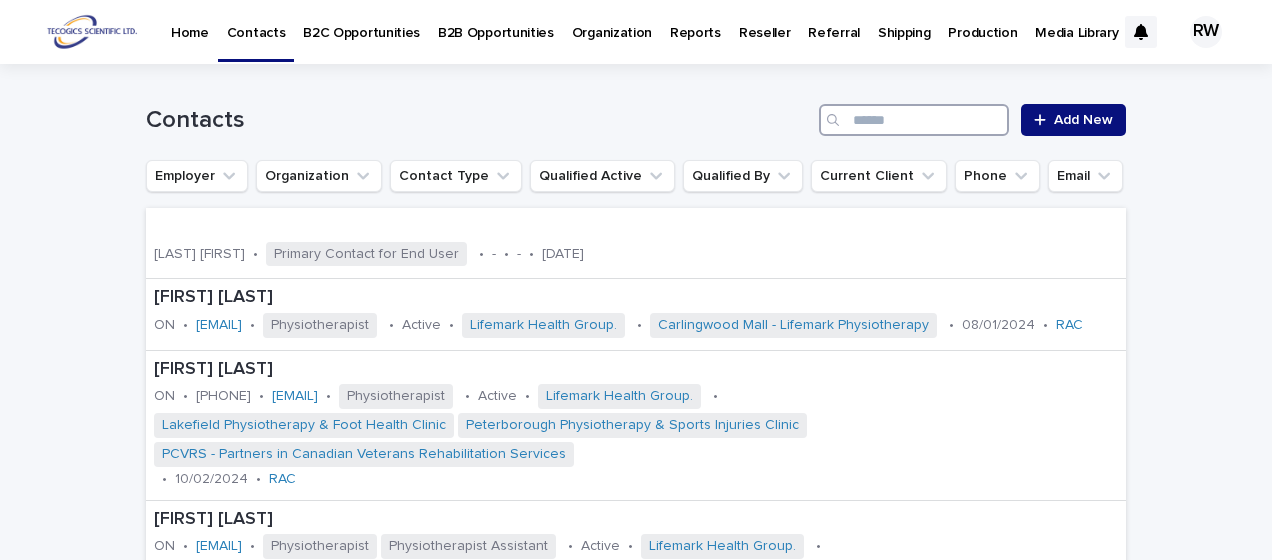 paste on "*********" 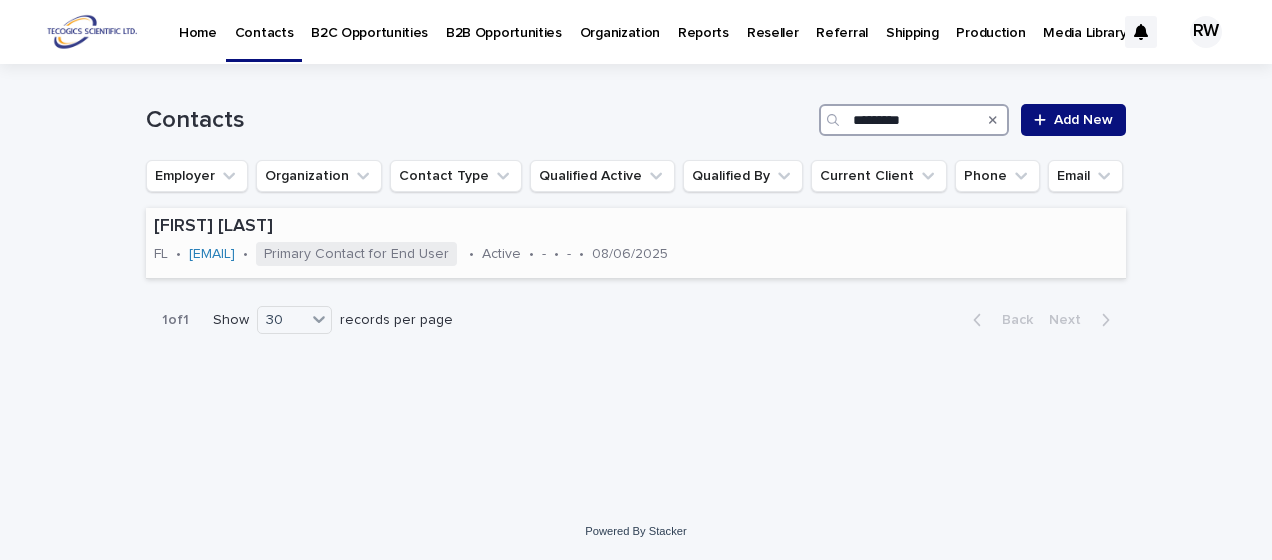 type on "*********" 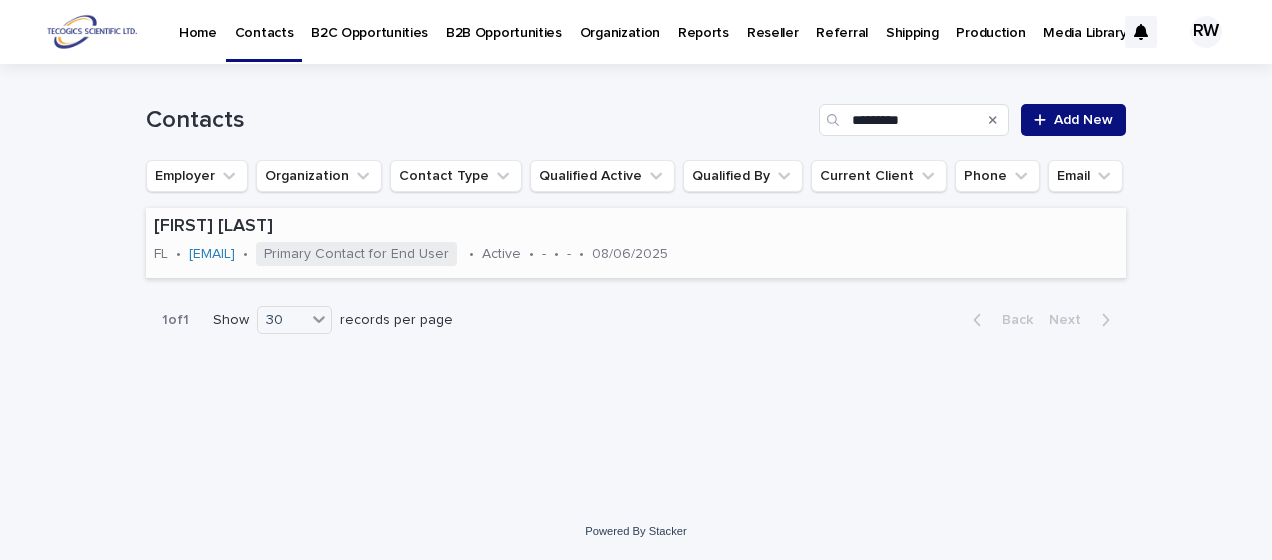 click on "Ana Lewin
FL • analewin52@gmail.com • Primary Contact for End User • Active • - • - • 08/06/2025" at bounding box center (636, 243) 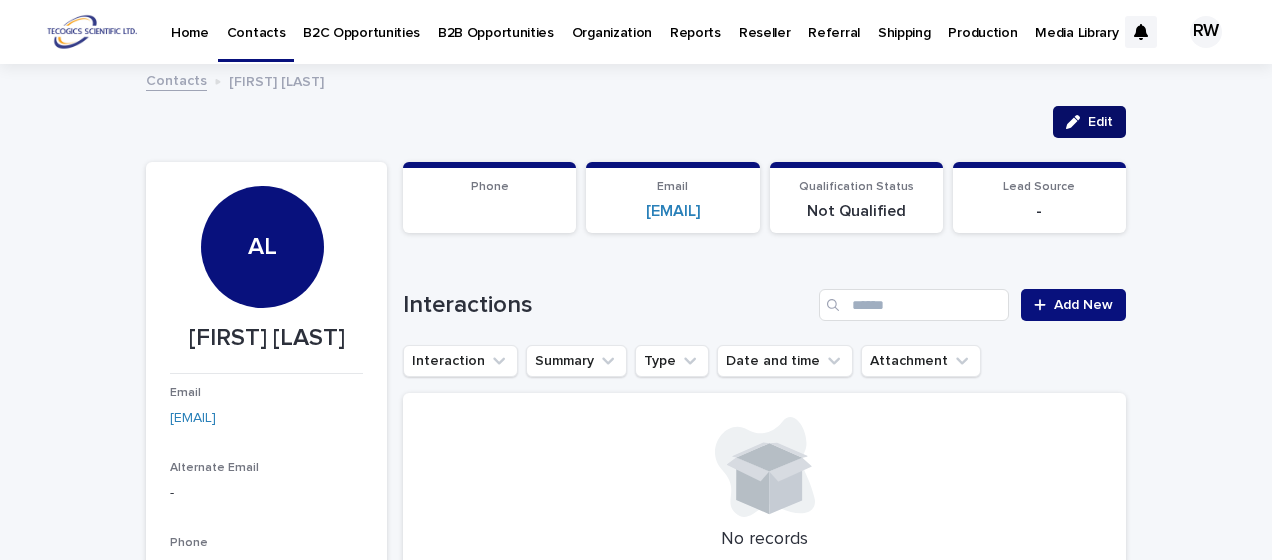 click on "Edit" at bounding box center [1100, 122] 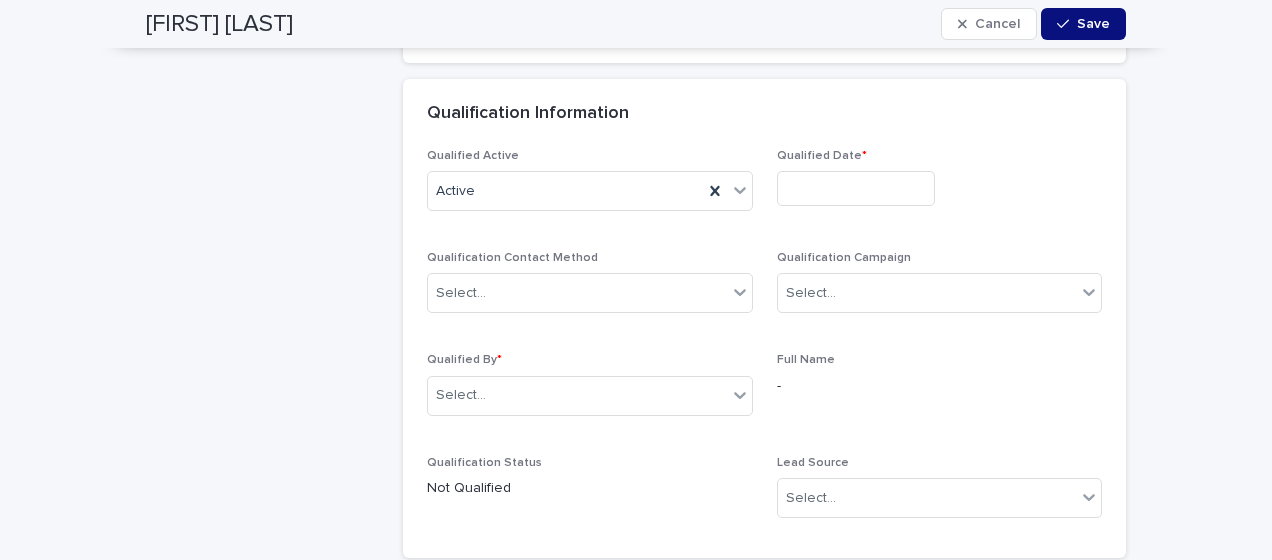 scroll, scrollTop: 4600, scrollLeft: 0, axis: vertical 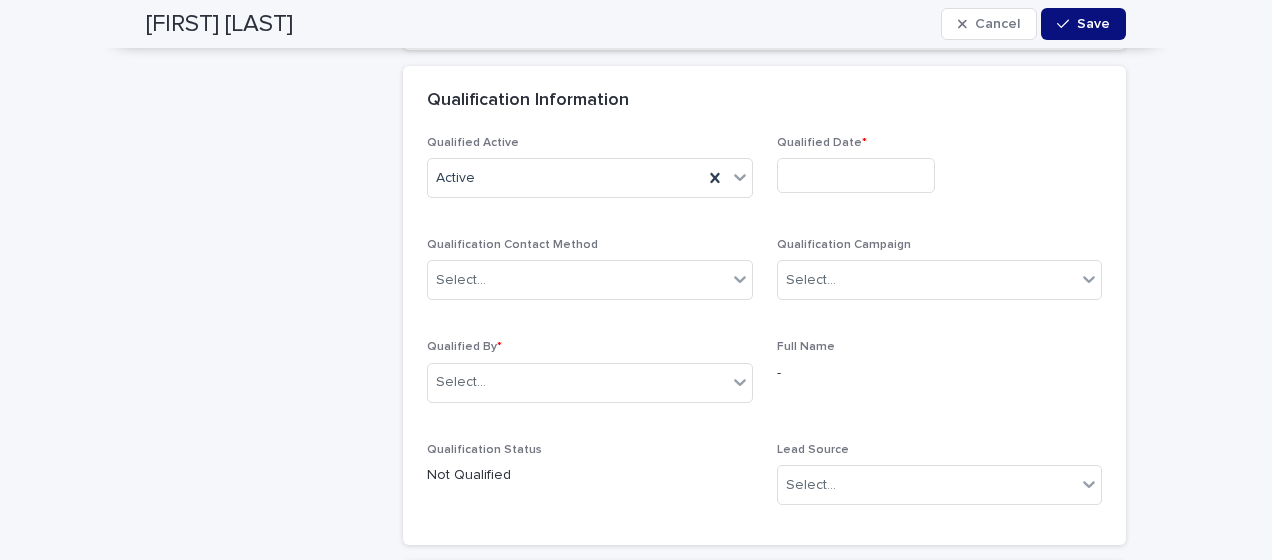 click at bounding box center [856, 175] 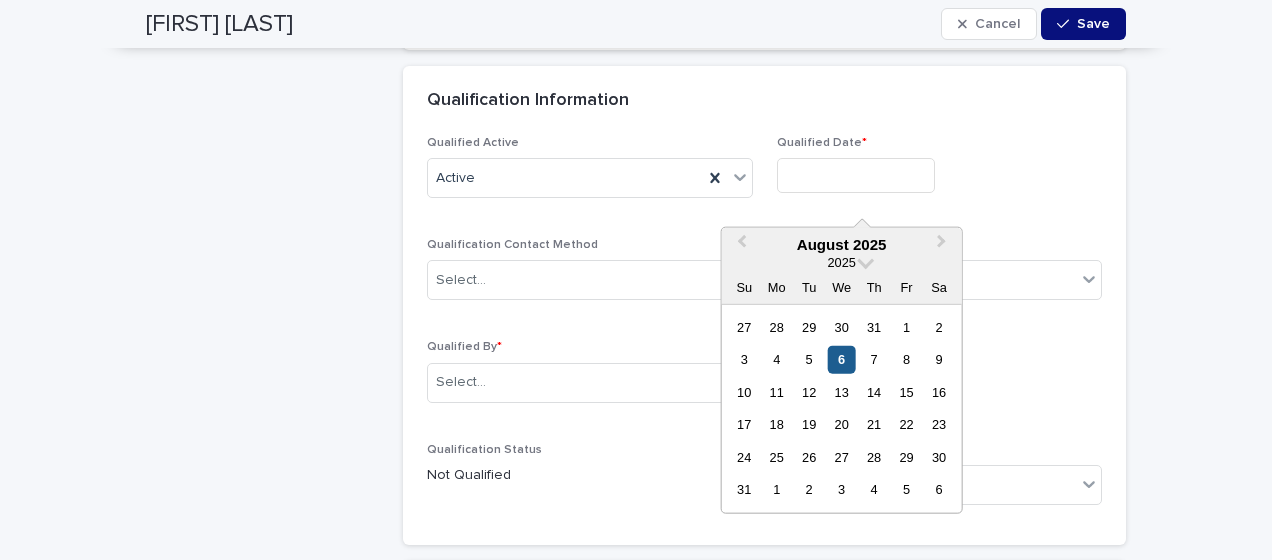 click on "6" at bounding box center (841, 359) 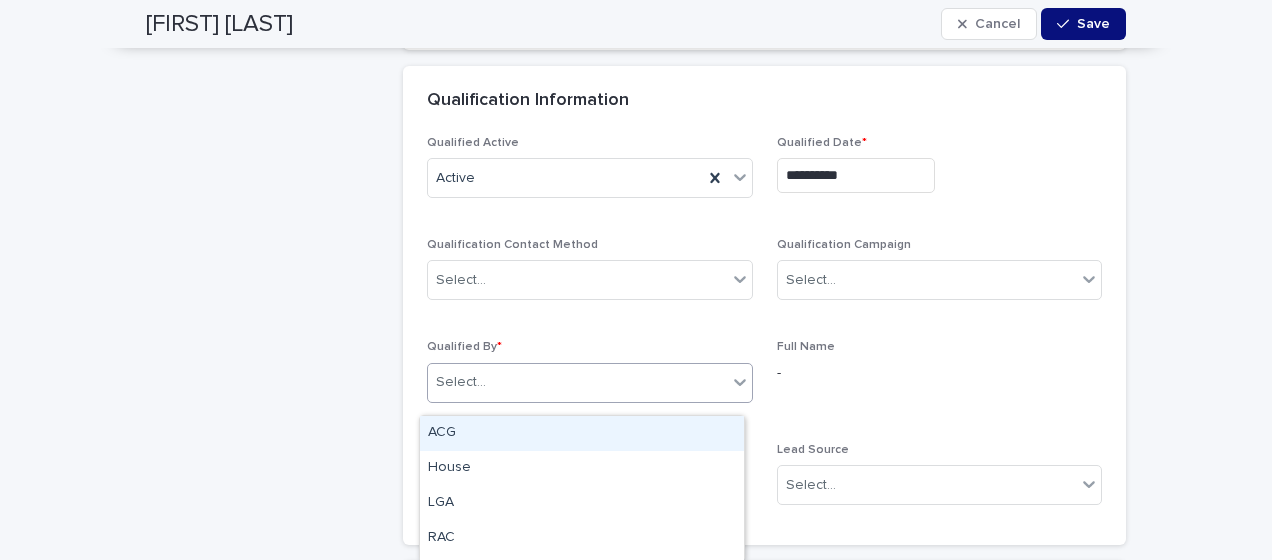 click on "Select..." at bounding box center (577, 382) 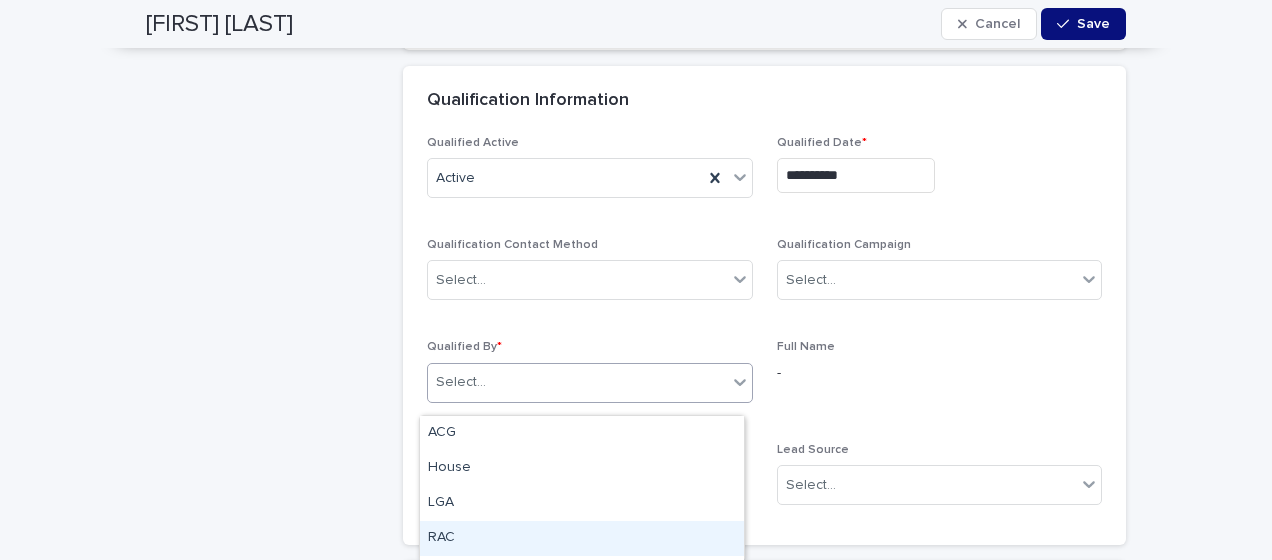 scroll, scrollTop: 65, scrollLeft: 0, axis: vertical 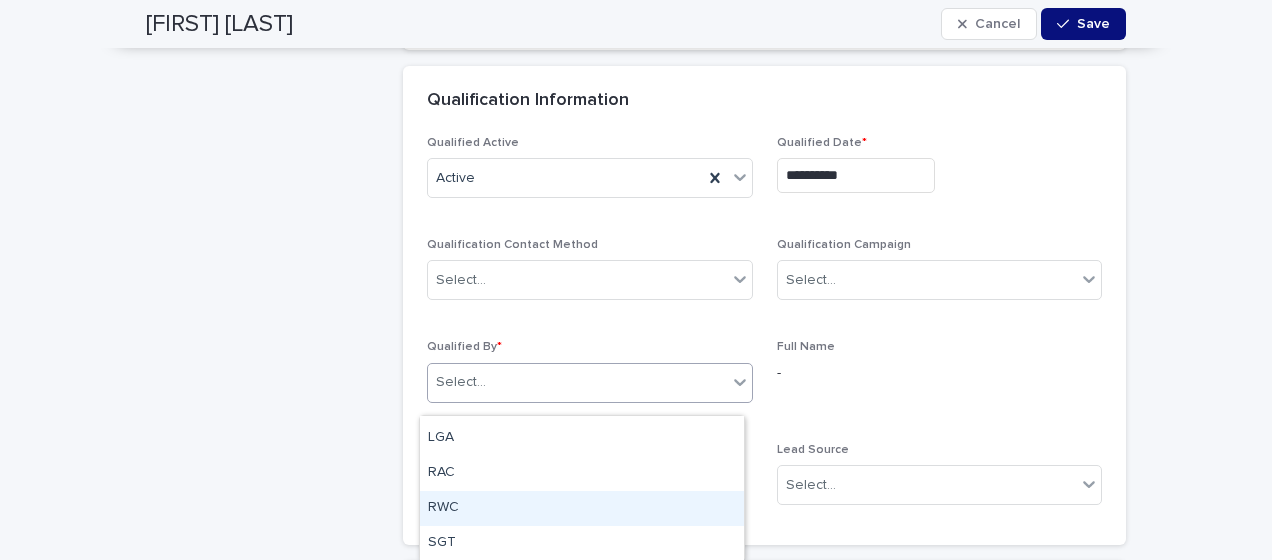click on "RWC" at bounding box center (582, 508) 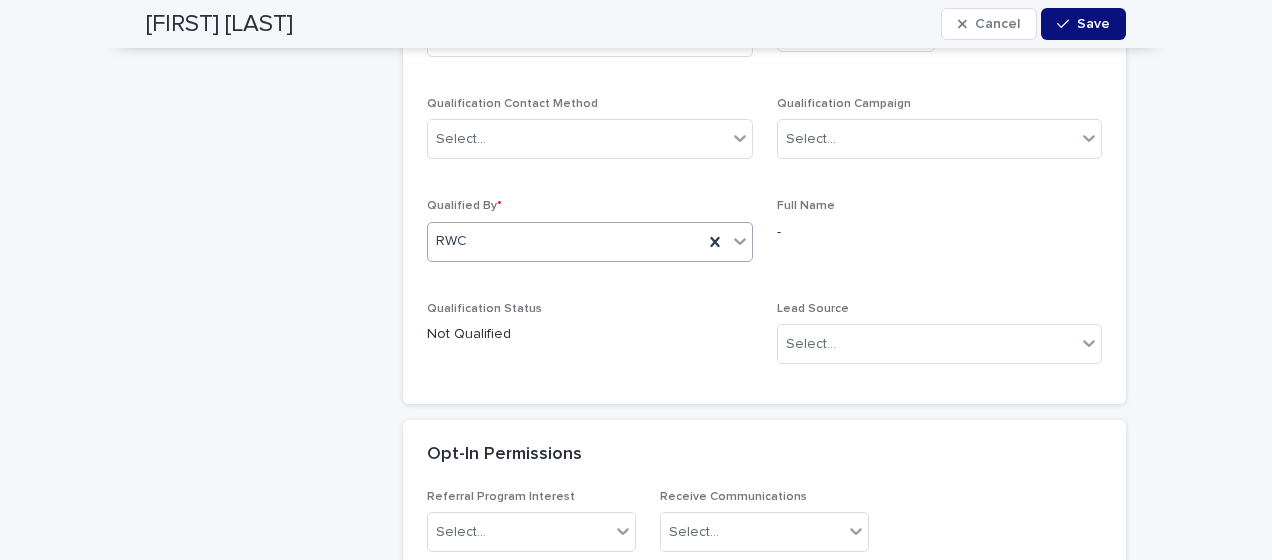 scroll, scrollTop: 4800, scrollLeft: 0, axis: vertical 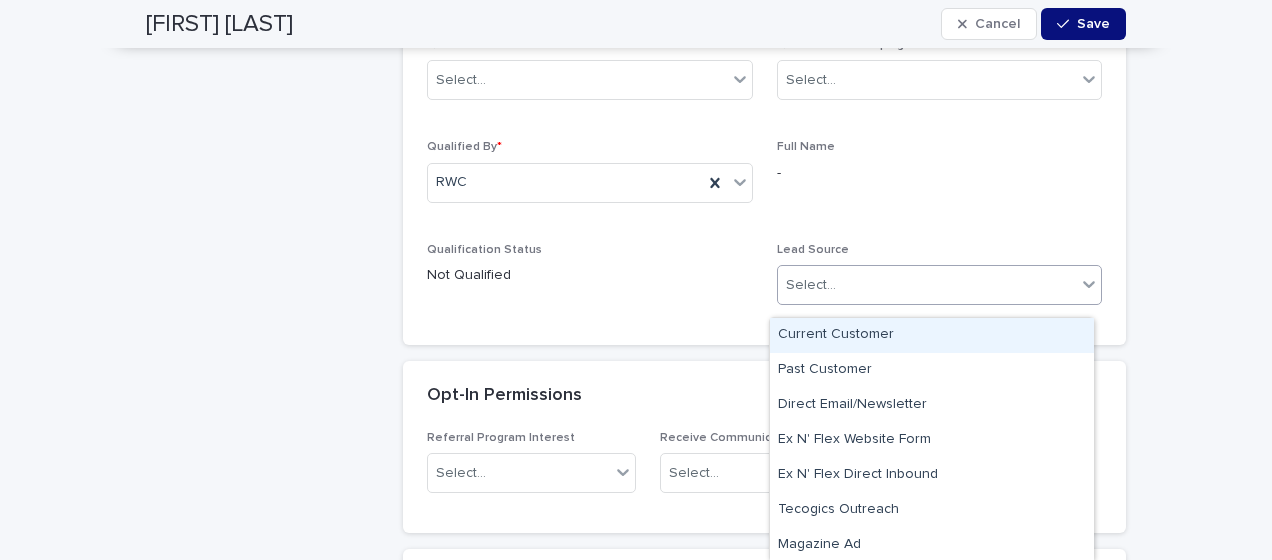 click on "Select..." at bounding box center [811, 285] 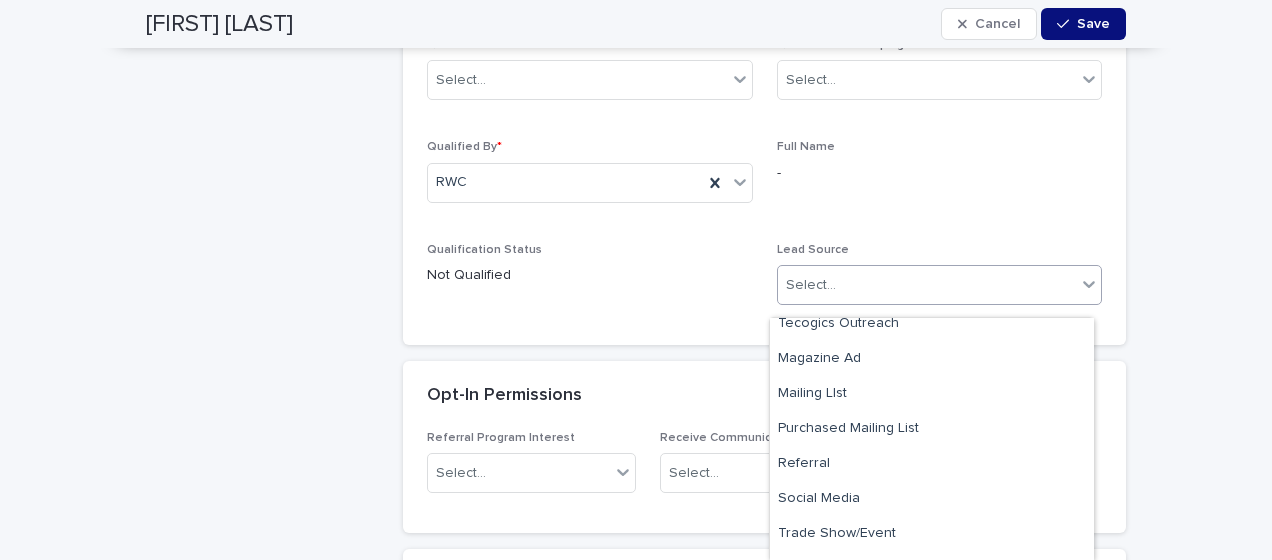 scroll, scrollTop: 317, scrollLeft: 0, axis: vertical 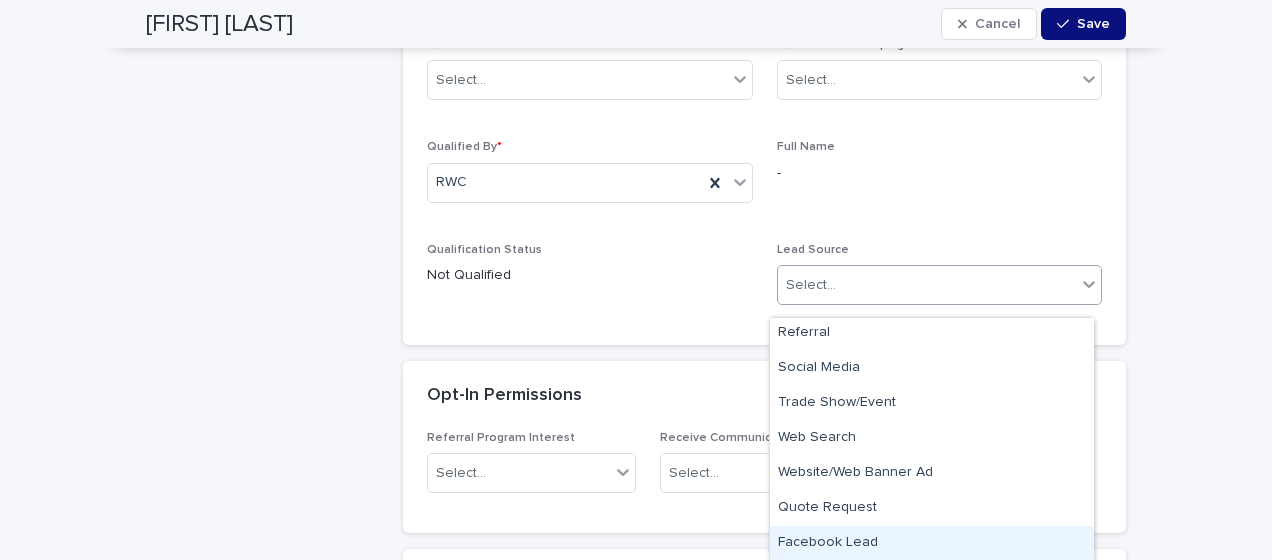click on "Facebook Lead" at bounding box center [932, 543] 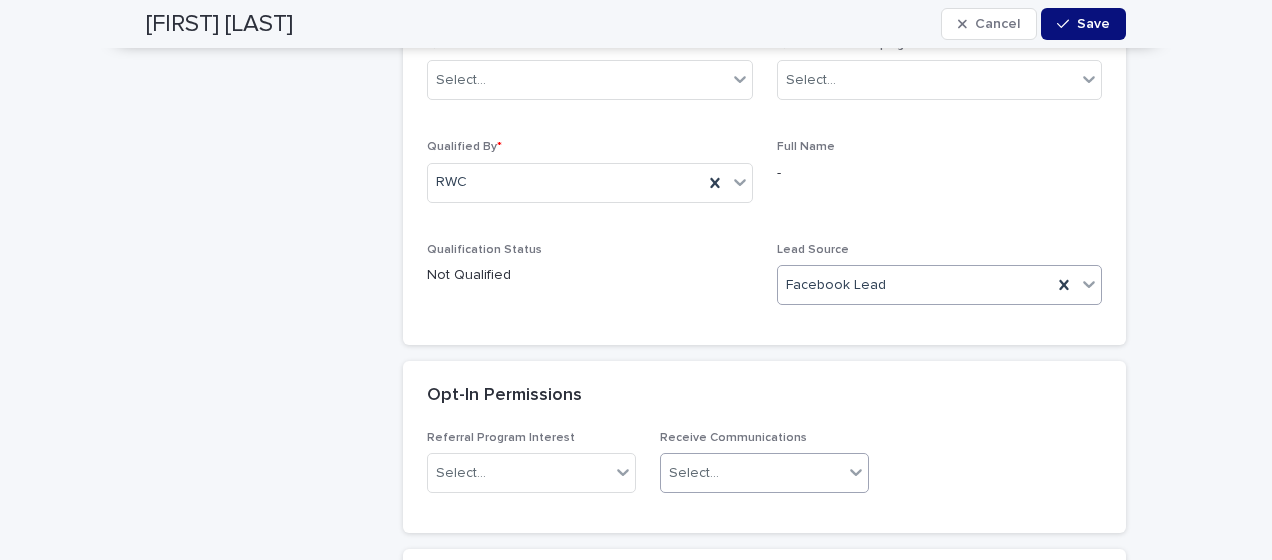 click on "Select..." at bounding box center (752, 473) 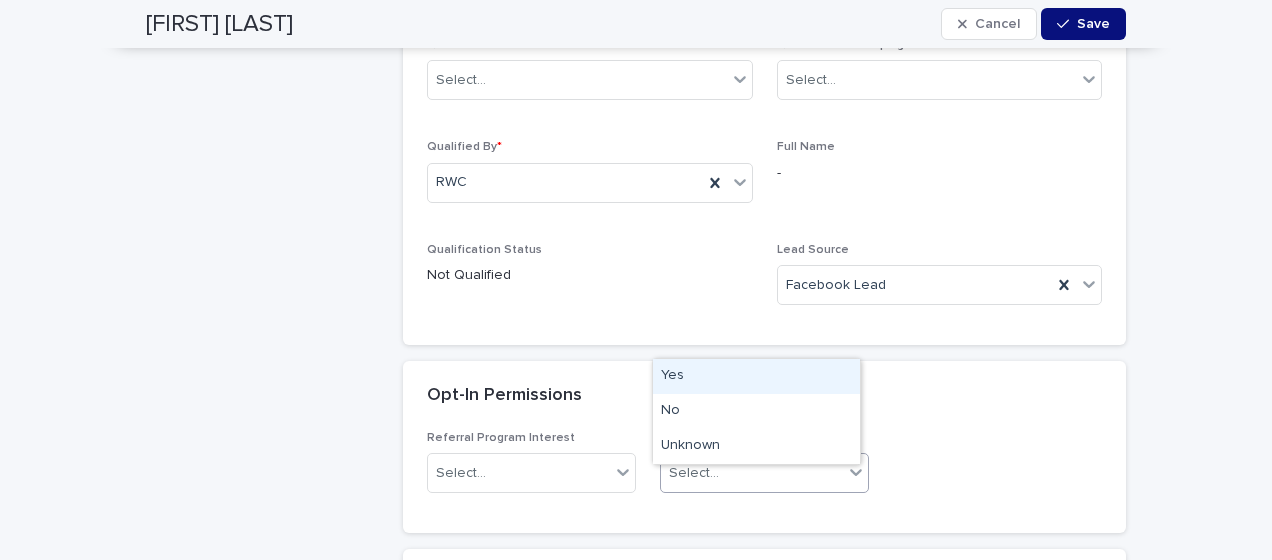 click on "Yes" at bounding box center [756, 376] 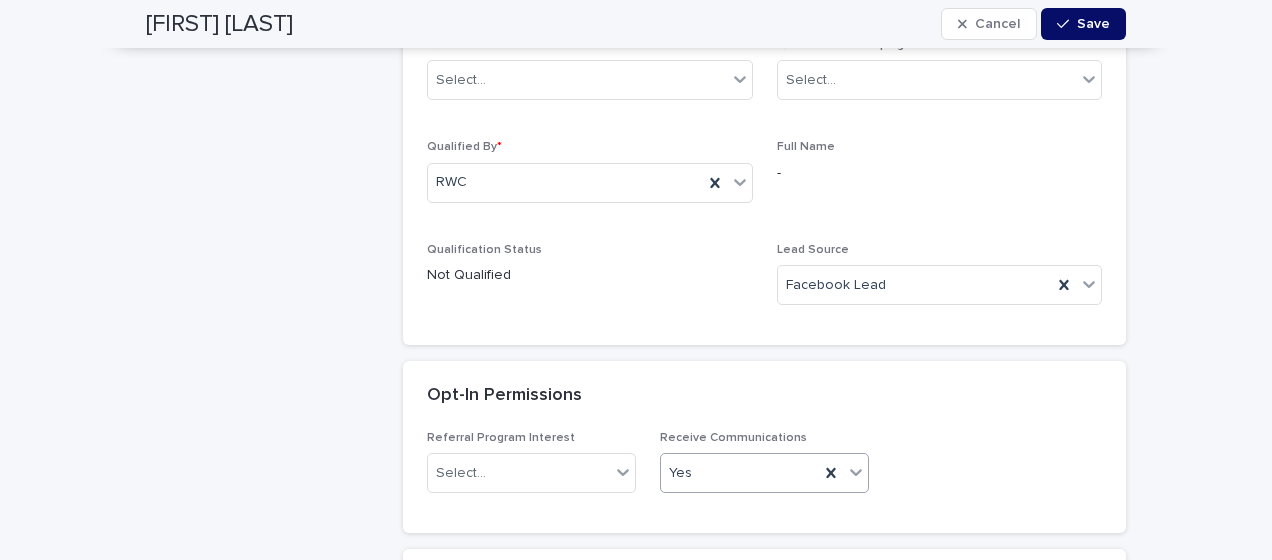 click on "Save" at bounding box center [1093, 24] 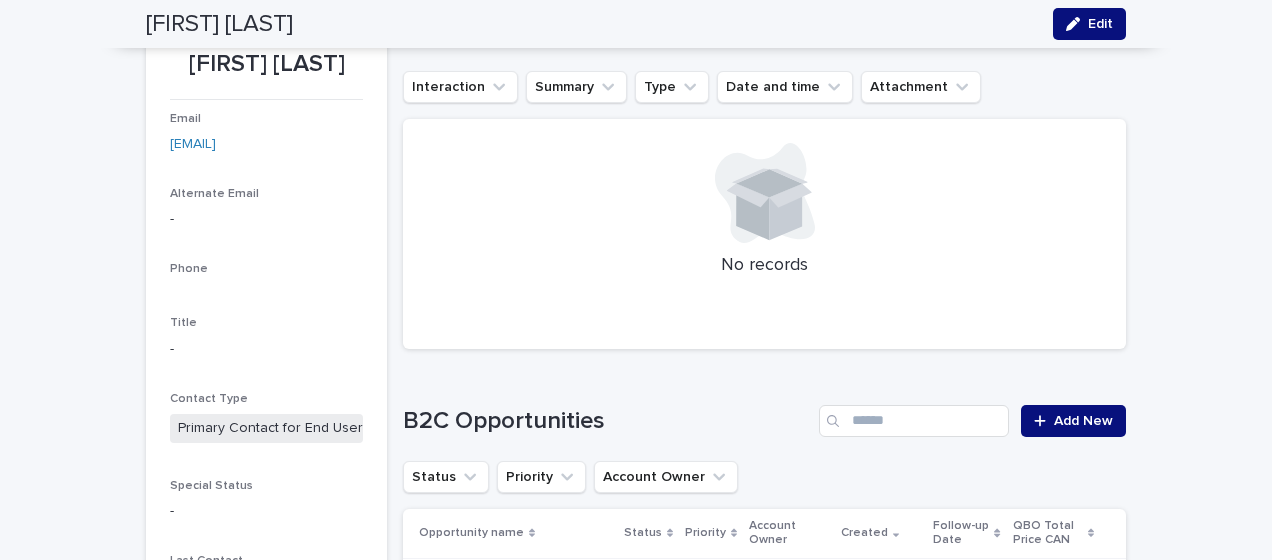 scroll, scrollTop: 163, scrollLeft: 0, axis: vertical 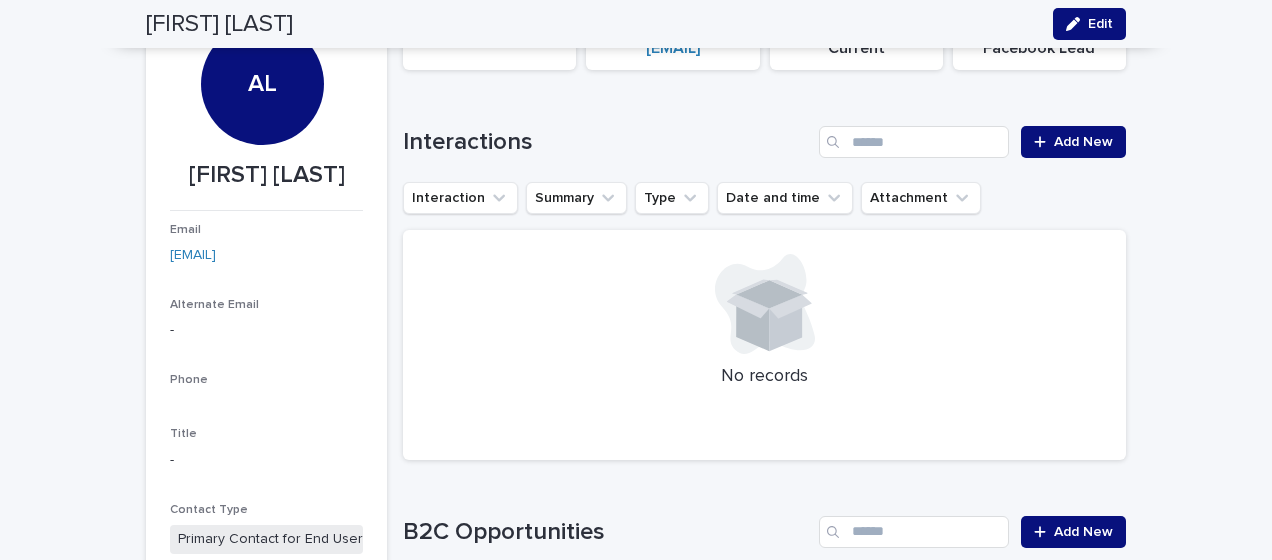 drag, startPoint x: 154, startPoint y: 257, endPoint x: 308, endPoint y: 264, distance: 154.15901 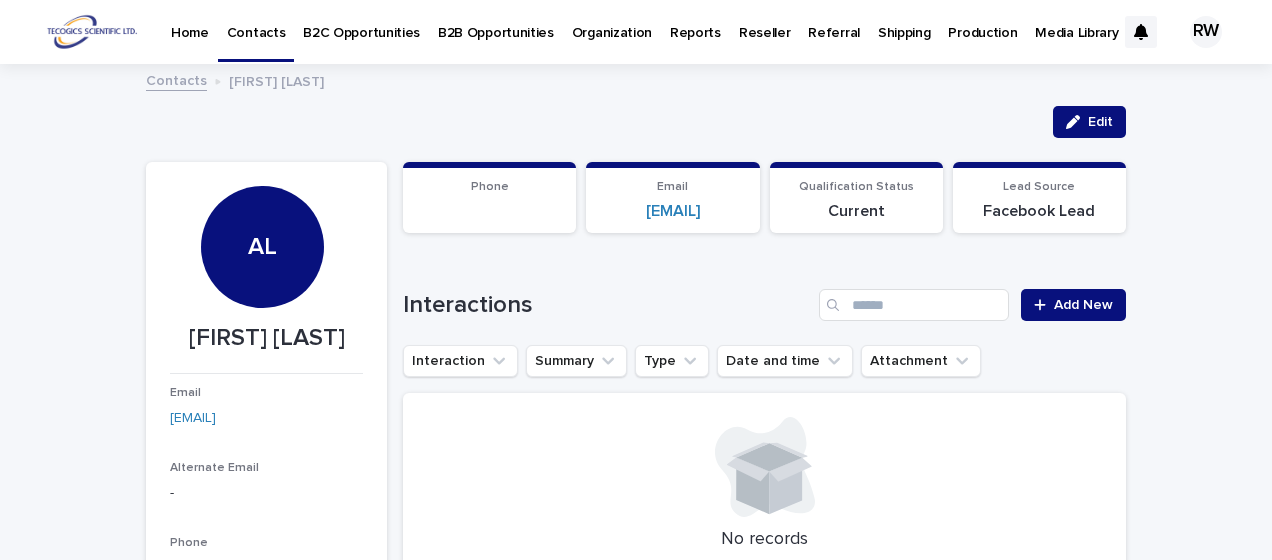 click on "B2C Opportunities" at bounding box center (361, 21) 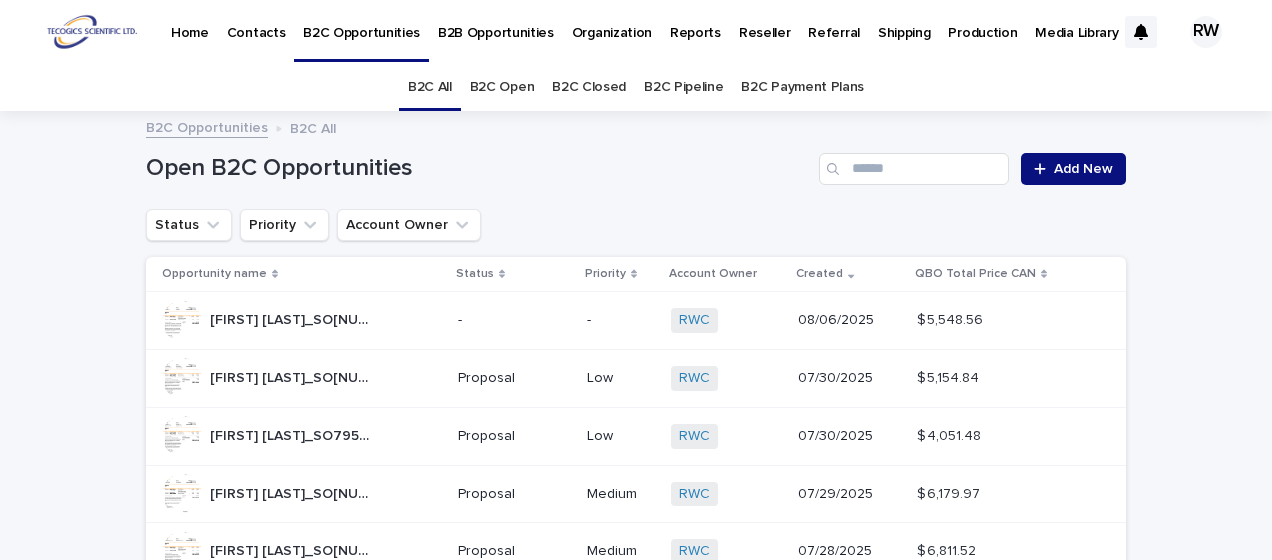 click on "B2C Open" at bounding box center [502, 87] 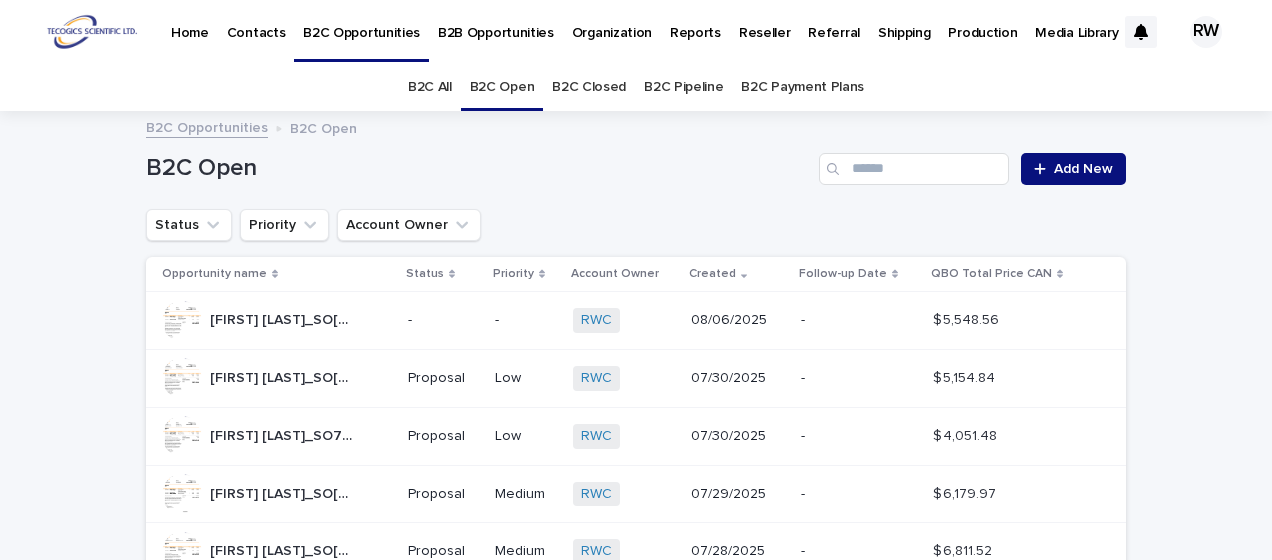 click on "-" at bounding box center (443, 320) 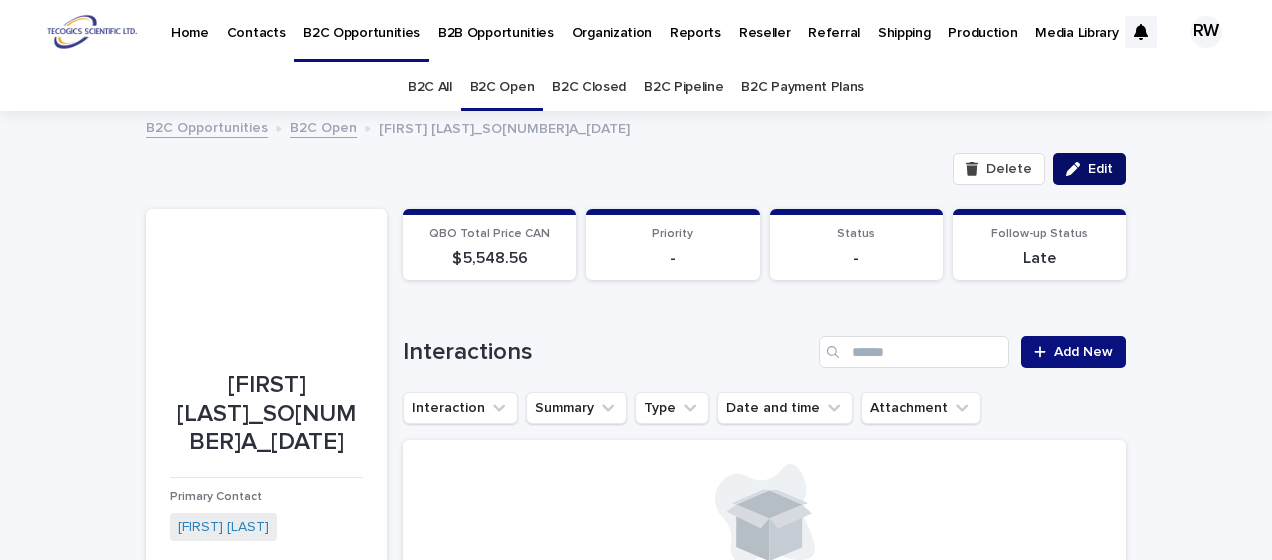 click on "Edit" at bounding box center (1100, 169) 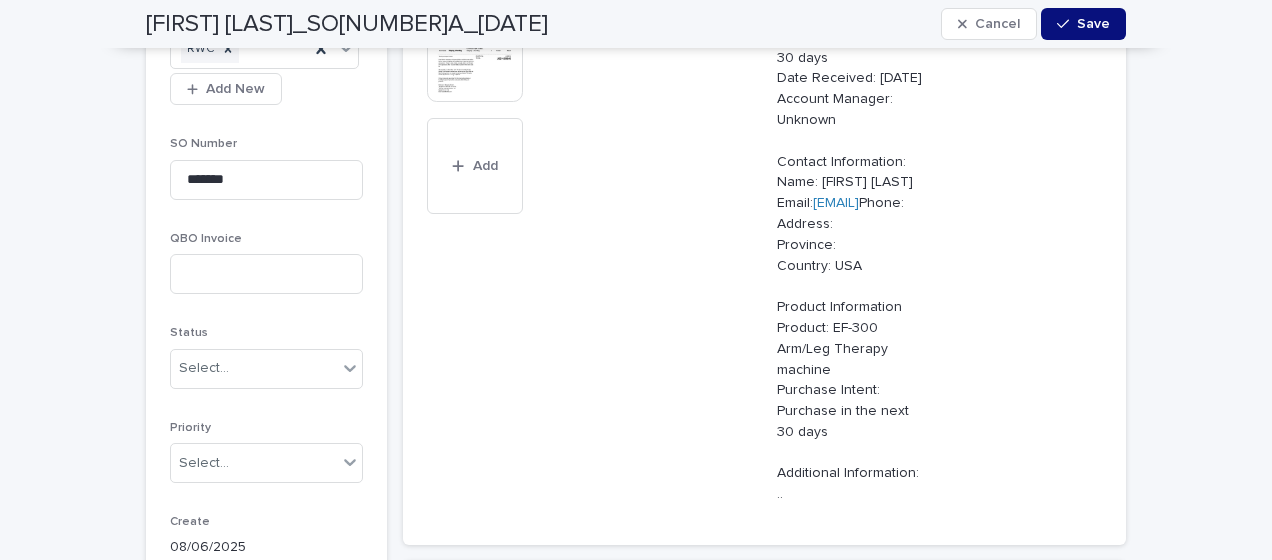 scroll, scrollTop: 800, scrollLeft: 0, axis: vertical 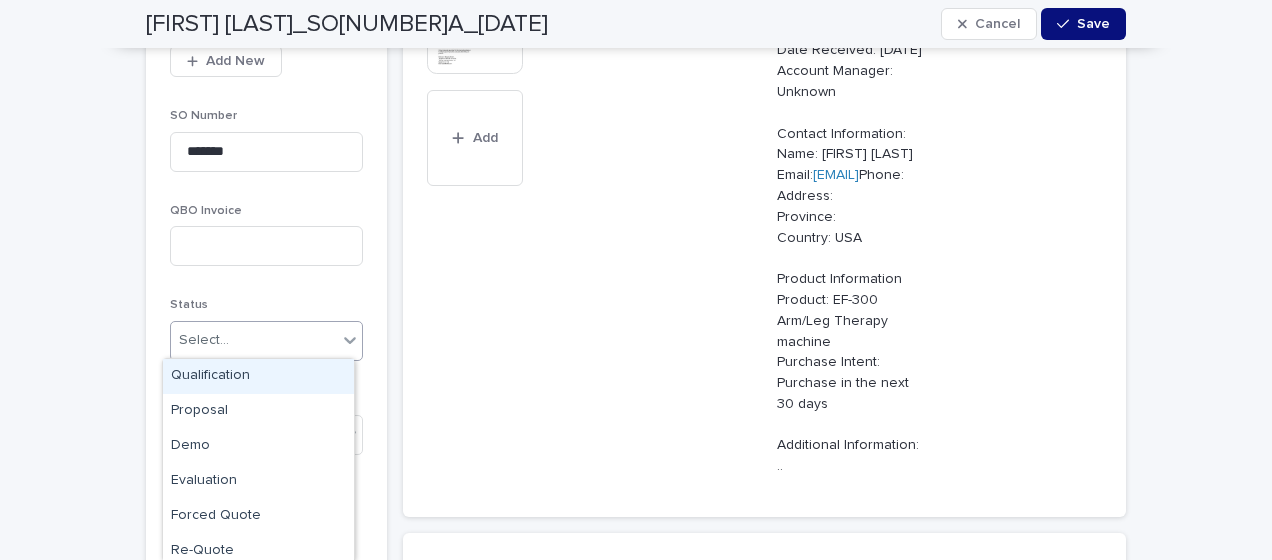 click on "Select..." at bounding box center [204, 340] 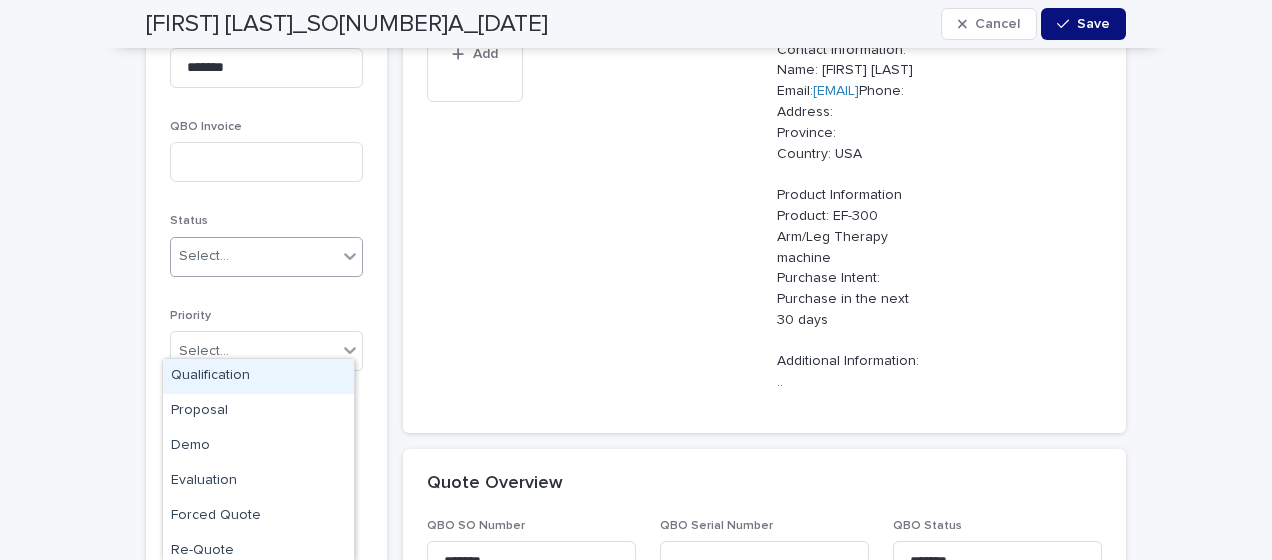 scroll, scrollTop: 900, scrollLeft: 0, axis: vertical 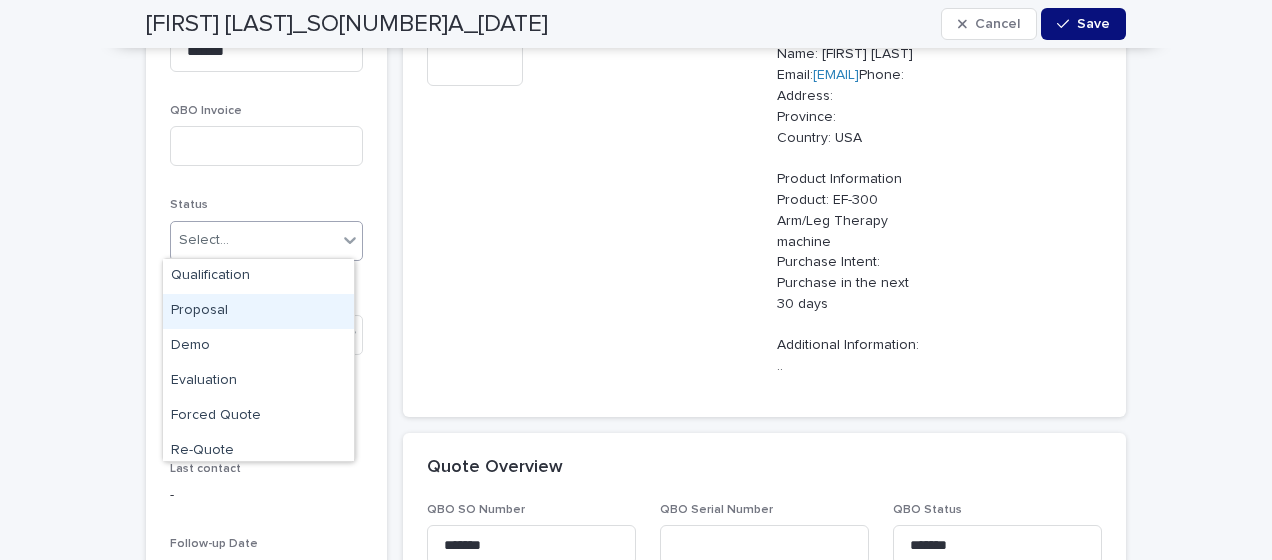 click on "Proposal" at bounding box center [258, 311] 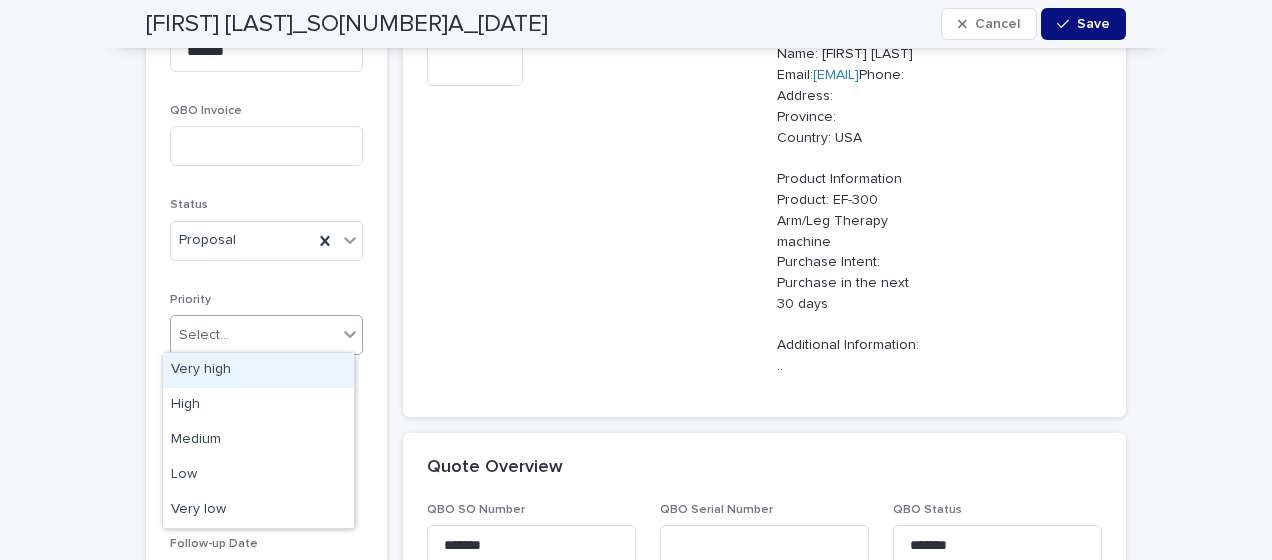 click on "Select..." at bounding box center (204, 335) 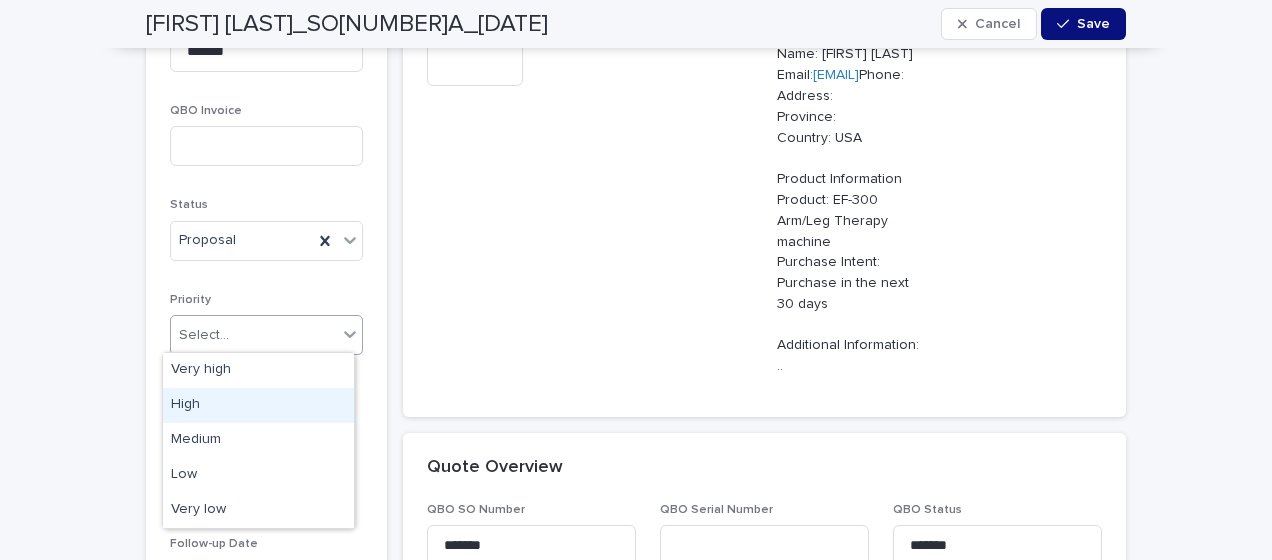 click on "High" at bounding box center (258, 405) 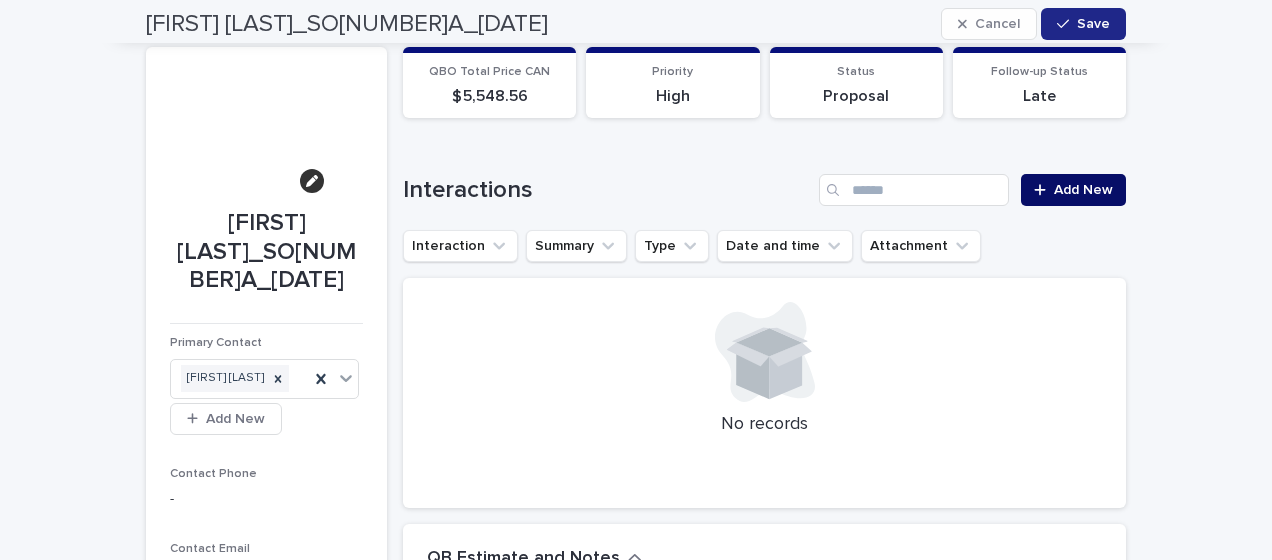 scroll, scrollTop: 0, scrollLeft: 0, axis: both 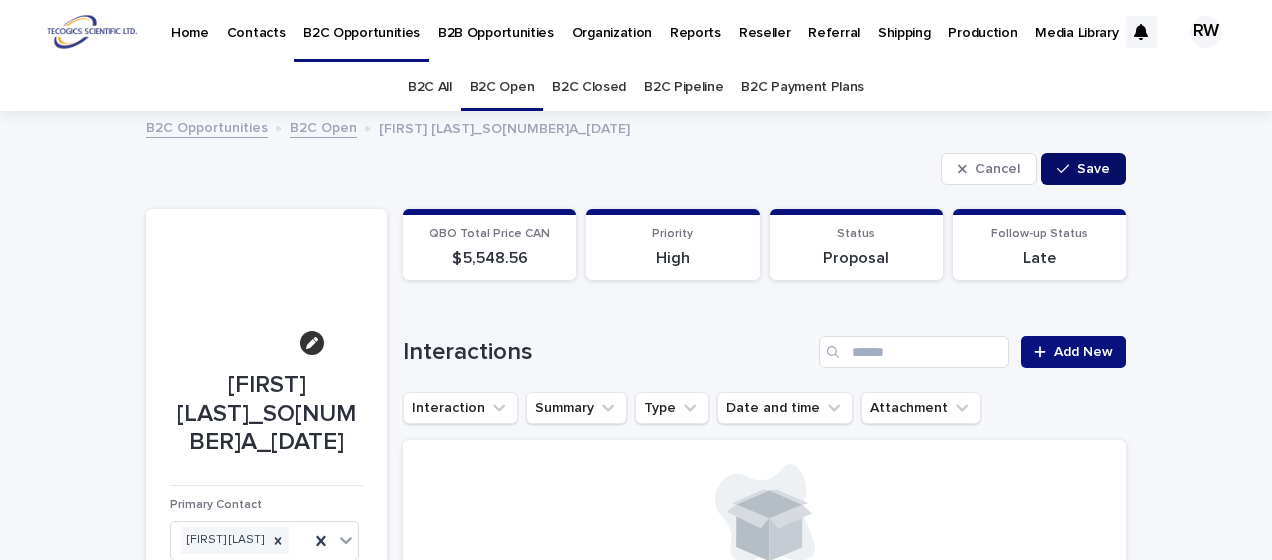 click on "Save" at bounding box center [1093, 169] 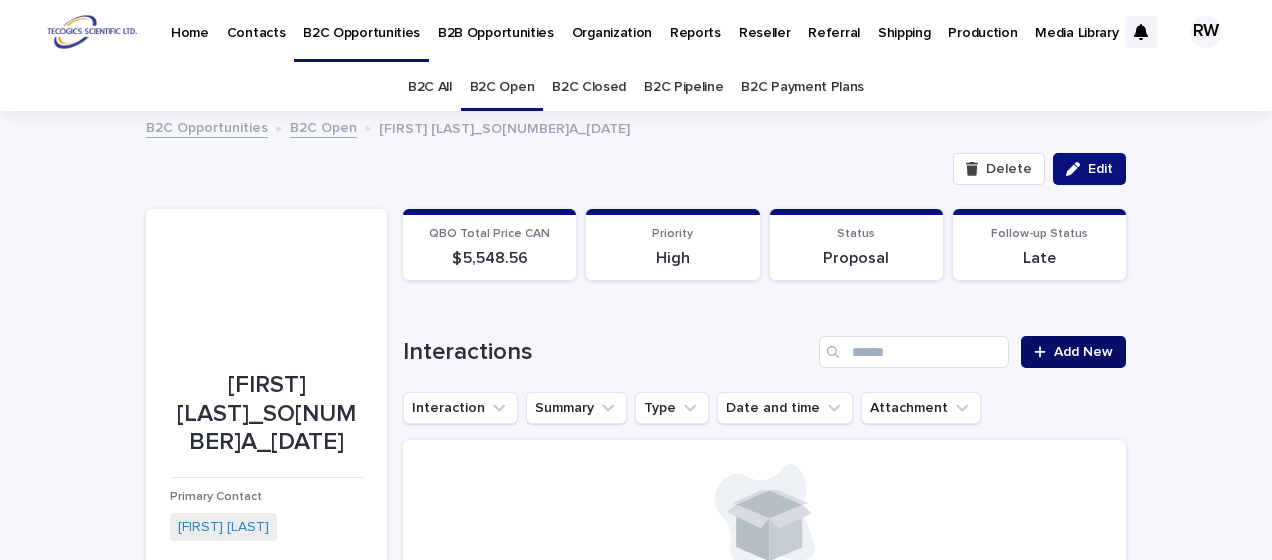 click on "Add New" at bounding box center [1083, 352] 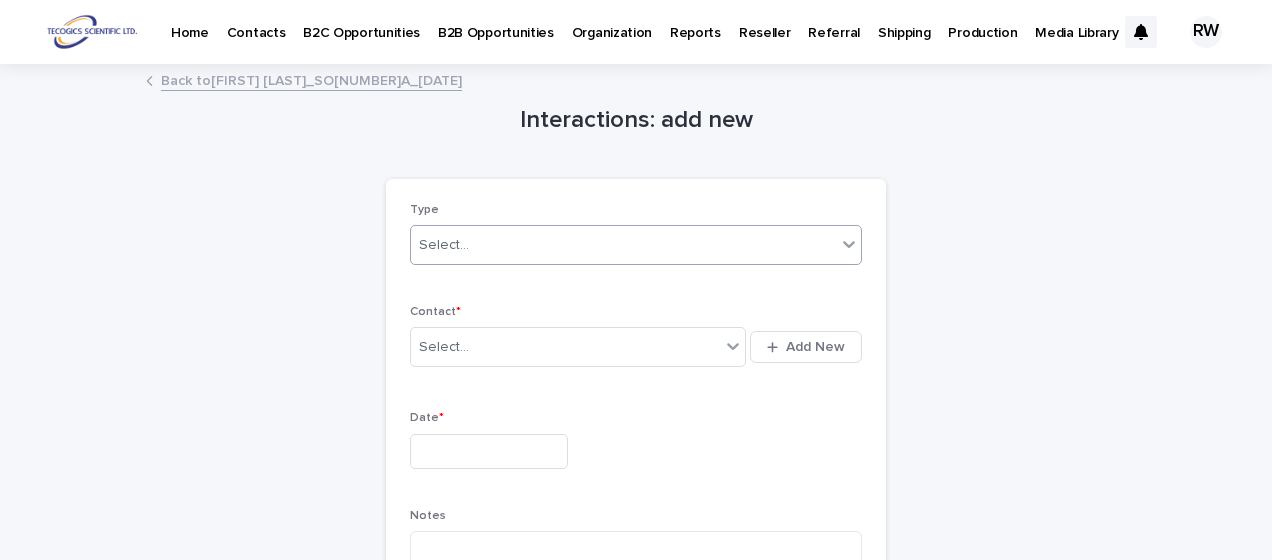click on "Select..." at bounding box center [623, 245] 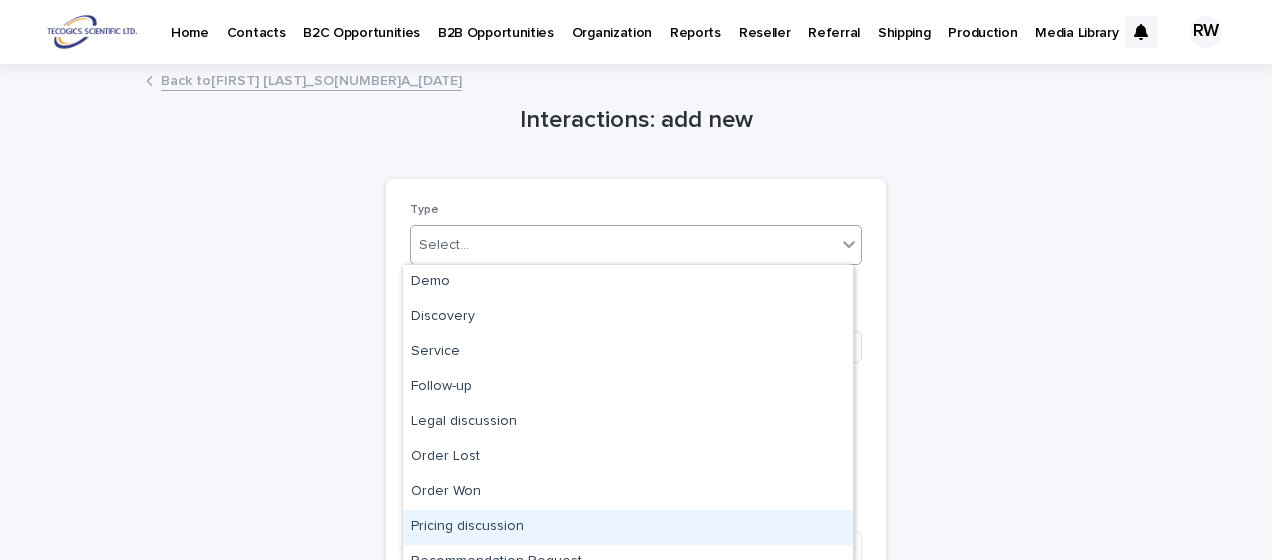 click on "Pricing discussion" at bounding box center (628, 527) 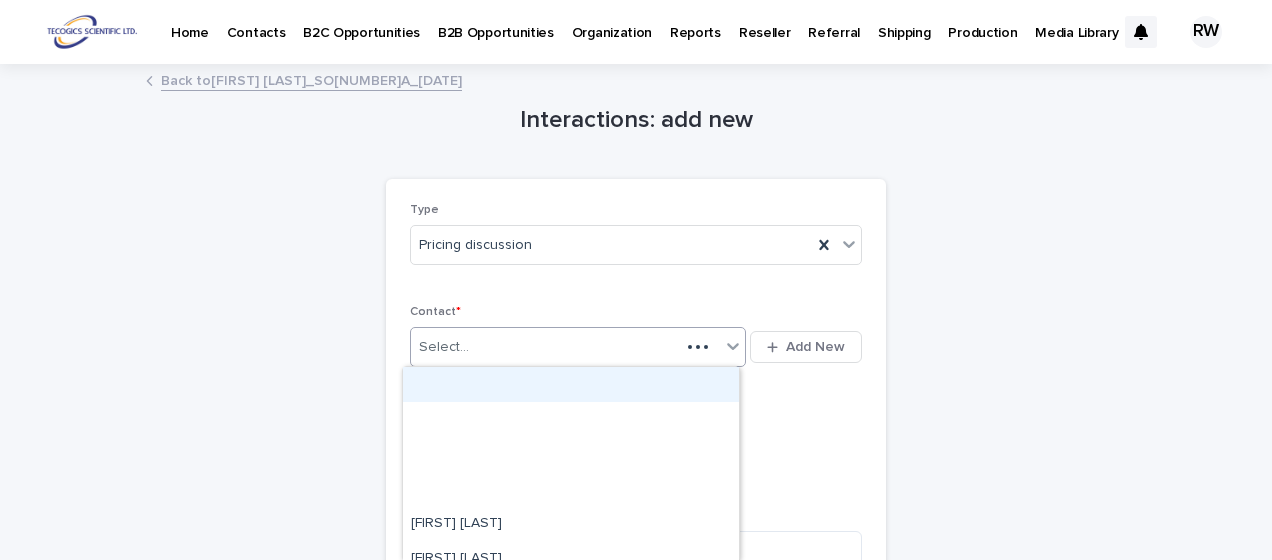 click on "Select..." at bounding box center (444, 347) 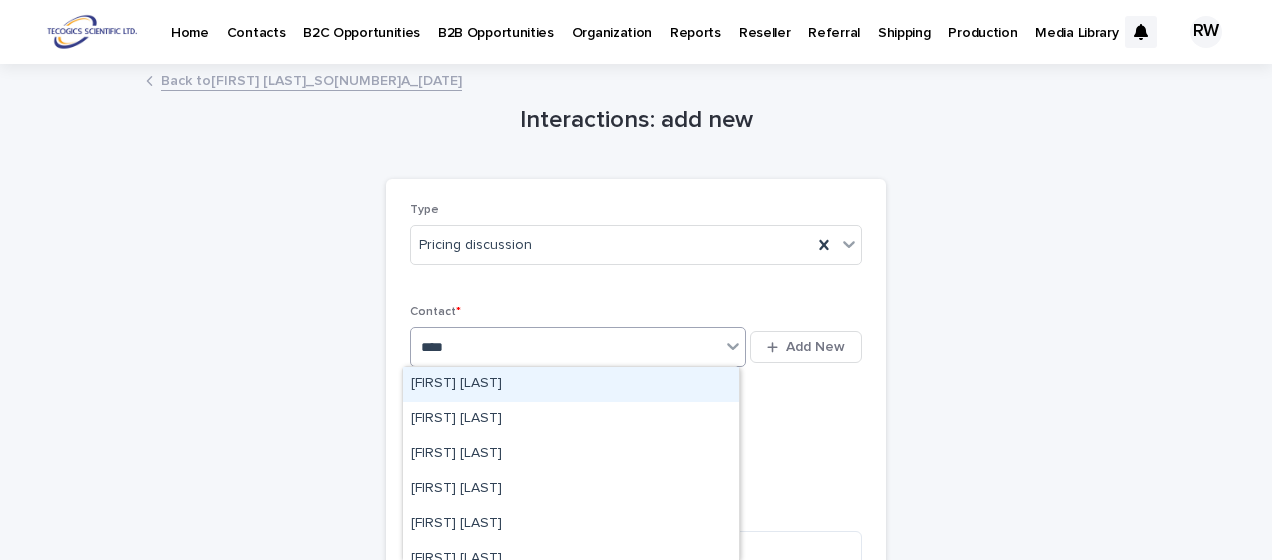 type on "*****" 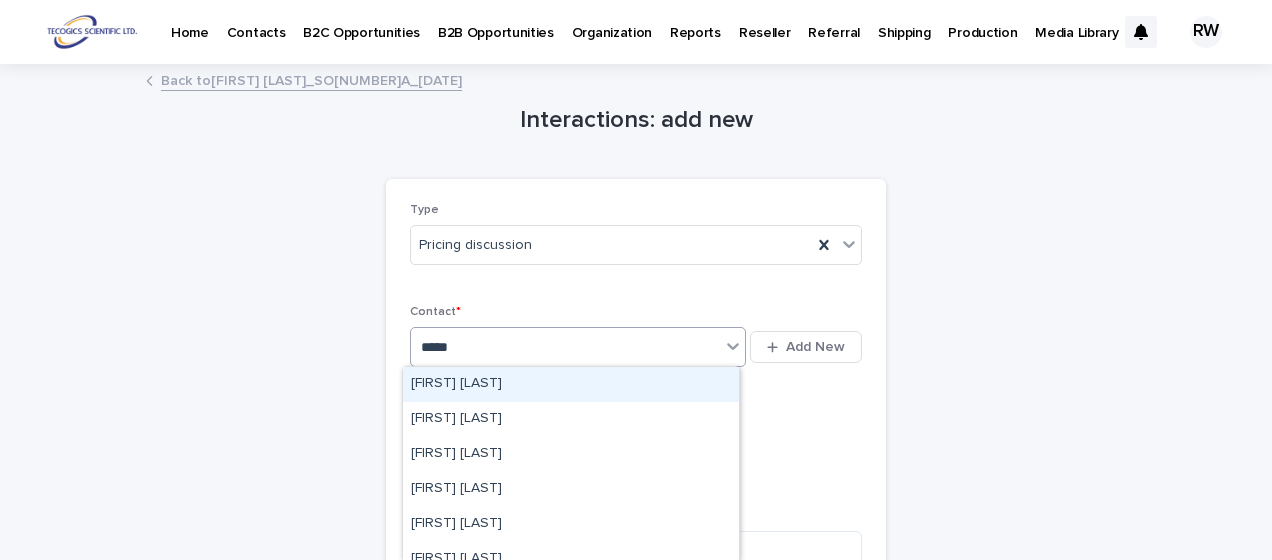 click on "Ana Lewin" at bounding box center (571, 384) 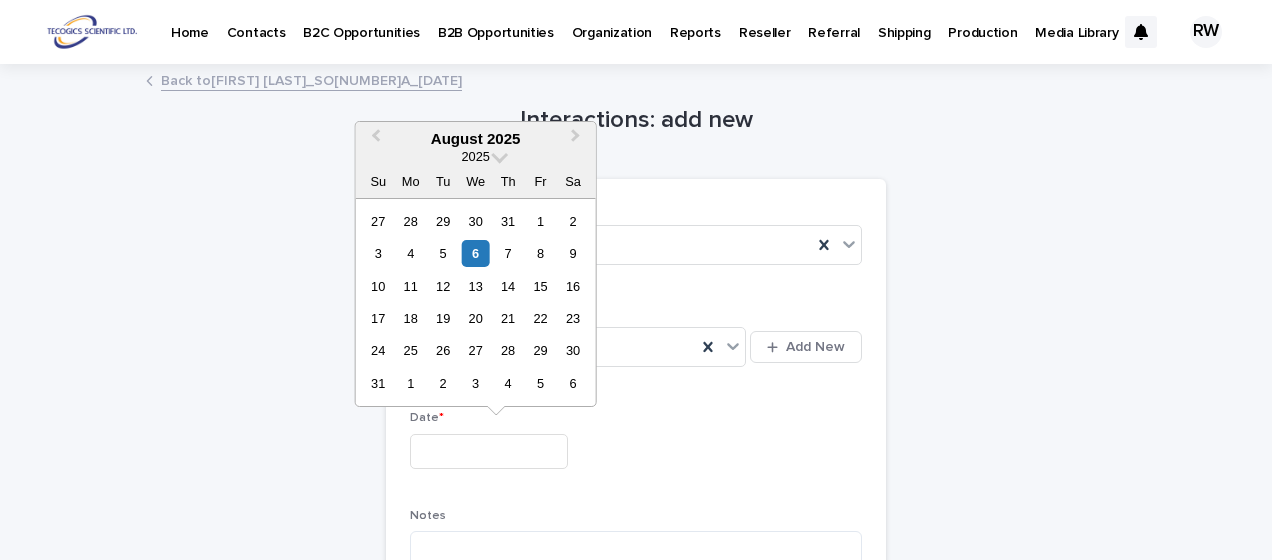 click at bounding box center [489, 451] 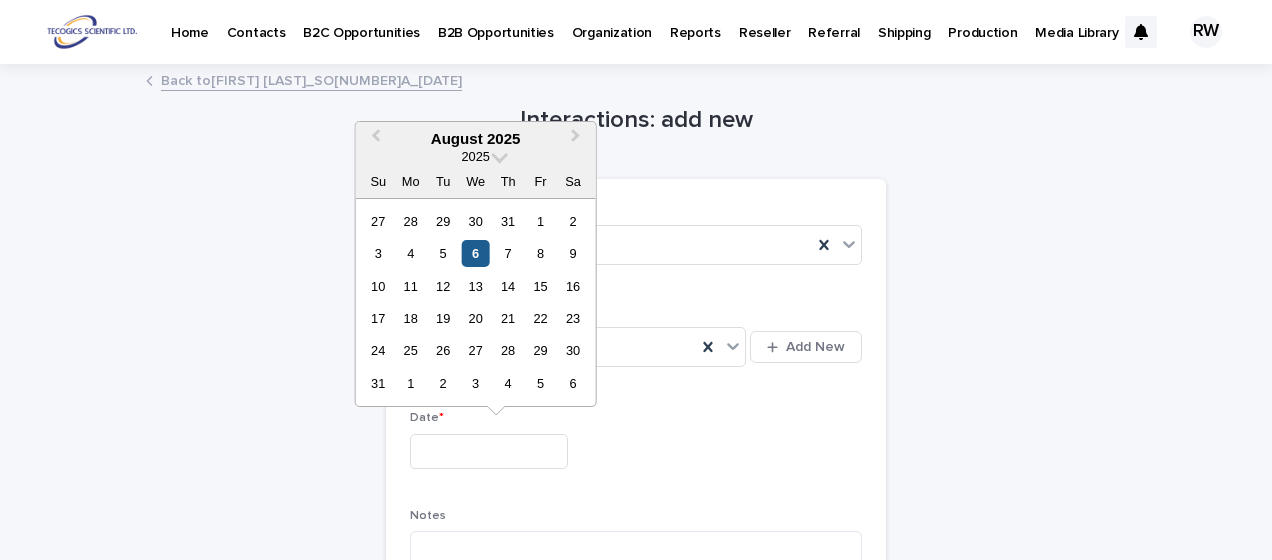 click on "6" at bounding box center (475, 253) 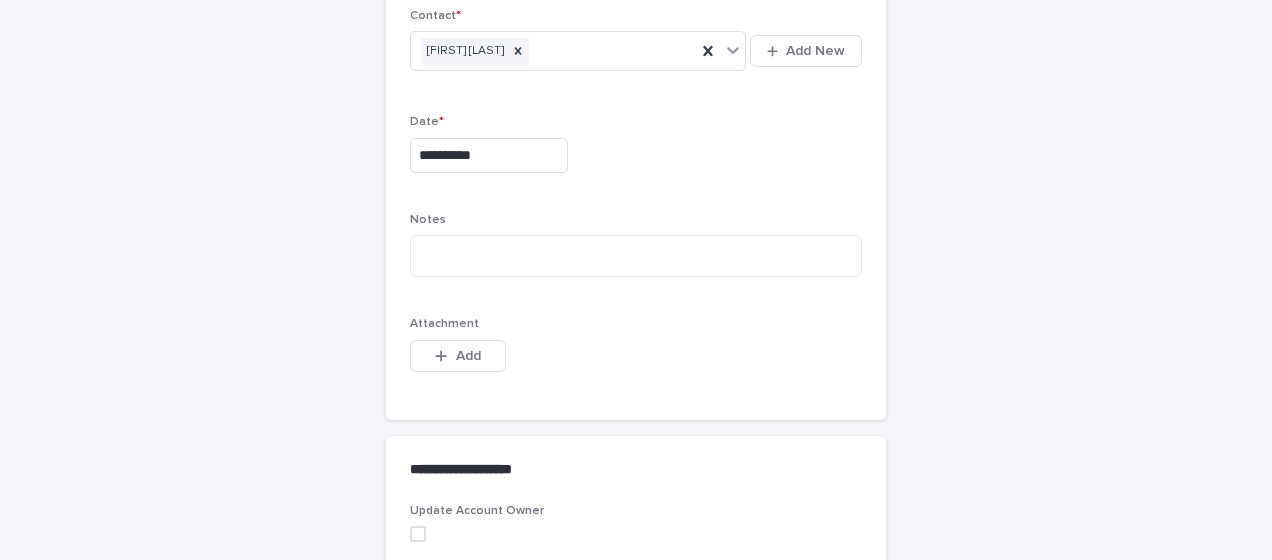 scroll, scrollTop: 300, scrollLeft: 0, axis: vertical 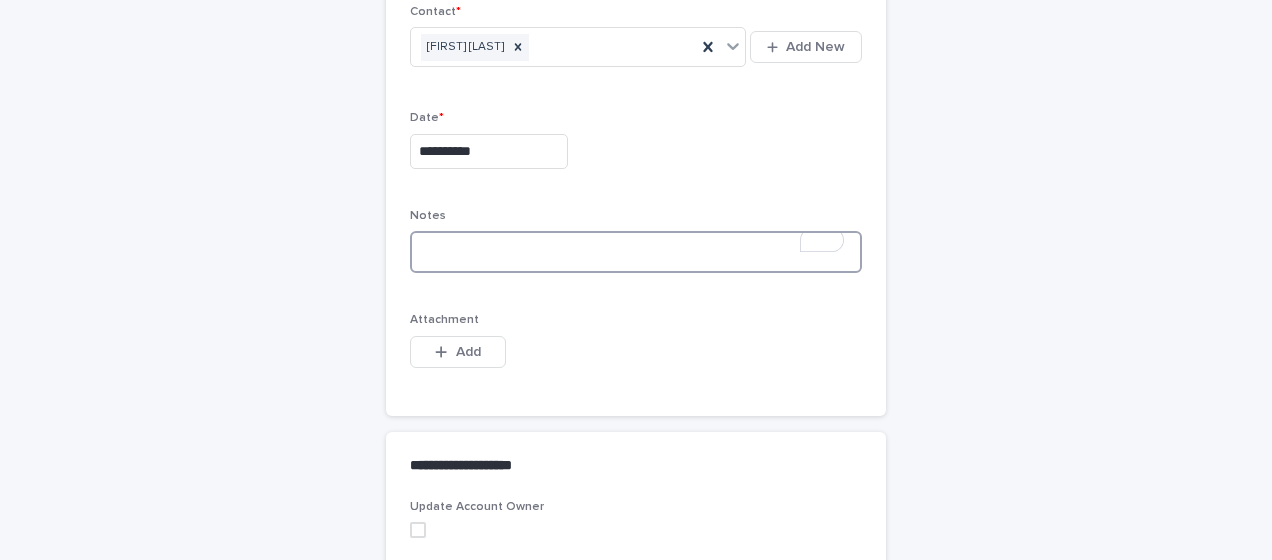 paste on "**********" 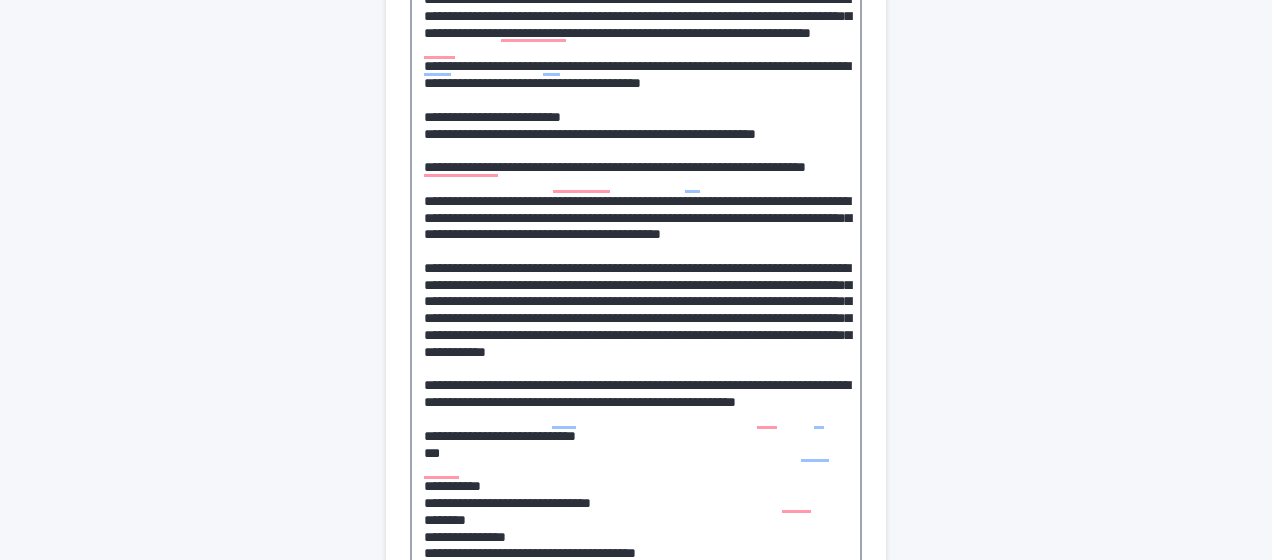 scroll, scrollTop: 521, scrollLeft: 0, axis: vertical 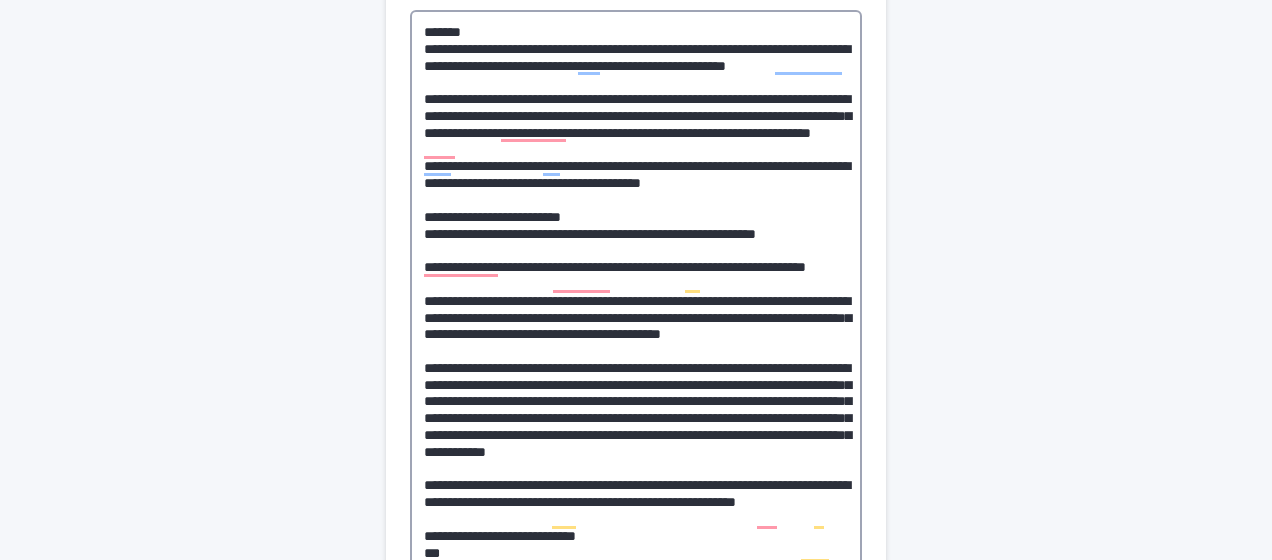 type on "**********" 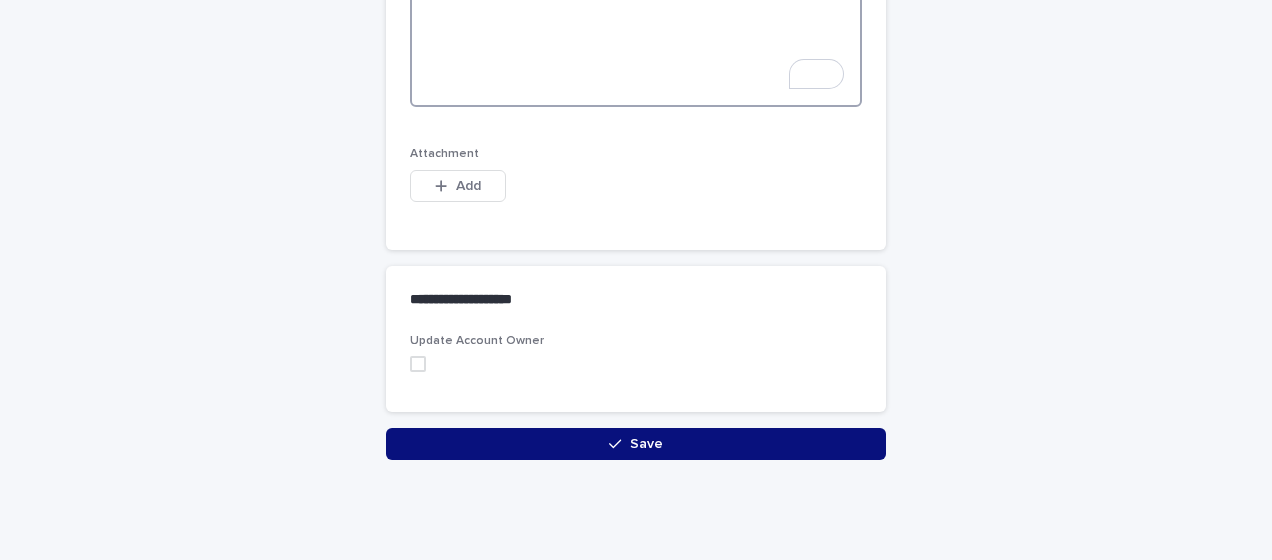 scroll, scrollTop: 1343, scrollLeft: 0, axis: vertical 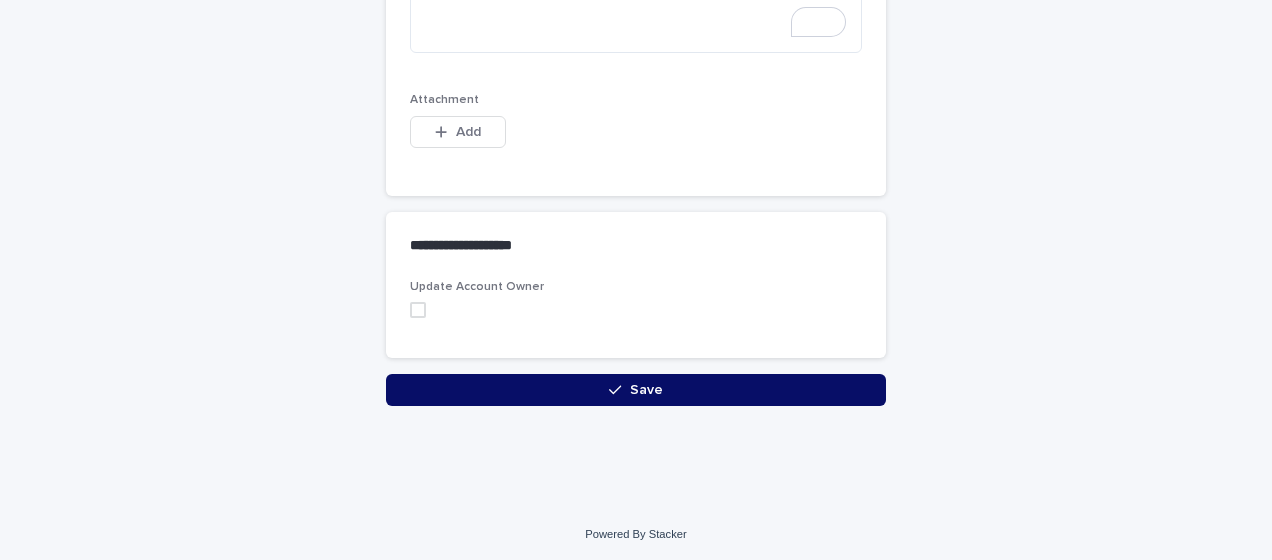 click on "Save" at bounding box center [636, 390] 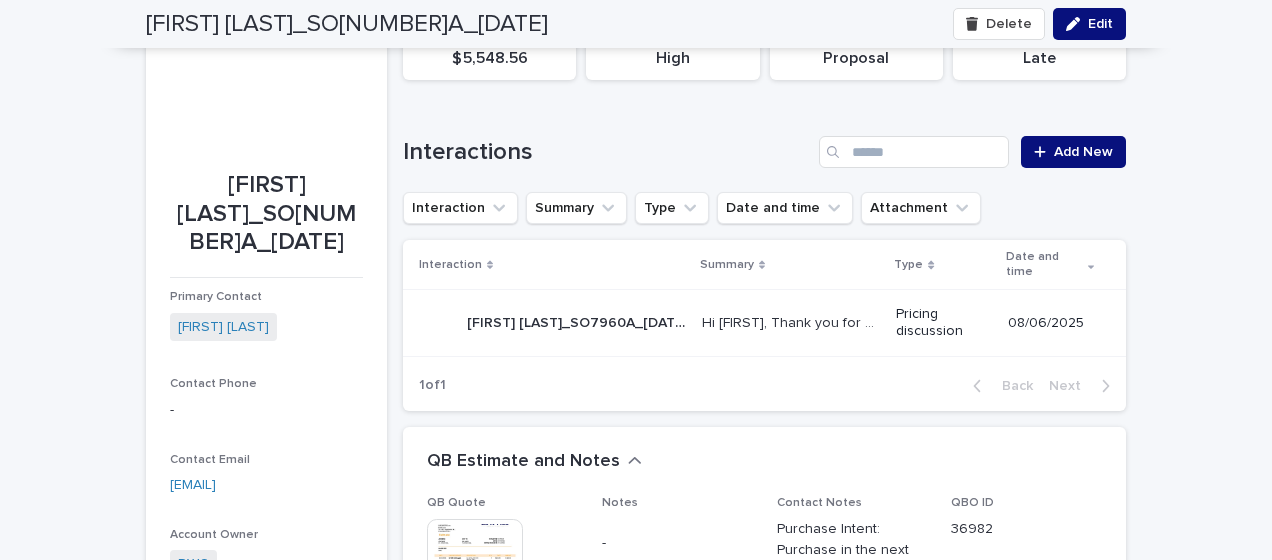 scroll, scrollTop: 0, scrollLeft: 0, axis: both 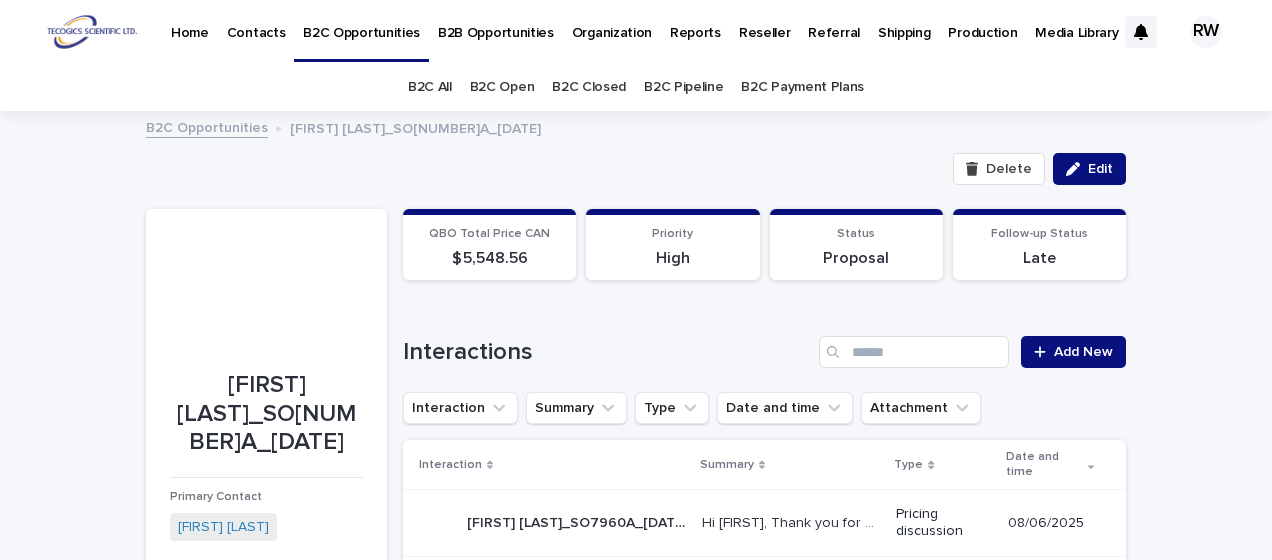 click on "Contacts" at bounding box center (256, 21) 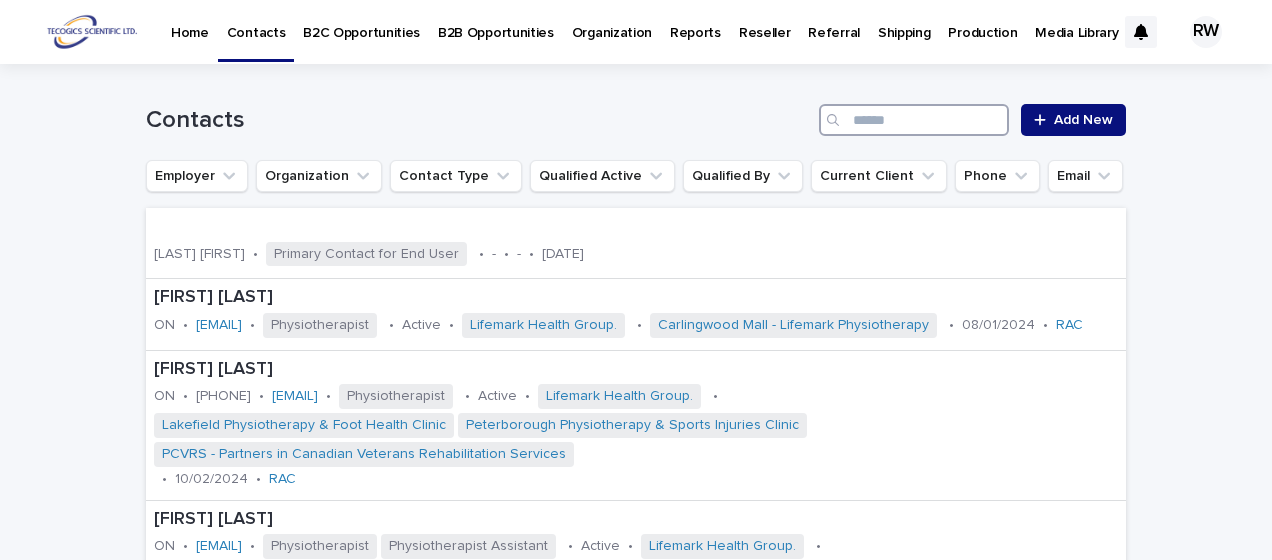 paste on "**********" 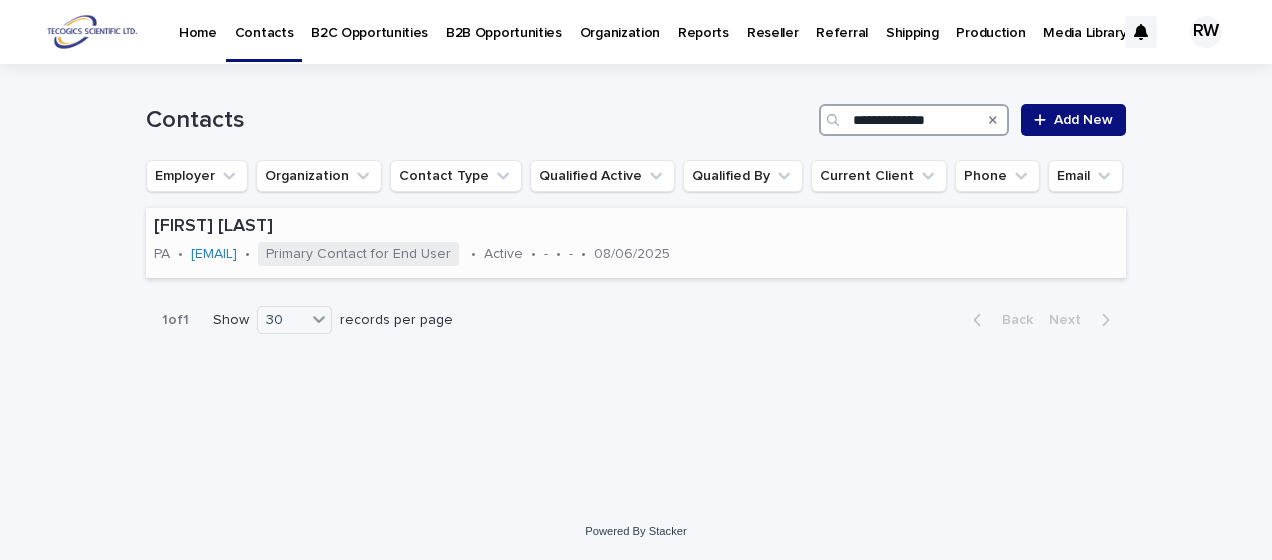 type on "**********" 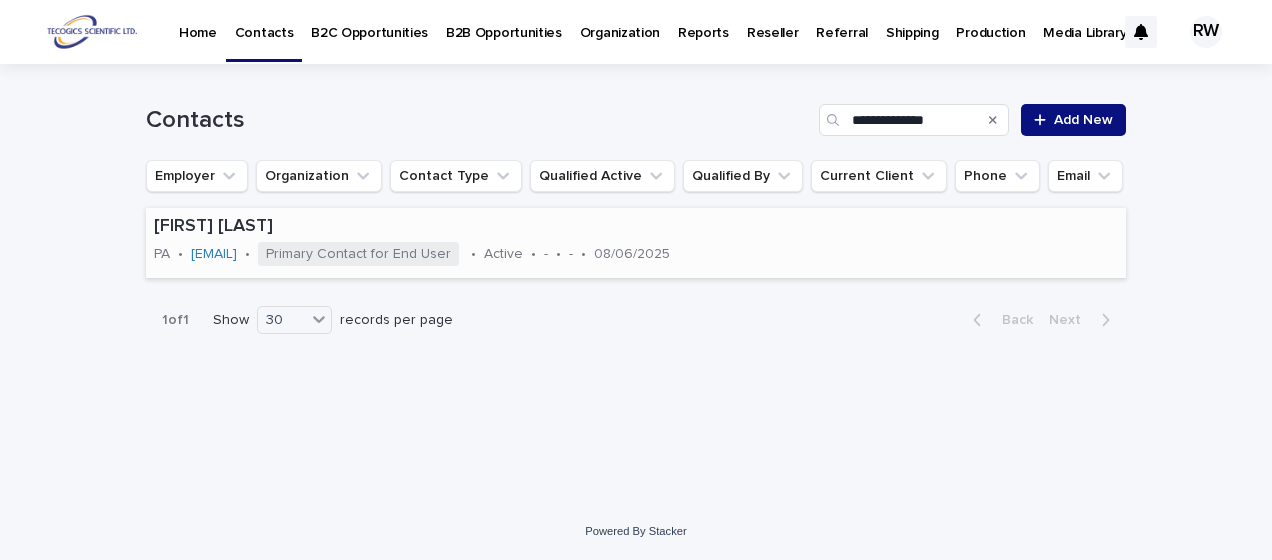 click on "Jessica Yetter
PA • lynn_03@msn.com • Primary Contact for End User • Active • - • - • 08/06/2025" at bounding box center (636, 243) 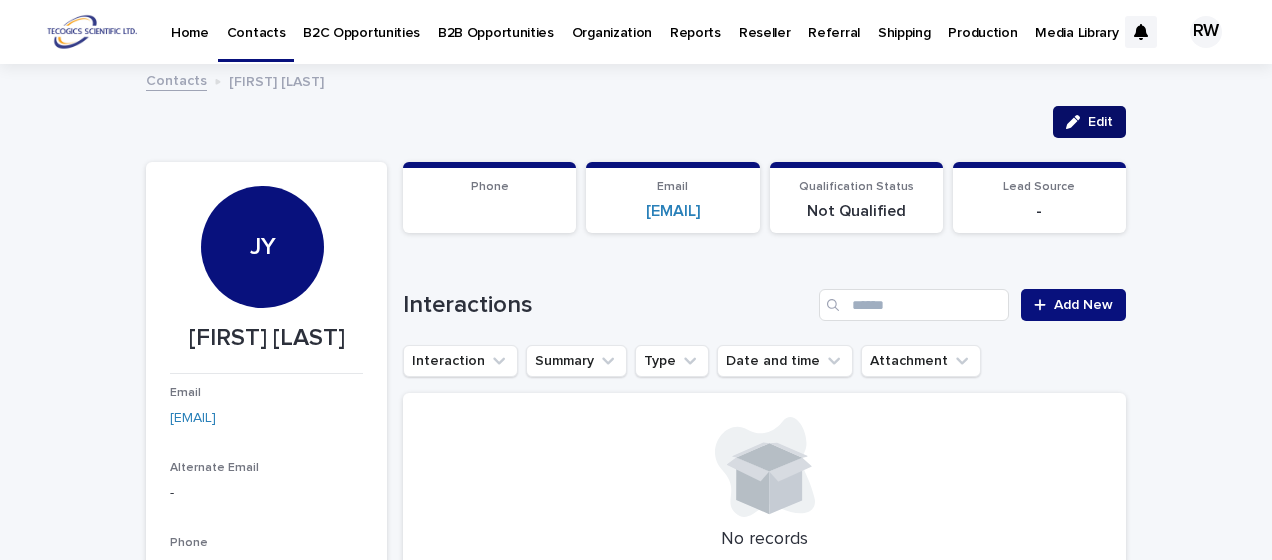 click on "Edit" at bounding box center [1100, 122] 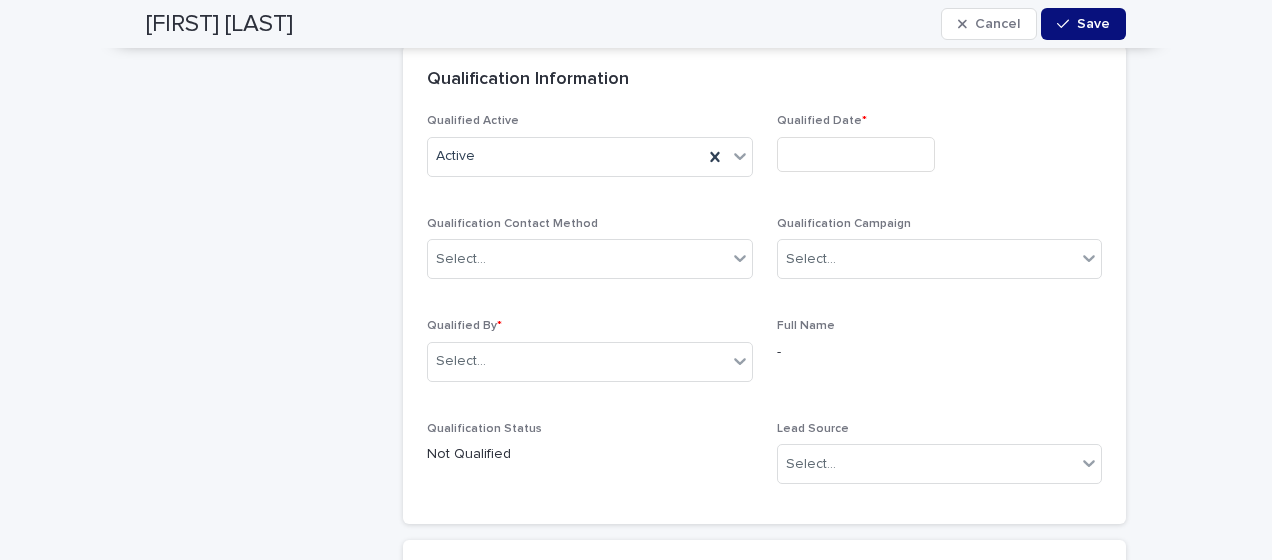 scroll, scrollTop: 4700, scrollLeft: 0, axis: vertical 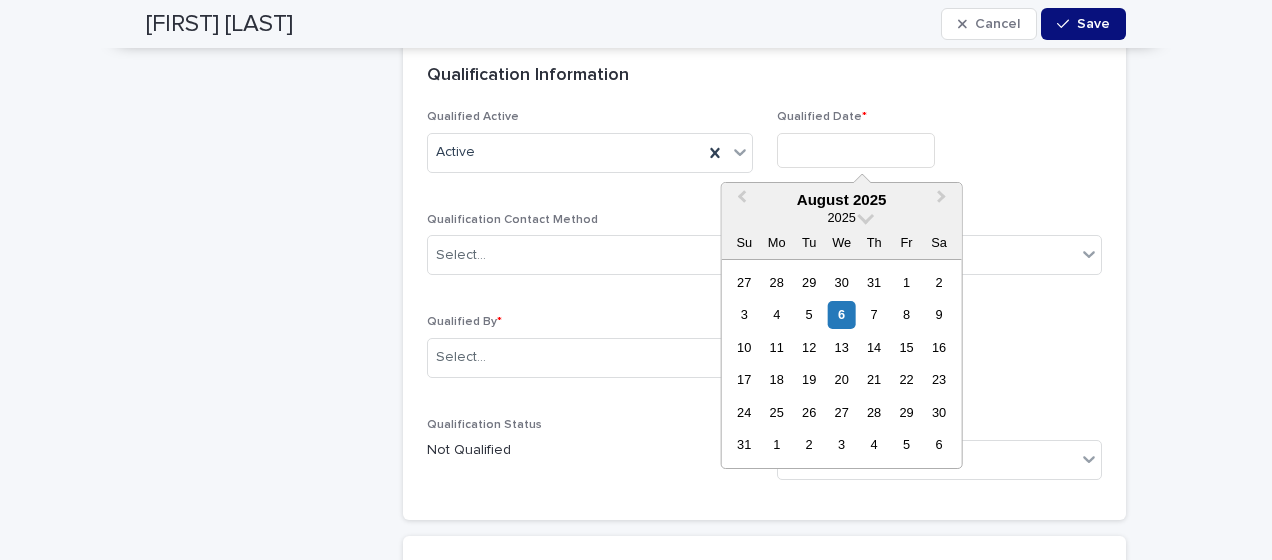 click at bounding box center [856, 150] 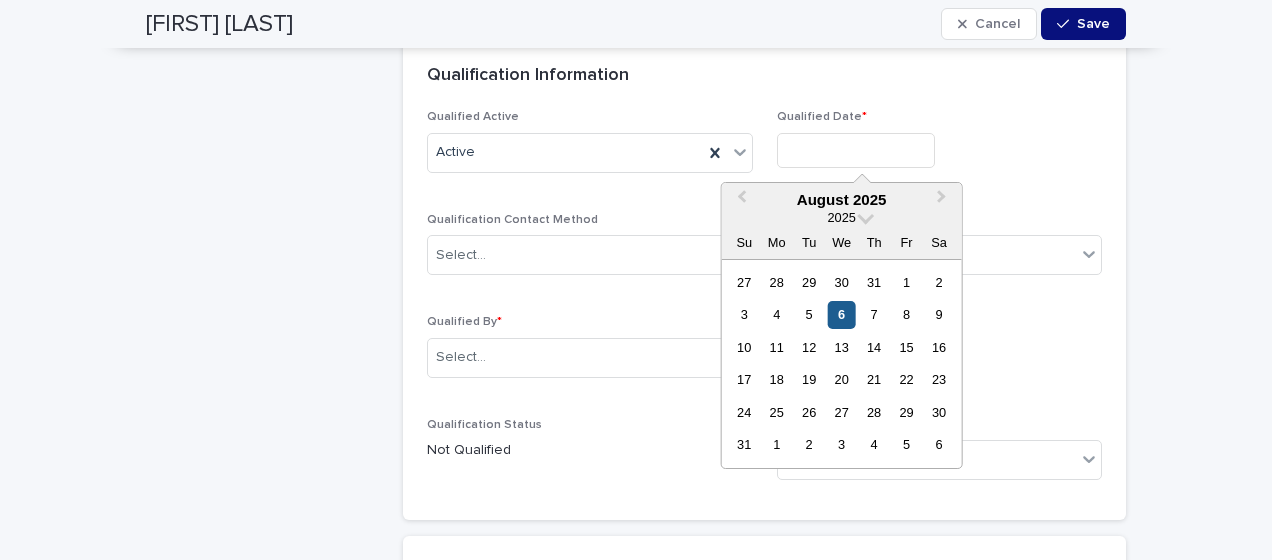 click on "6" at bounding box center (841, 314) 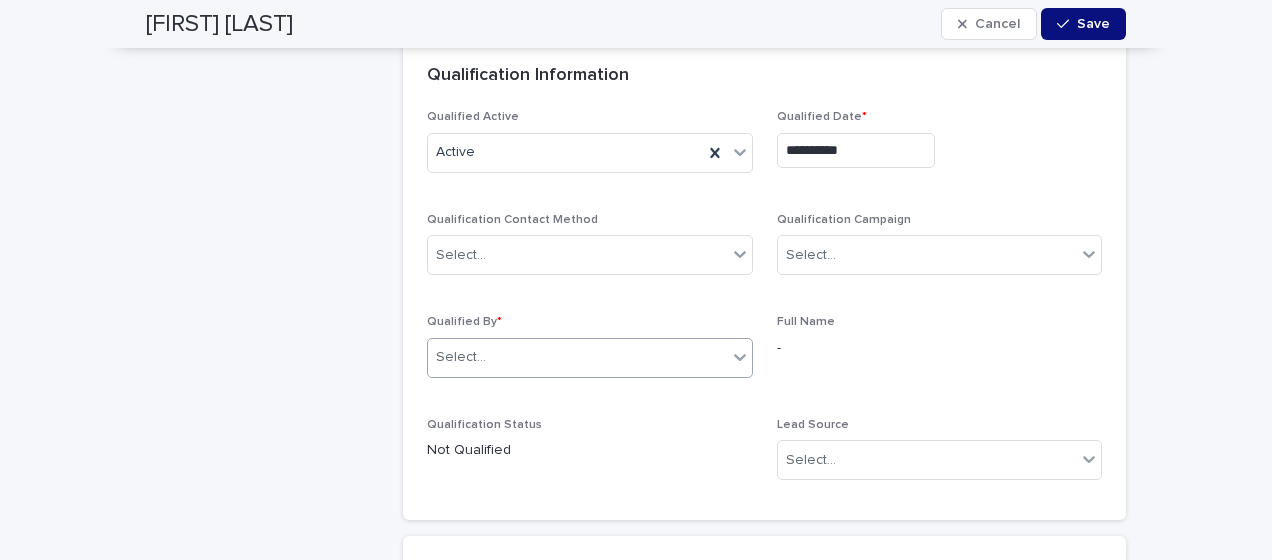 click on "Select..." at bounding box center (577, 357) 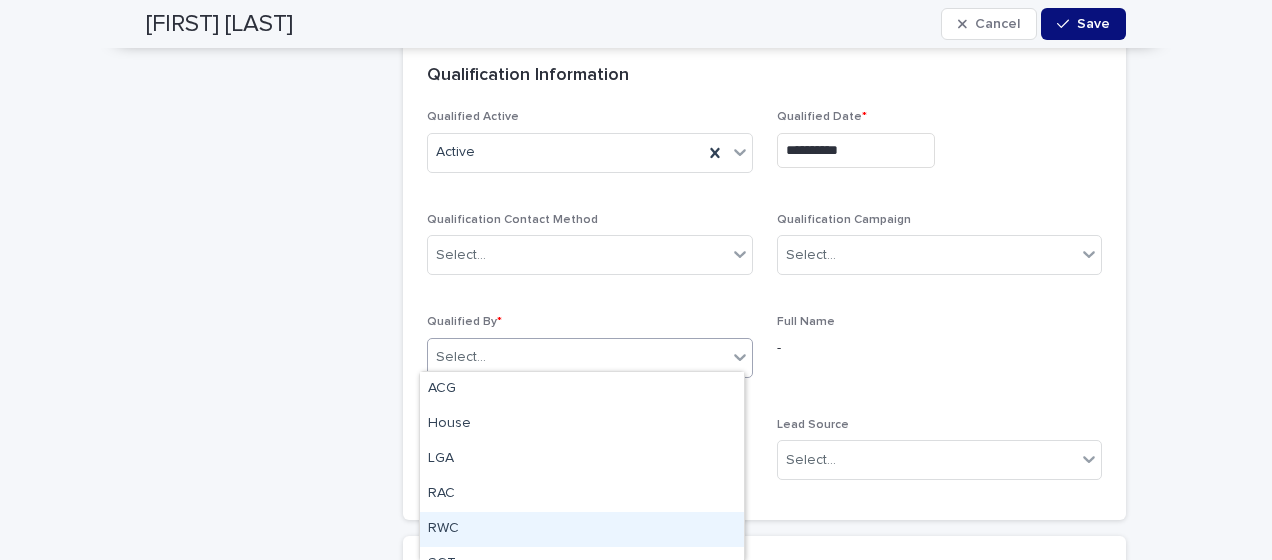 click on "RWC" at bounding box center [582, 529] 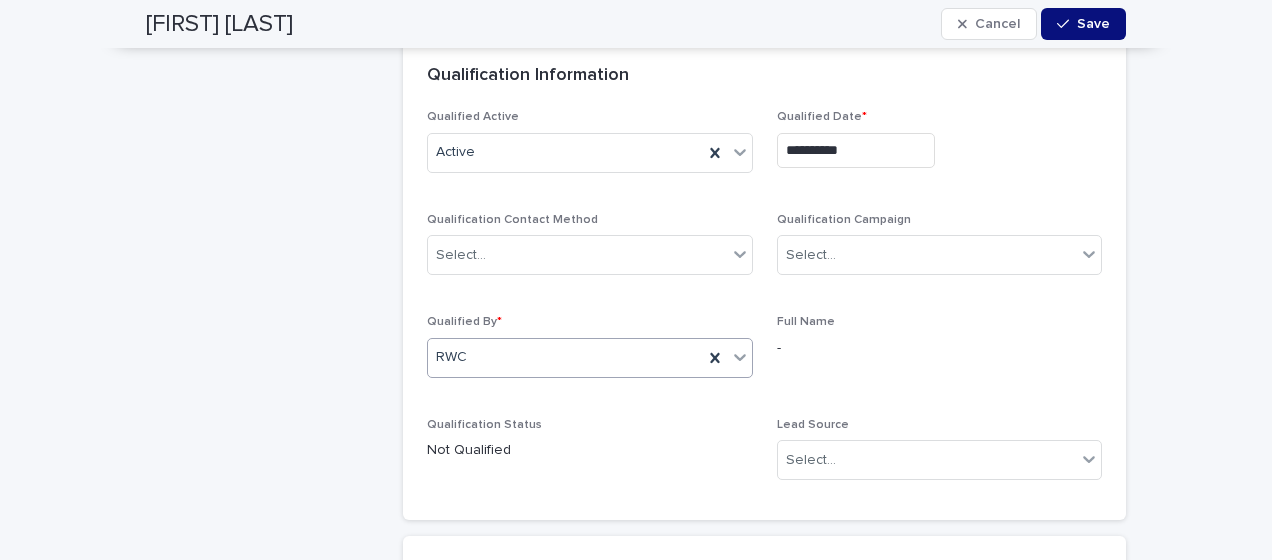 scroll, scrollTop: 4800, scrollLeft: 0, axis: vertical 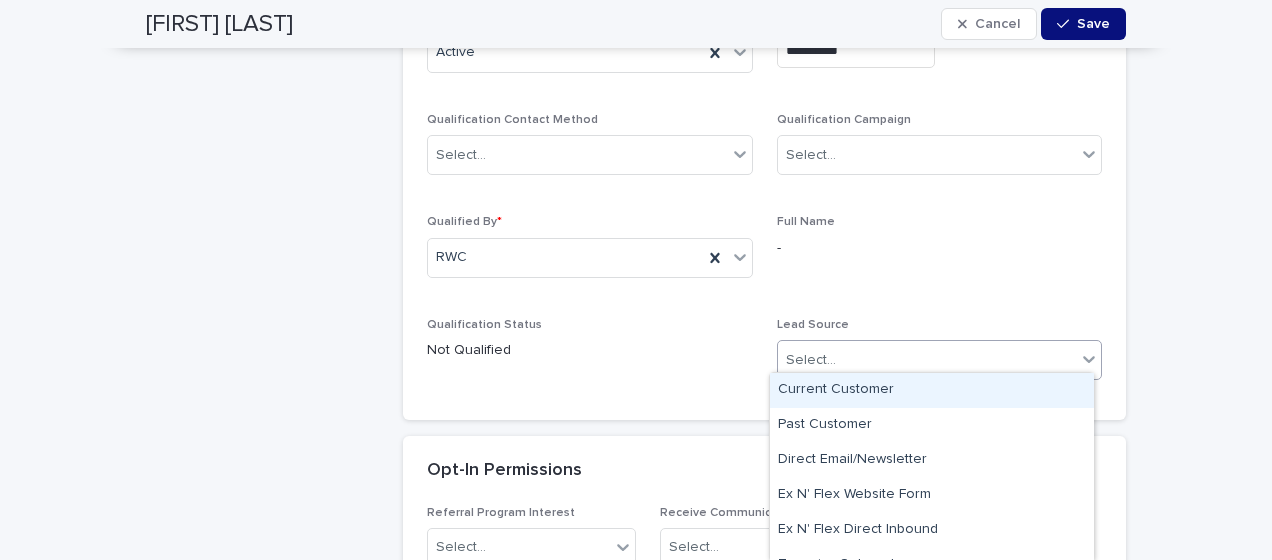 click on "Select..." at bounding box center (811, 360) 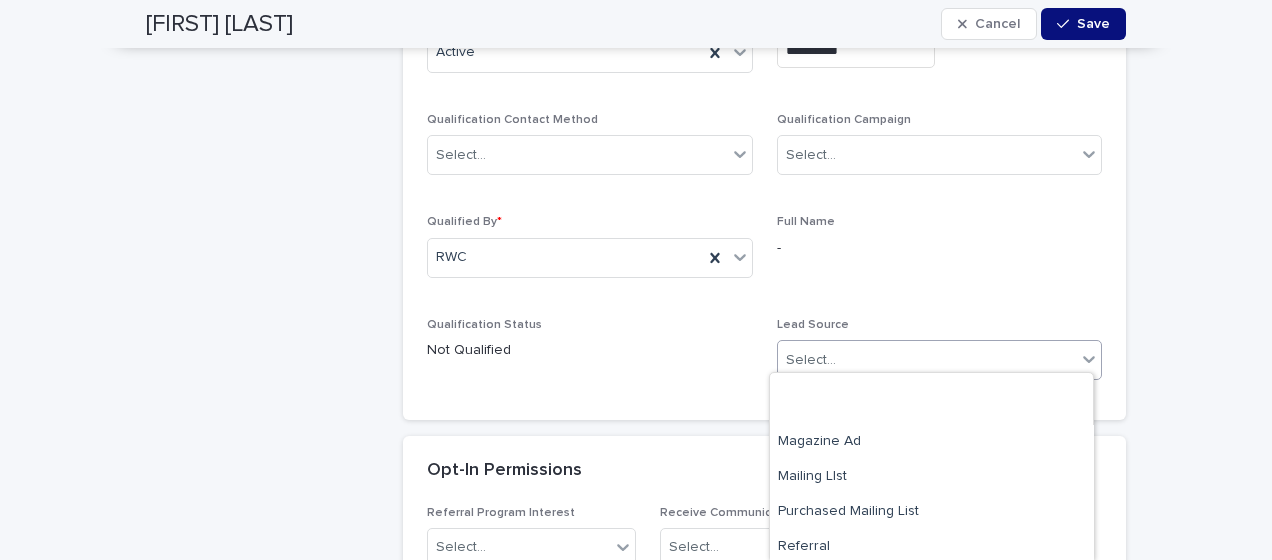 scroll, scrollTop: 372, scrollLeft: 0, axis: vertical 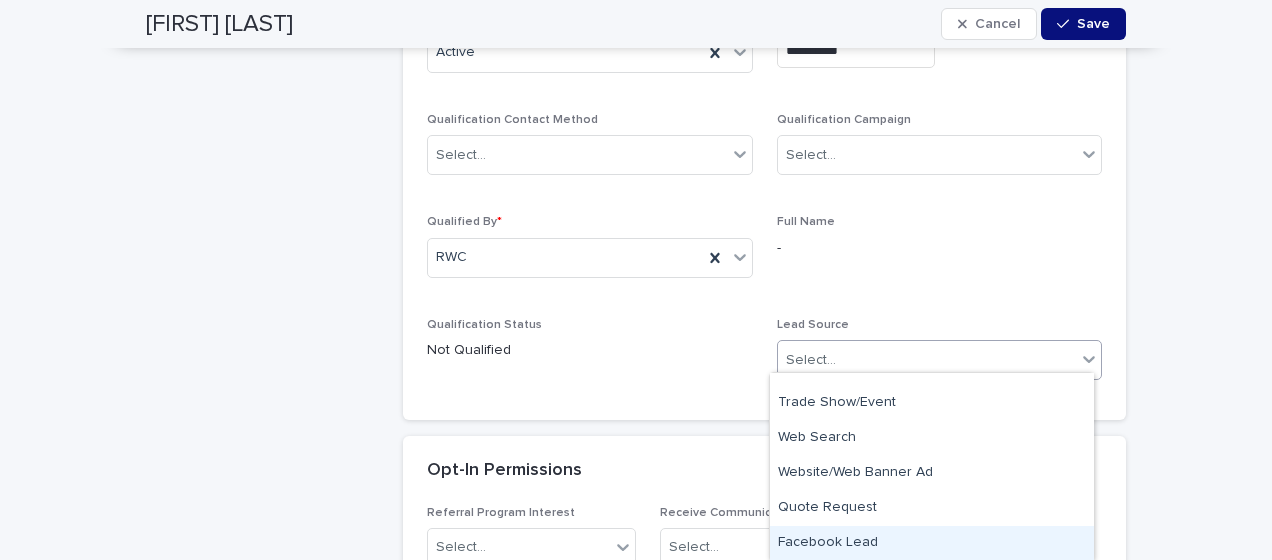 click on "Facebook Lead" at bounding box center (932, 543) 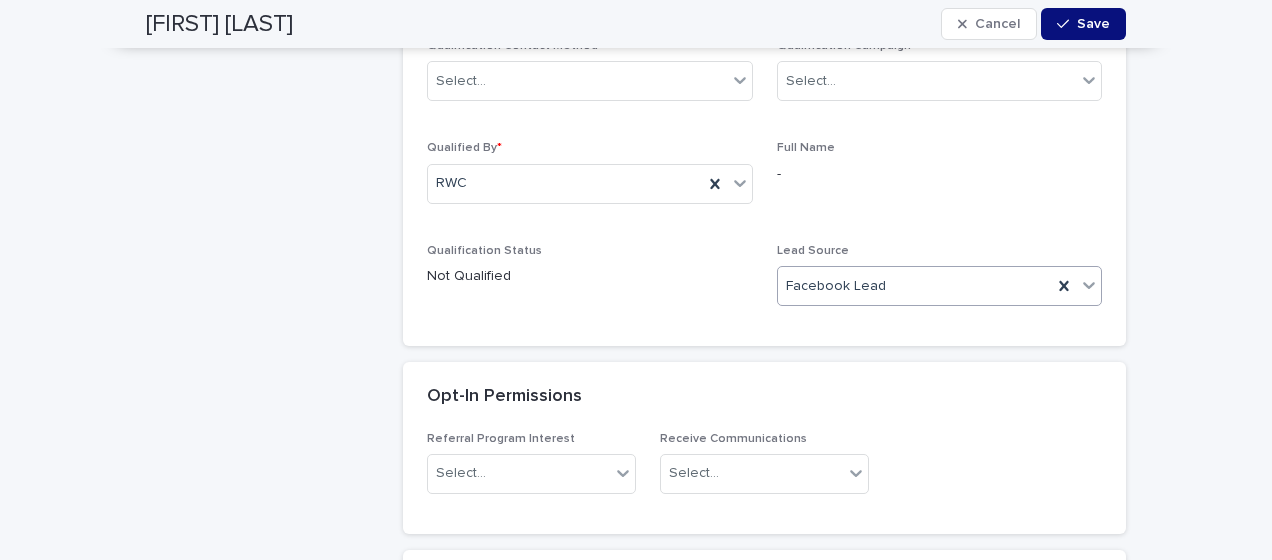 scroll, scrollTop: 4900, scrollLeft: 0, axis: vertical 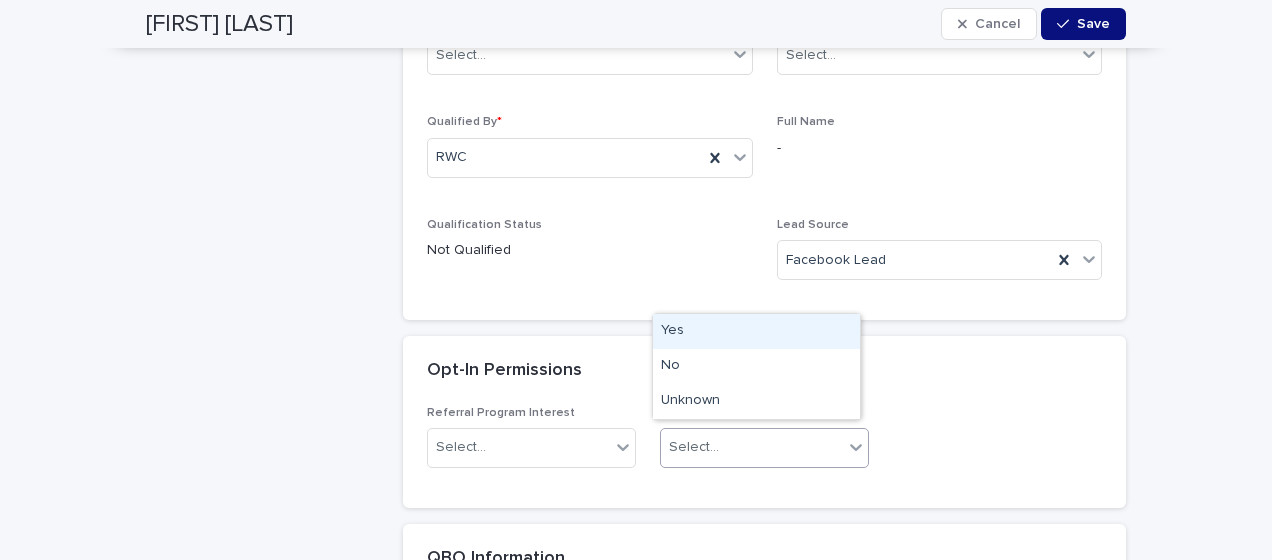 click on "Select..." at bounding box center (752, 447) 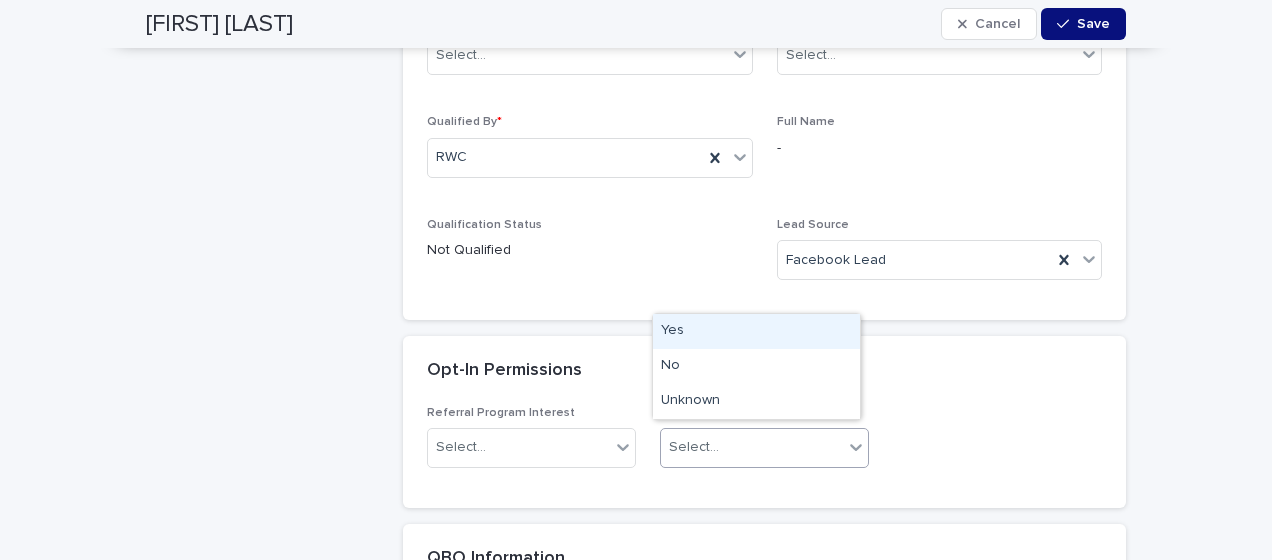 click on "Yes" at bounding box center (756, 331) 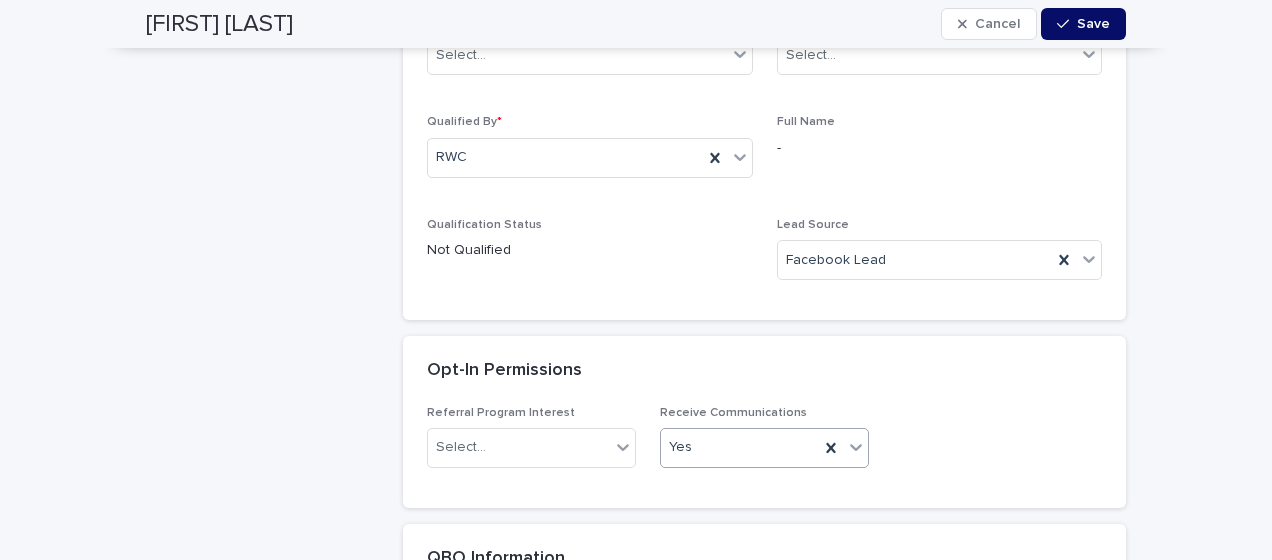 click on "Save" at bounding box center (1093, 24) 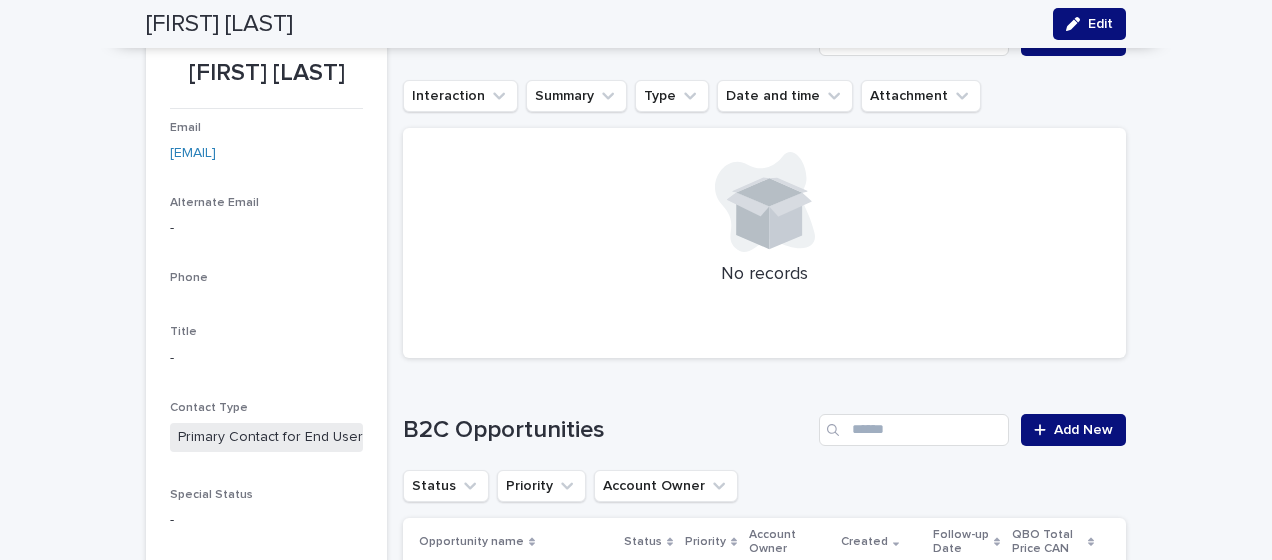 scroll, scrollTop: 222, scrollLeft: 0, axis: vertical 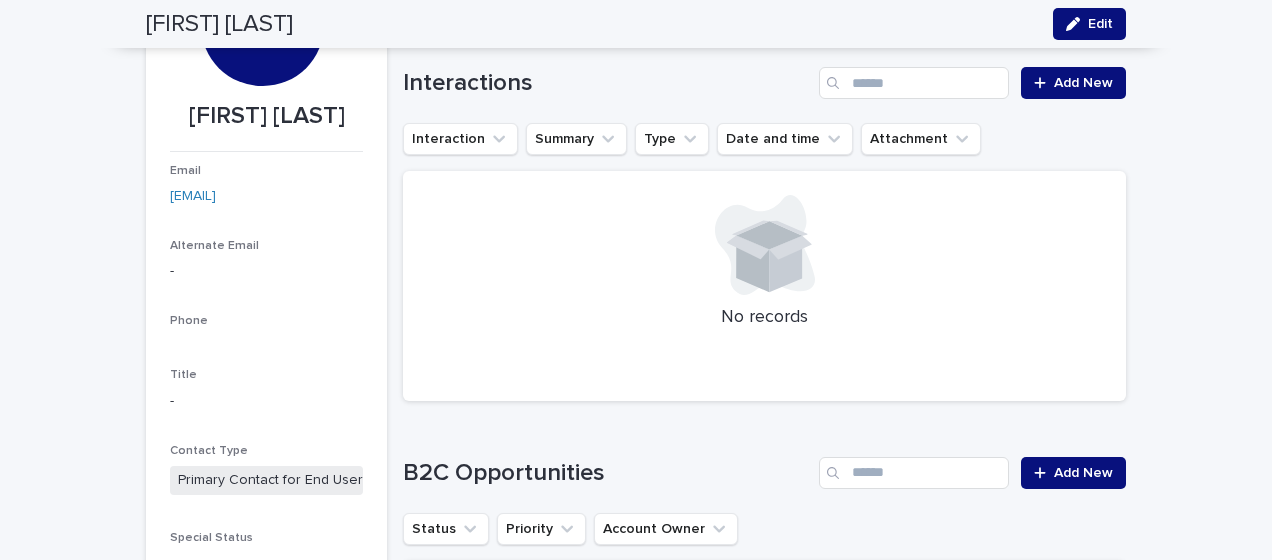 drag, startPoint x: 305, startPoint y: 196, endPoint x: 160, endPoint y: 196, distance: 145 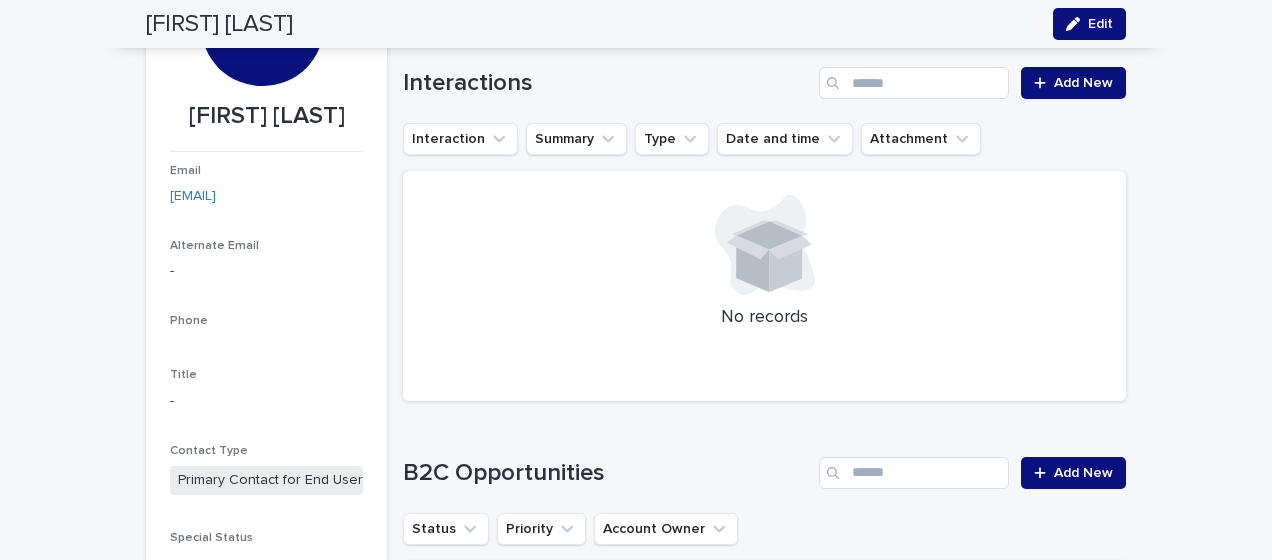scroll, scrollTop: 0, scrollLeft: 0, axis: both 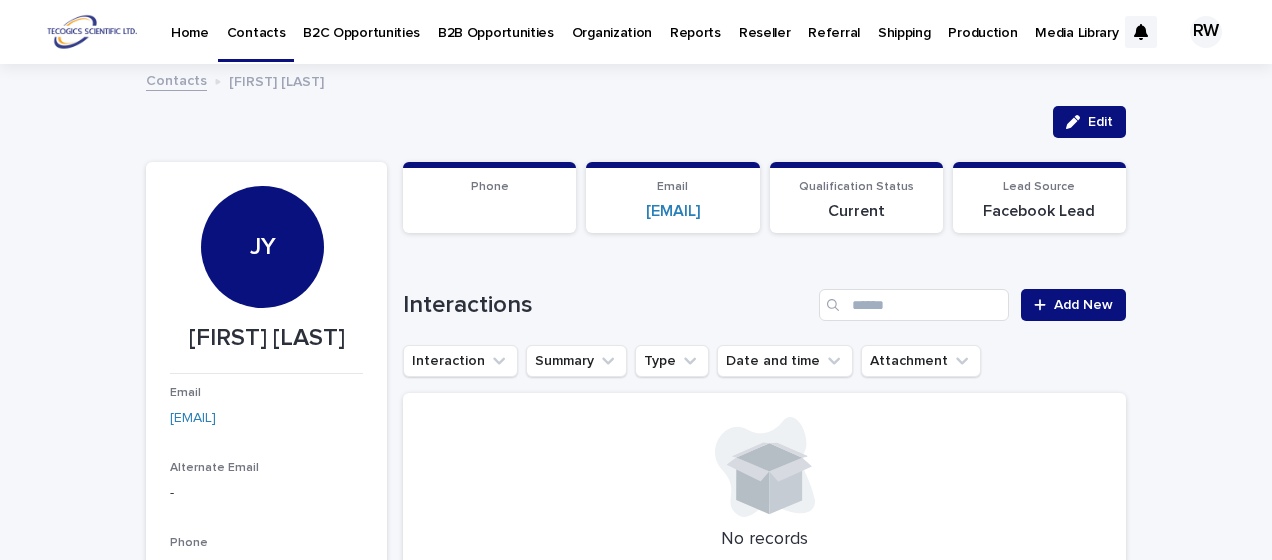 click on "B2C Opportunities" at bounding box center (361, 21) 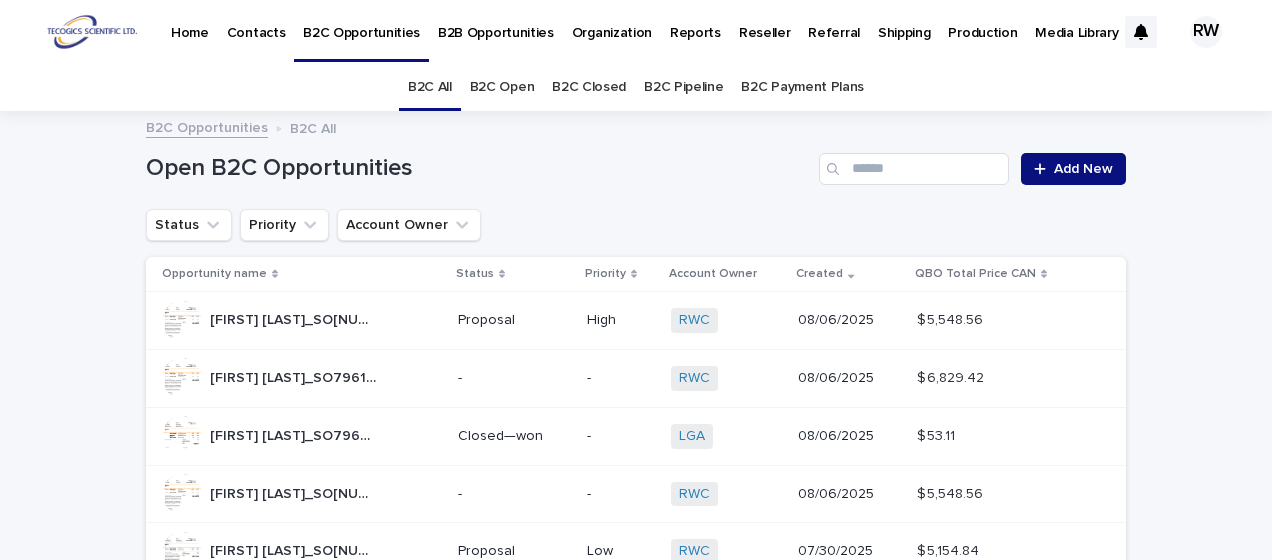 click on "B2C Open" at bounding box center [502, 87] 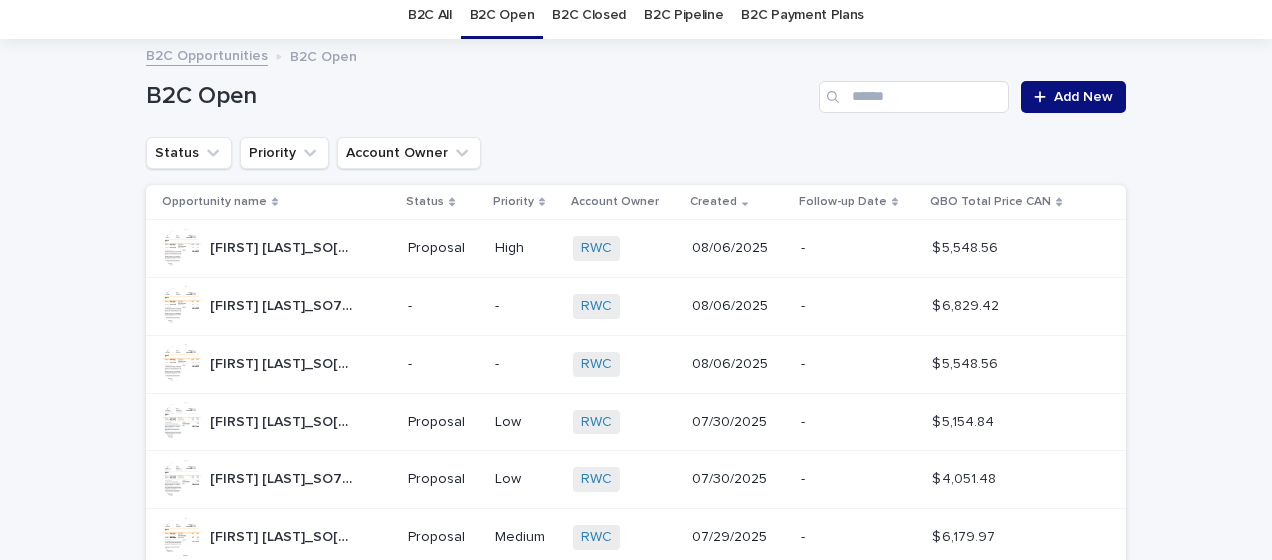 scroll, scrollTop: 200, scrollLeft: 0, axis: vertical 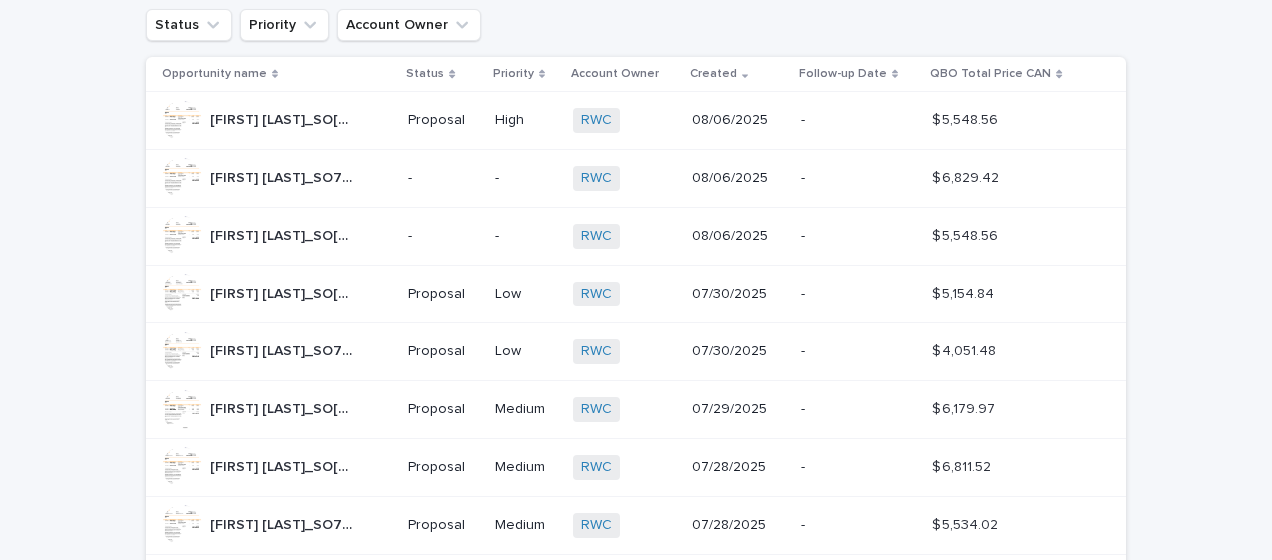 click on "-" at bounding box center [443, 178] 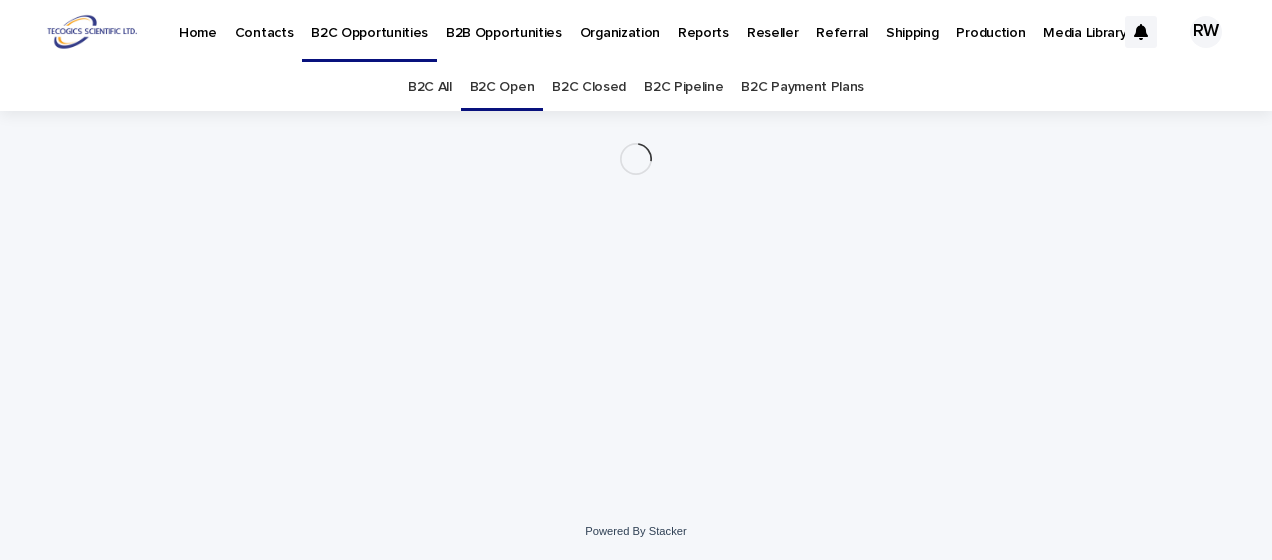 scroll, scrollTop: 0, scrollLeft: 0, axis: both 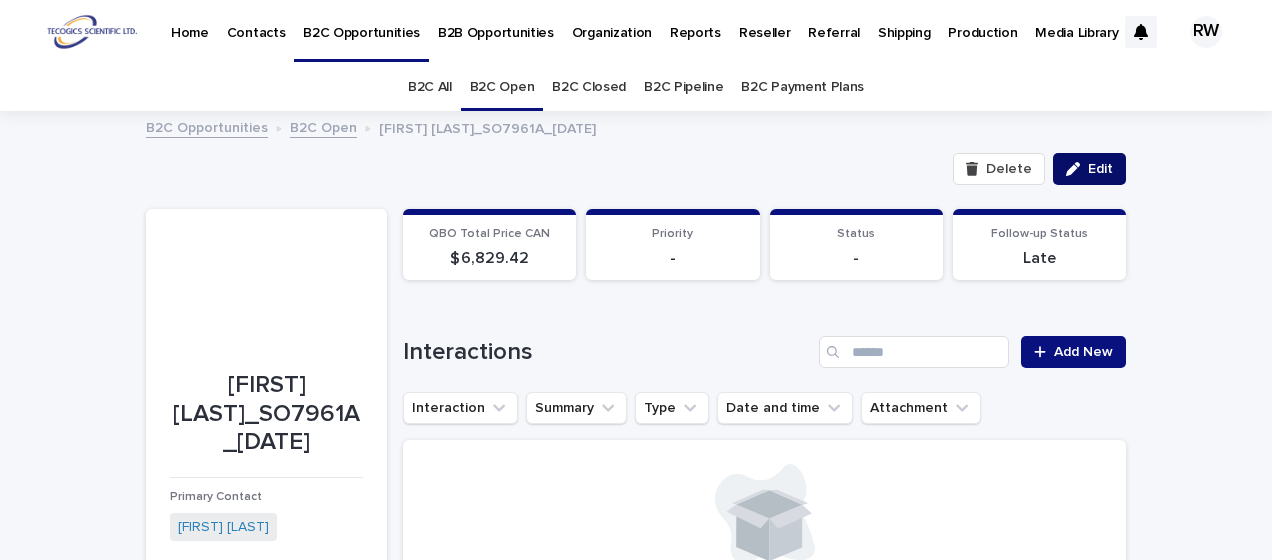 click on "Edit" at bounding box center [1100, 169] 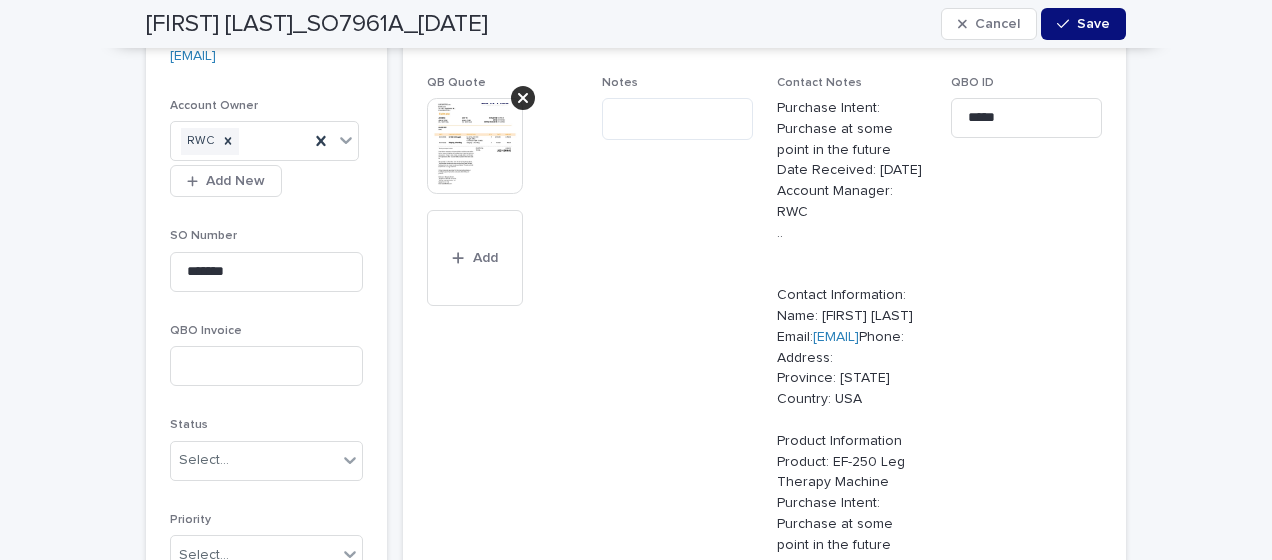 scroll, scrollTop: 800, scrollLeft: 0, axis: vertical 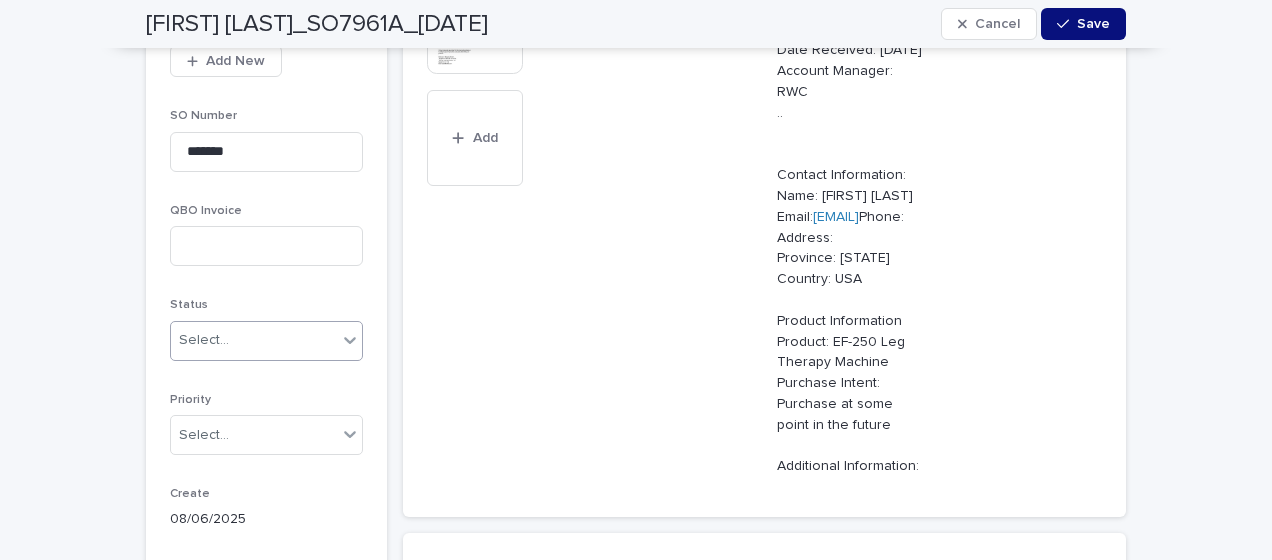 click on "Select..." at bounding box center (254, 340) 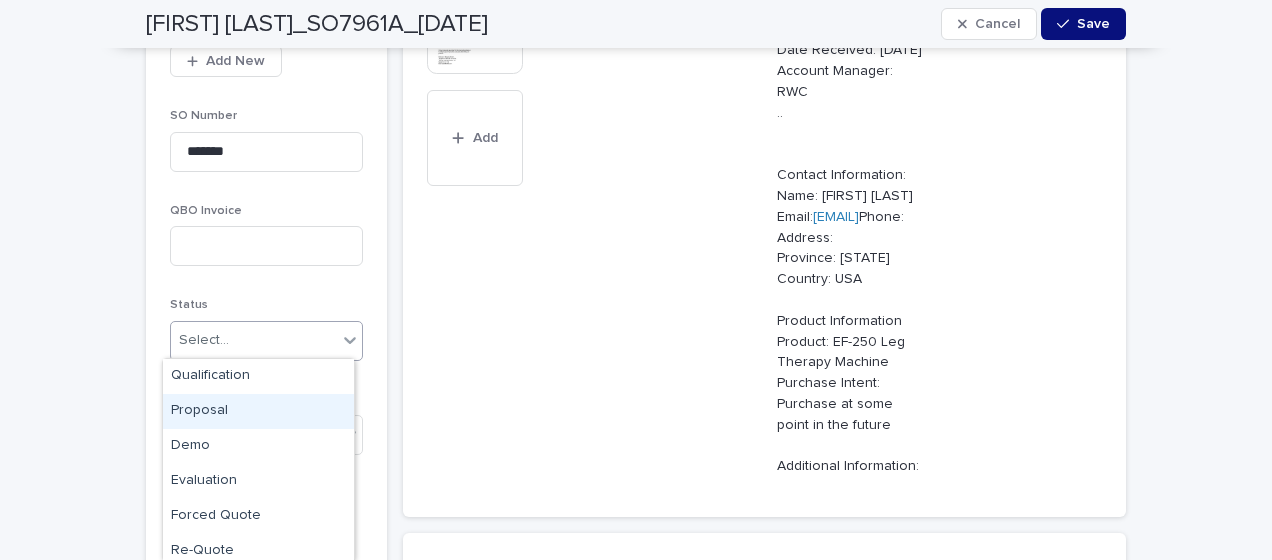 click on "Proposal" at bounding box center (258, 411) 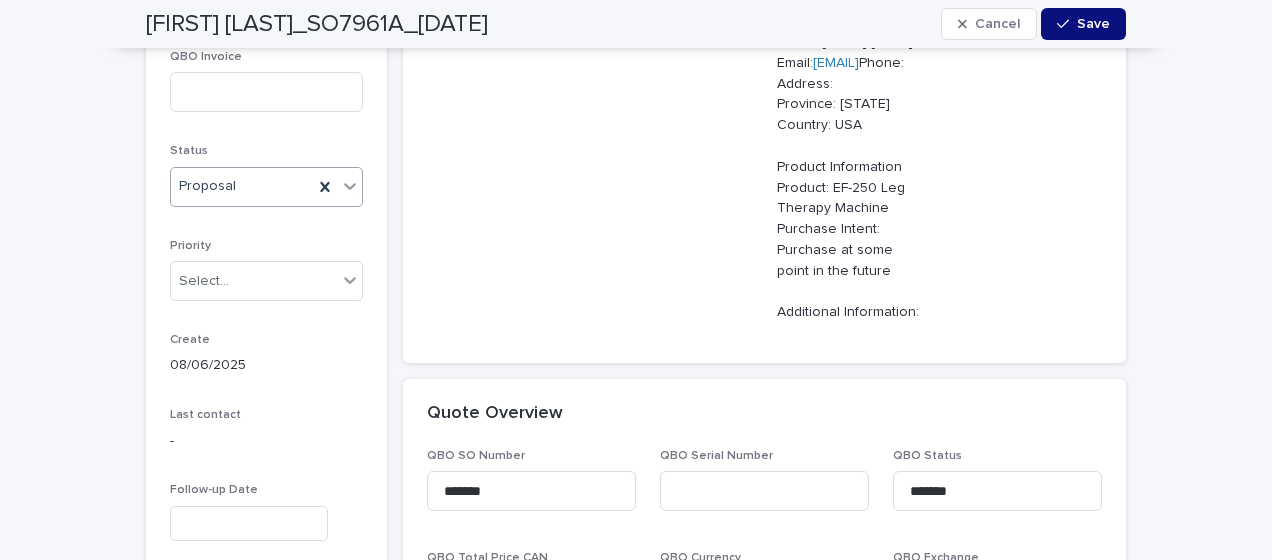 scroll, scrollTop: 1000, scrollLeft: 0, axis: vertical 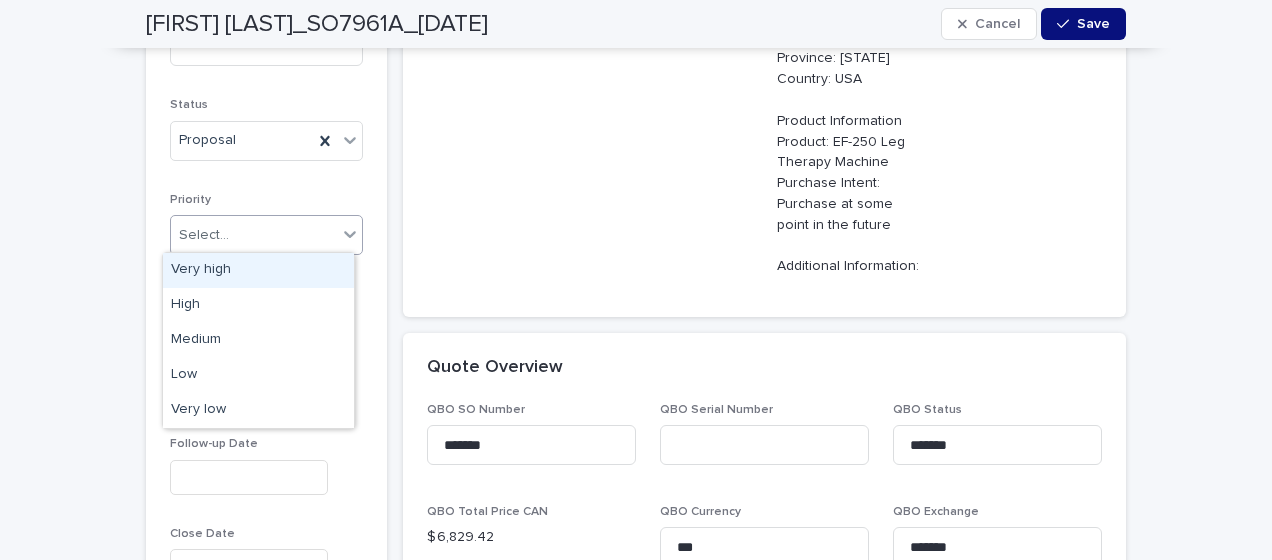 click on "Select..." at bounding box center (204, 235) 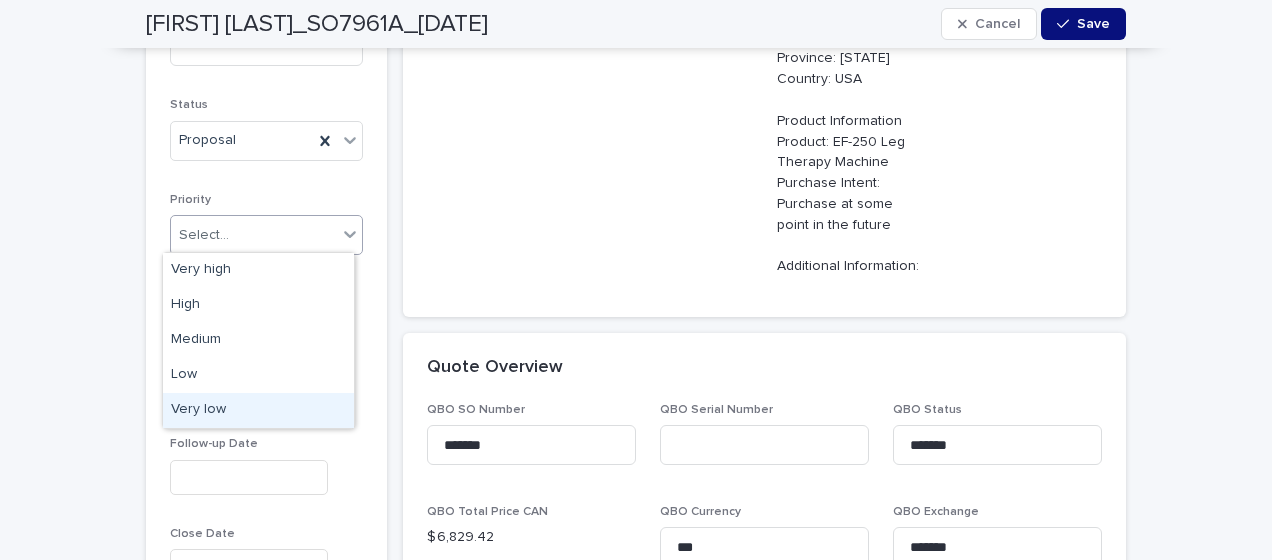 click on "Very low" at bounding box center [258, 410] 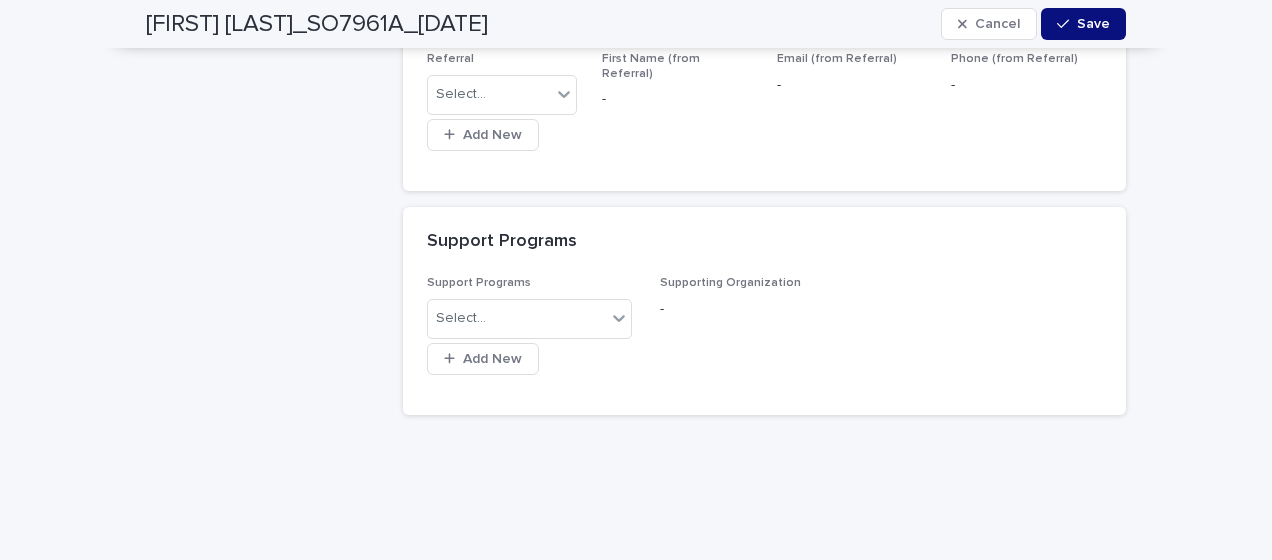 scroll, scrollTop: 2500, scrollLeft: 0, axis: vertical 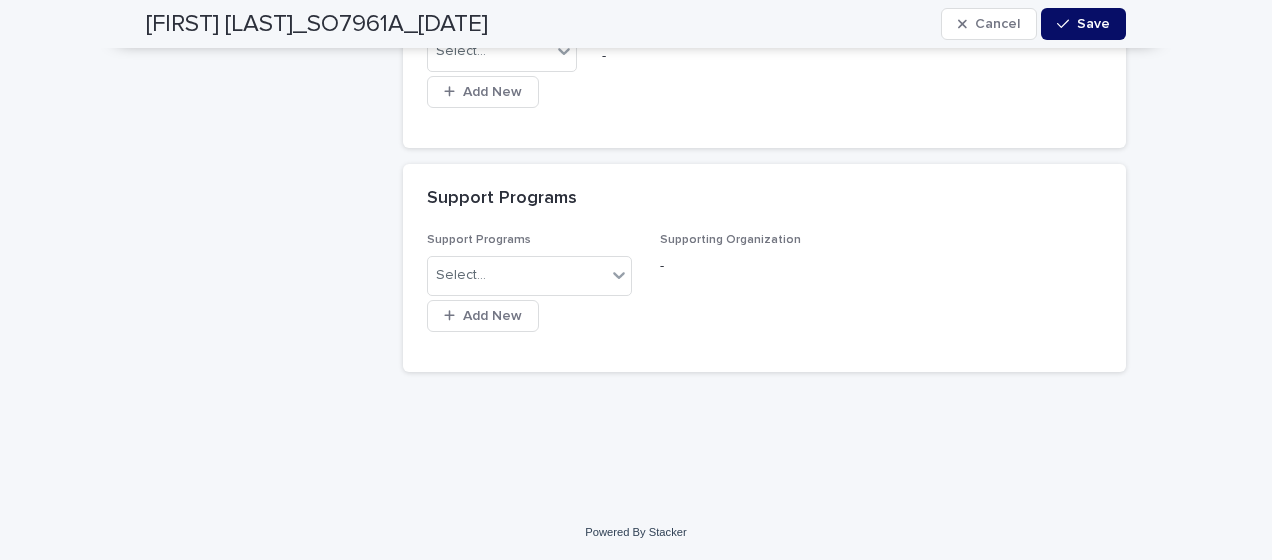 click on "Save" at bounding box center [1093, 24] 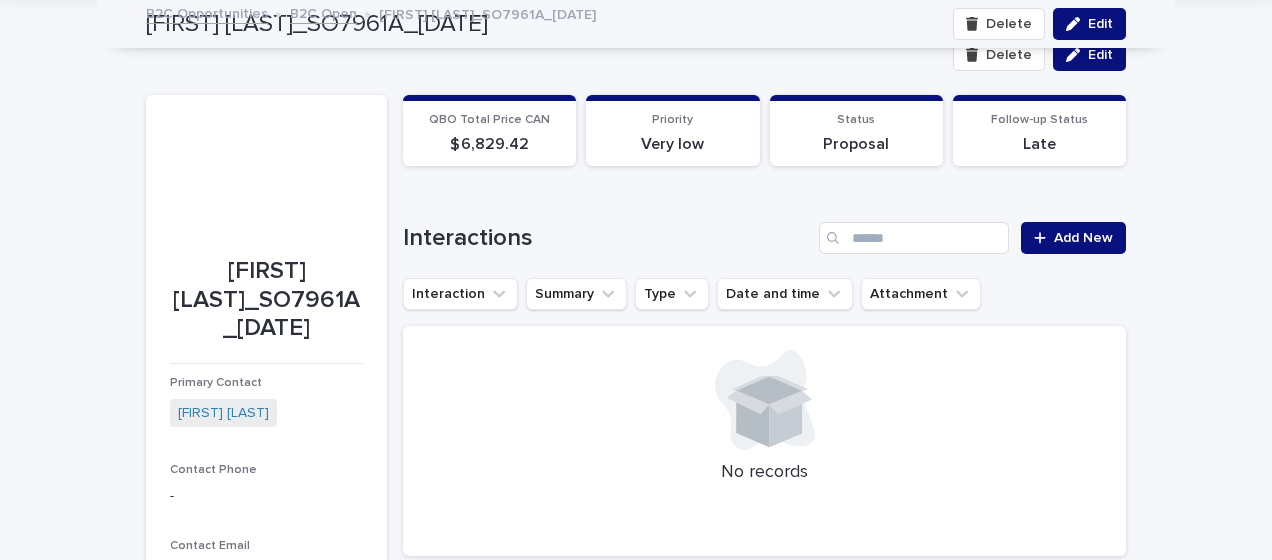 scroll, scrollTop: 66, scrollLeft: 0, axis: vertical 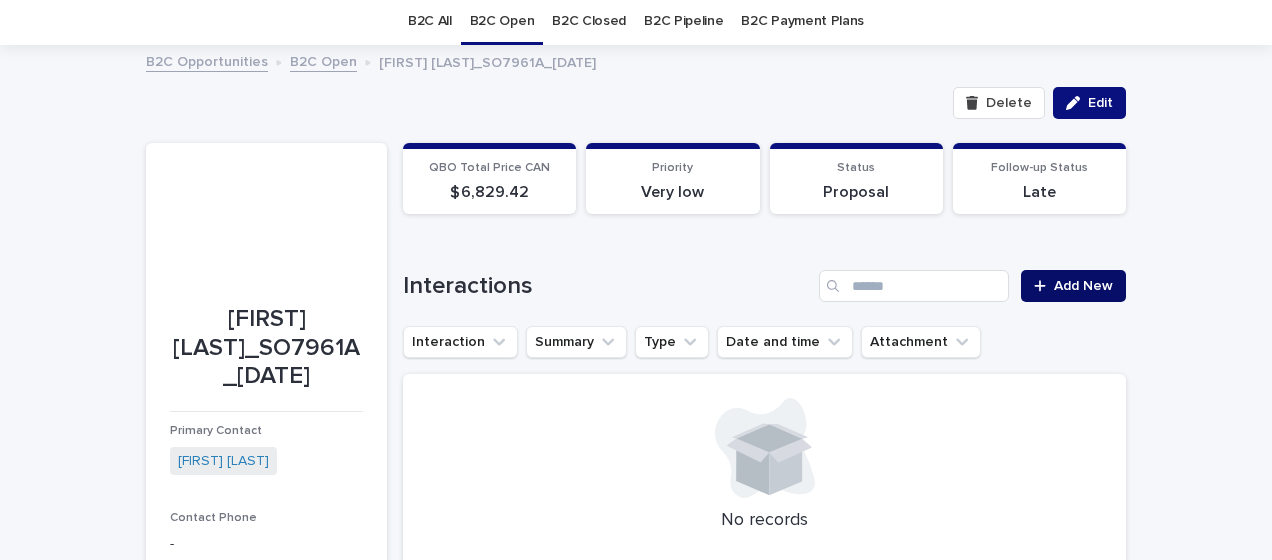 click on "Add New" at bounding box center (1083, 286) 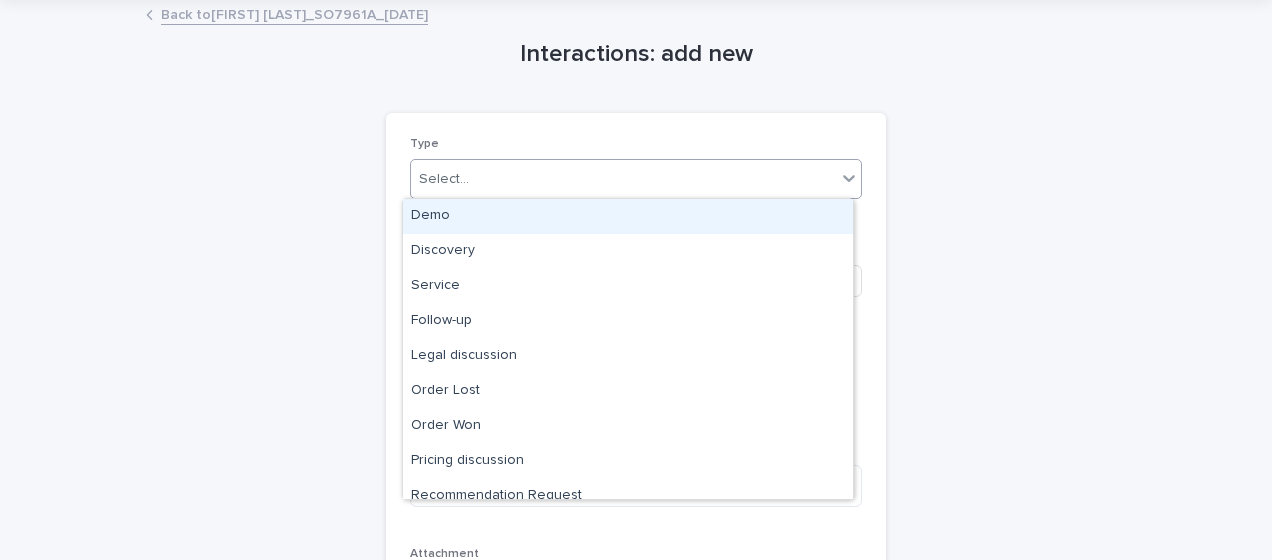 click on "Select..." at bounding box center (623, 179) 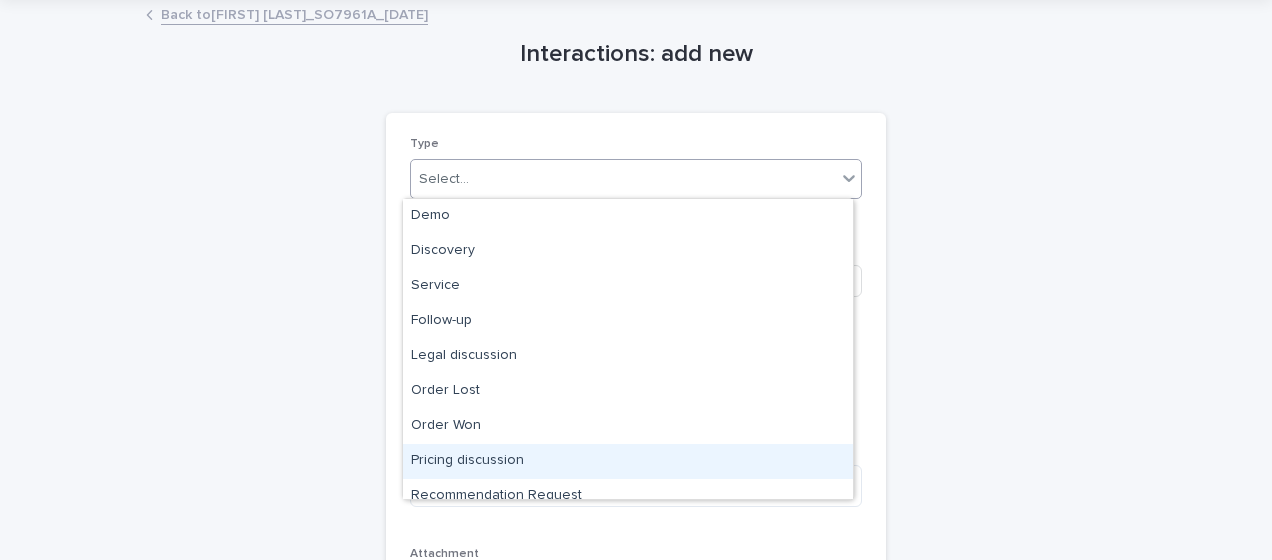 click on "Pricing discussion" at bounding box center (628, 461) 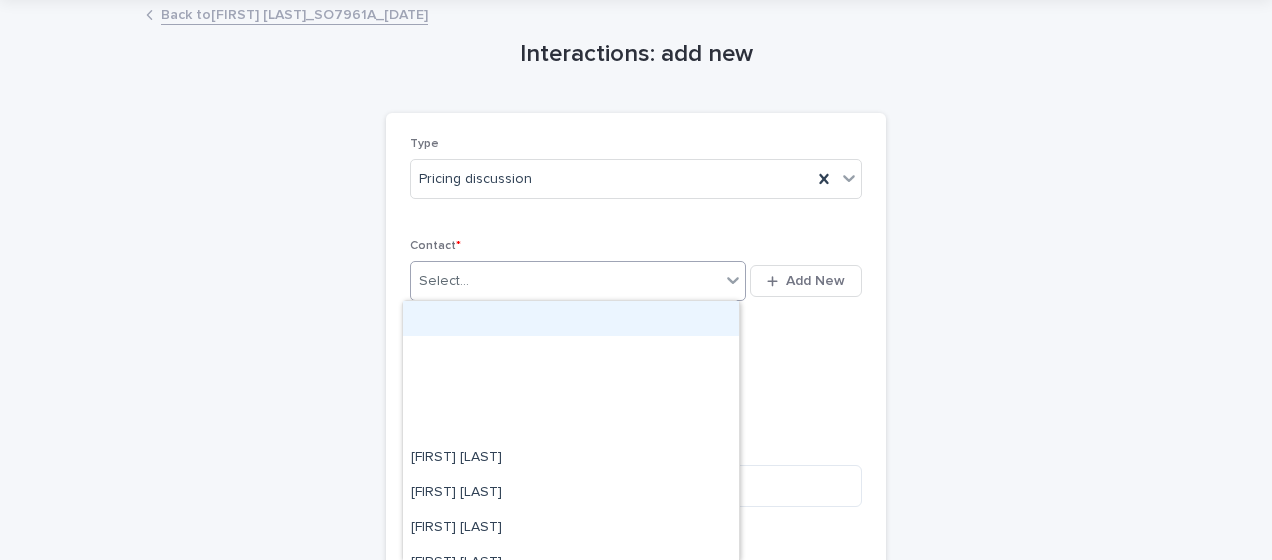 click on "Select..." at bounding box center (444, 281) 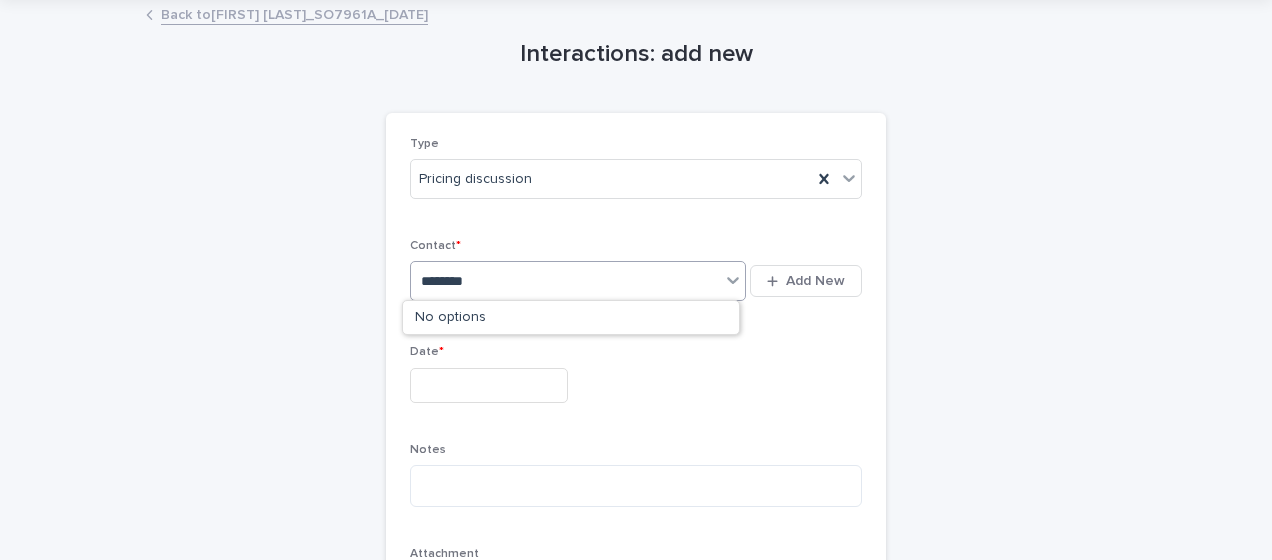 type on "*********" 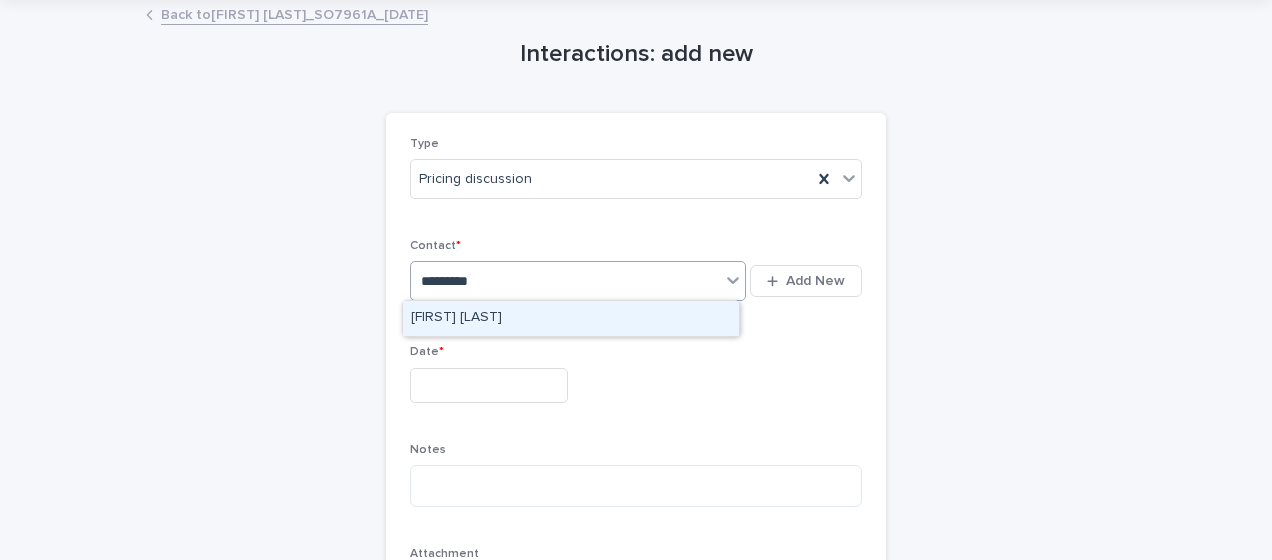 click on "Jessica Yetter" at bounding box center [571, 318] 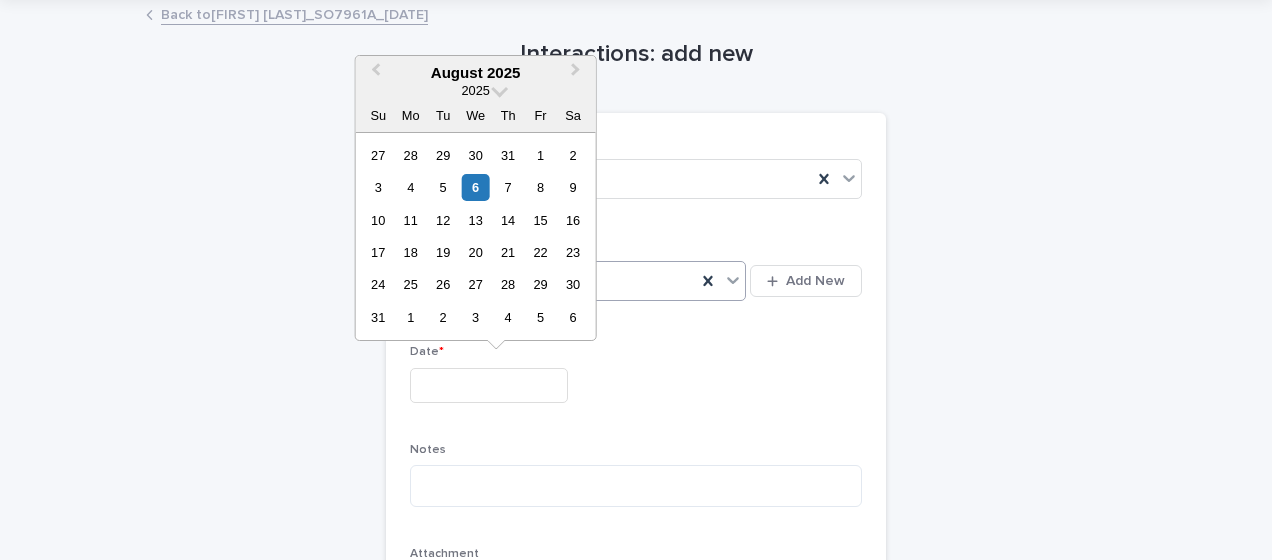 click at bounding box center [489, 385] 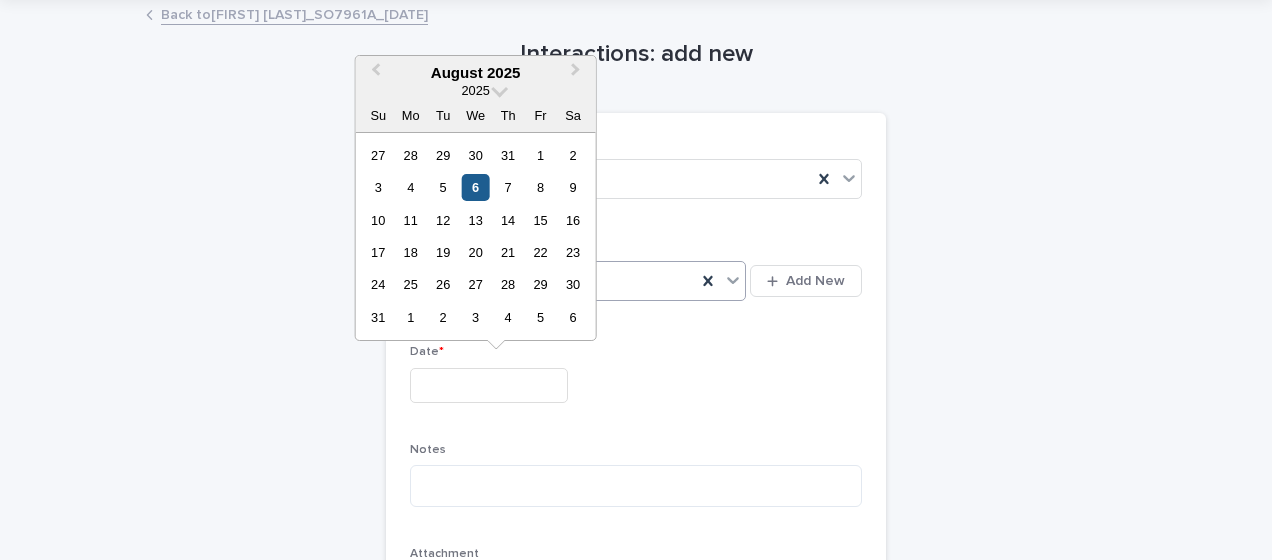 click on "6" at bounding box center (475, 187) 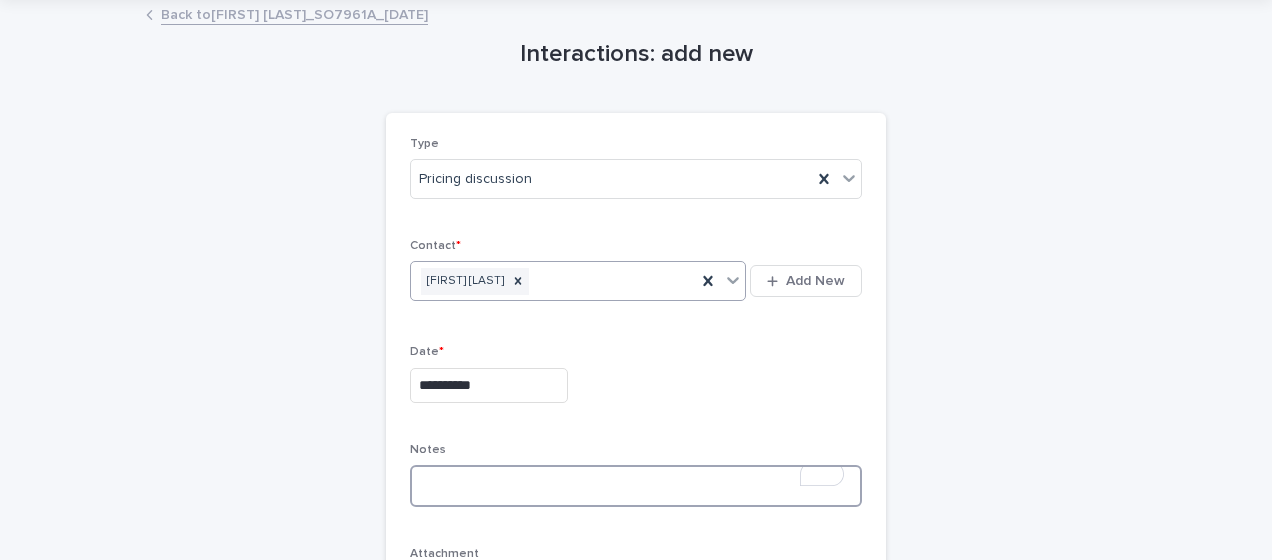 paste on "**********" 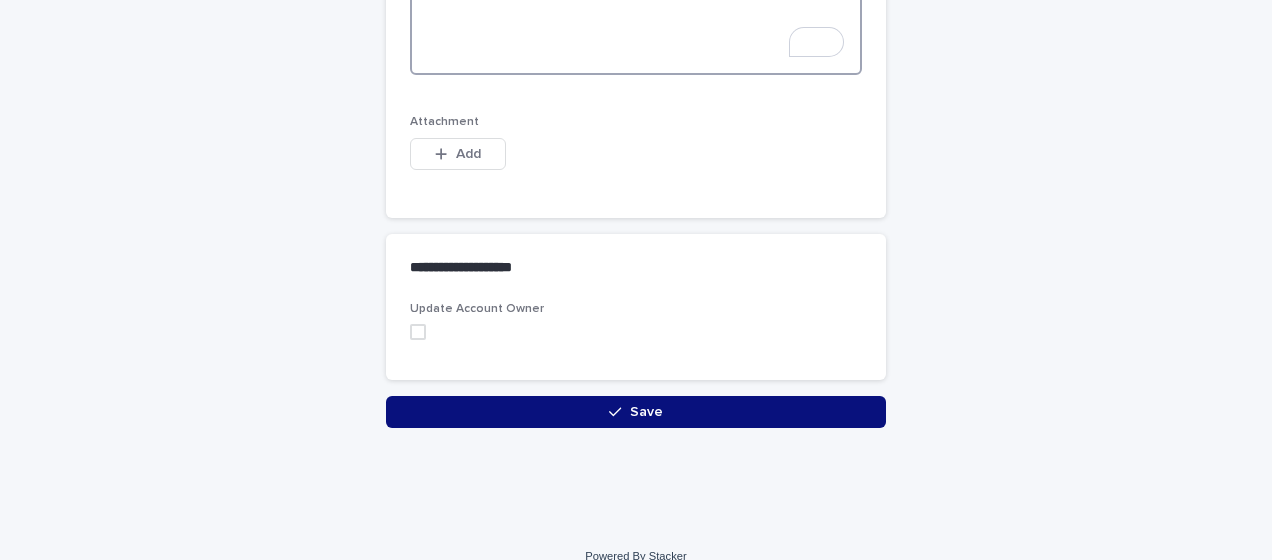scroll, scrollTop: 1594, scrollLeft: 0, axis: vertical 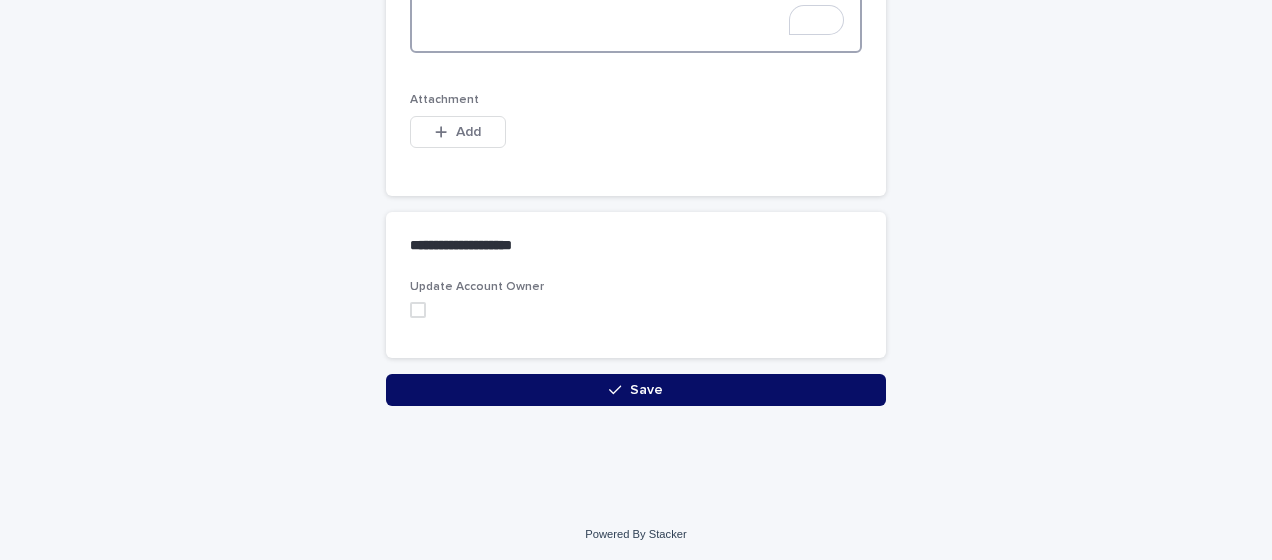 type on "**********" 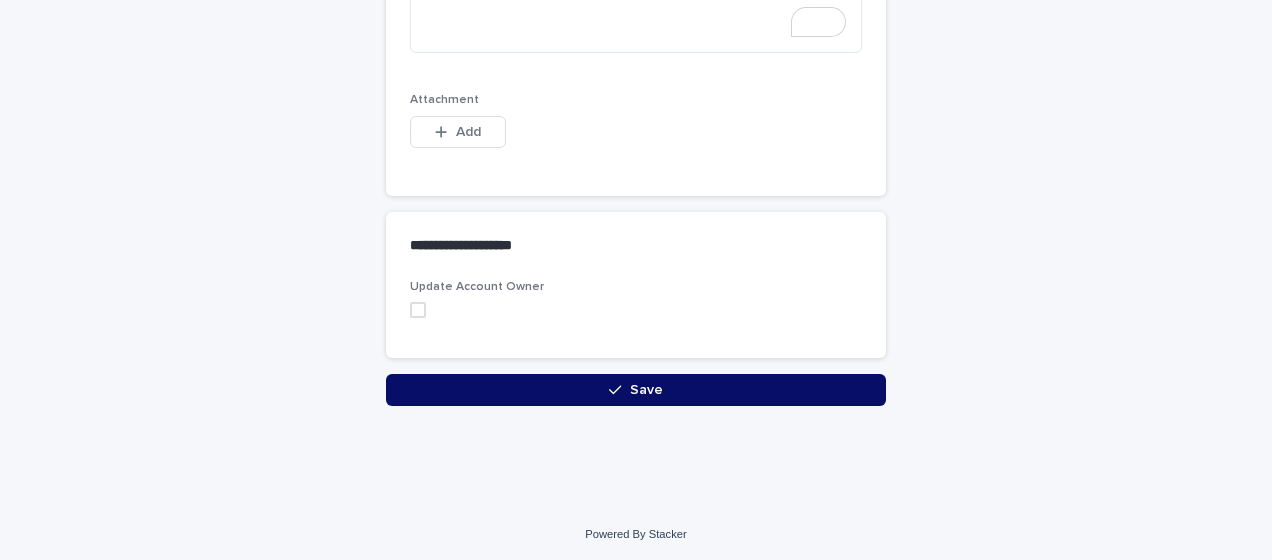 click on "Save" at bounding box center (636, 390) 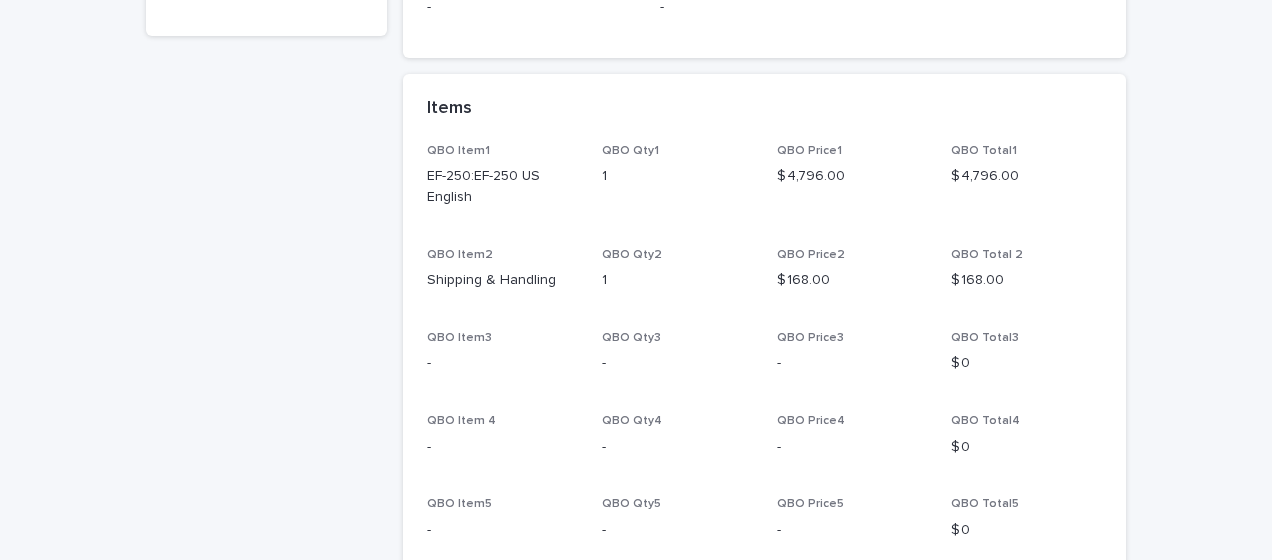 scroll, scrollTop: 0, scrollLeft: 0, axis: both 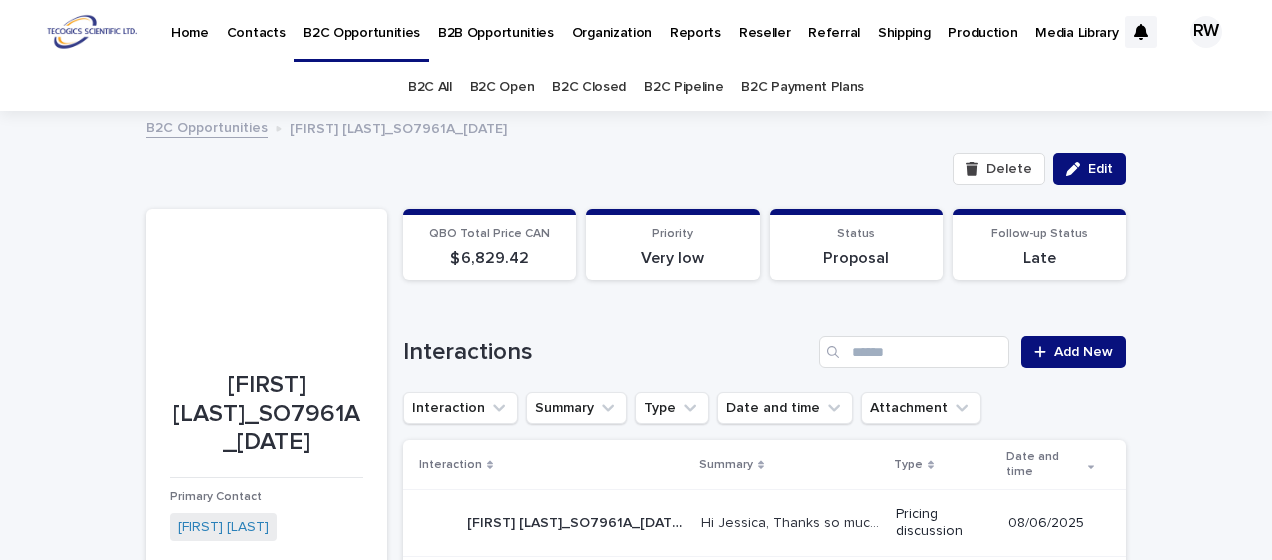 click on "B2C Open" at bounding box center (502, 87) 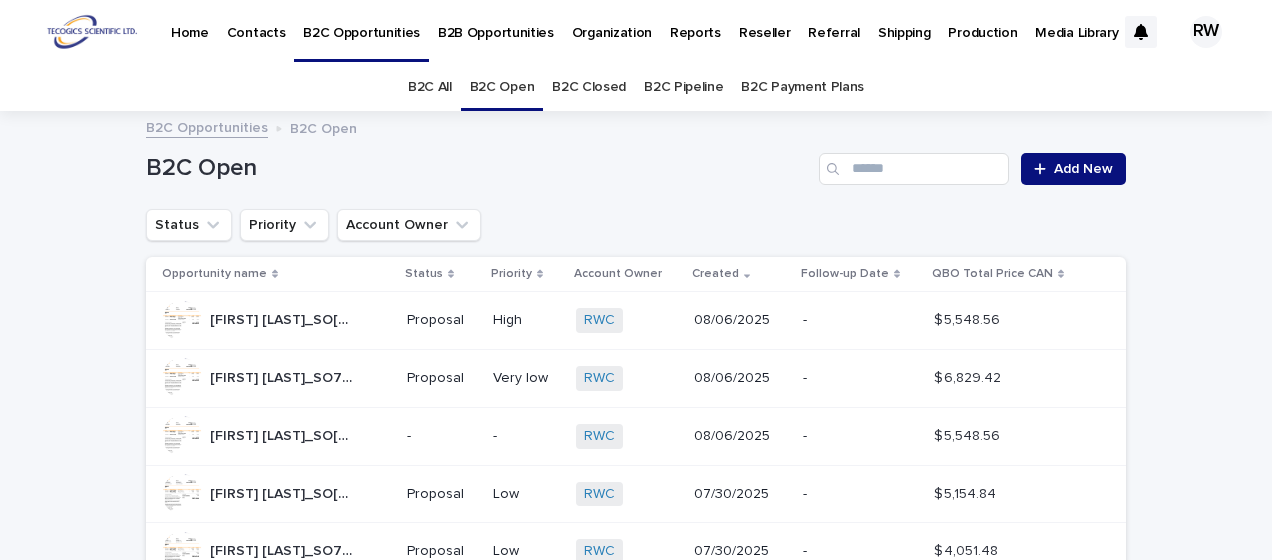 click on "-" at bounding box center [442, 436] 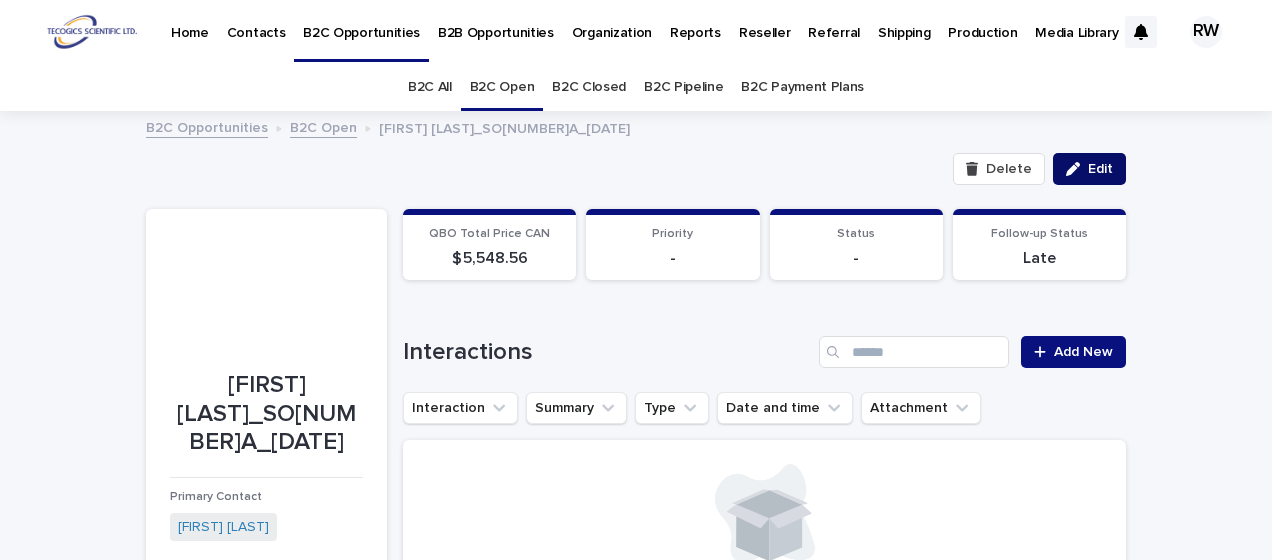 click on "Edit" at bounding box center (1100, 169) 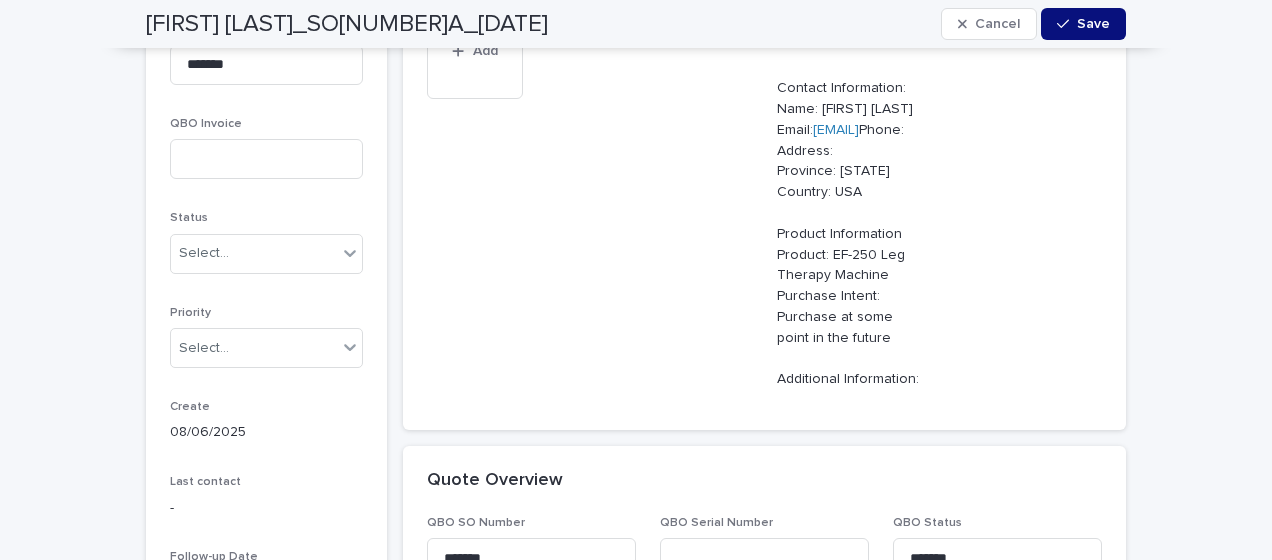scroll, scrollTop: 900, scrollLeft: 0, axis: vertical 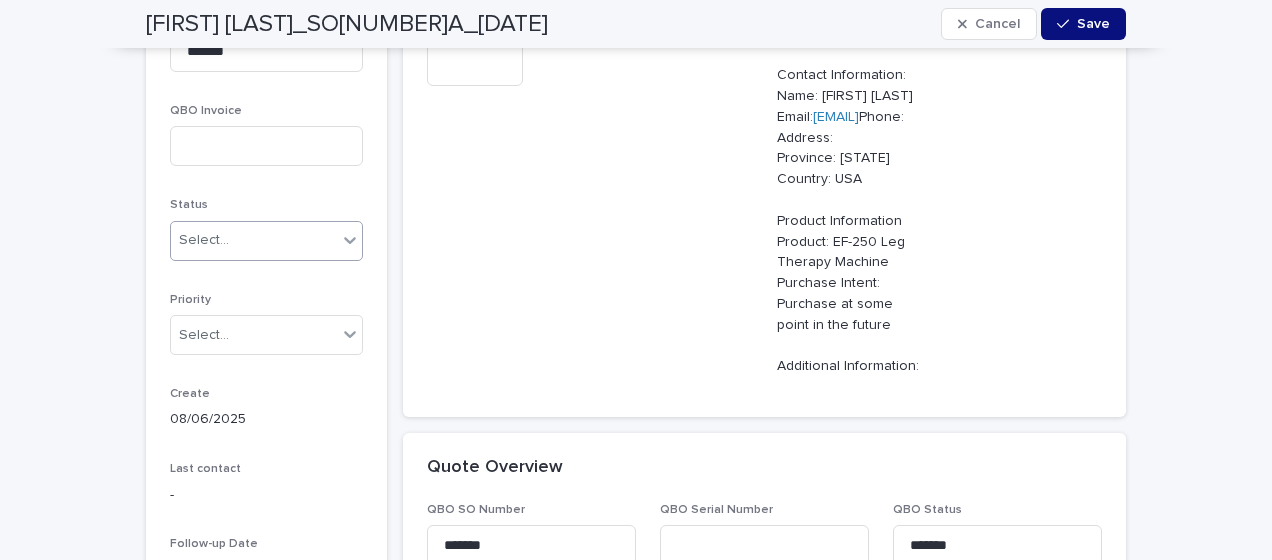 click on "Select..." at bounding box center (254, 240) 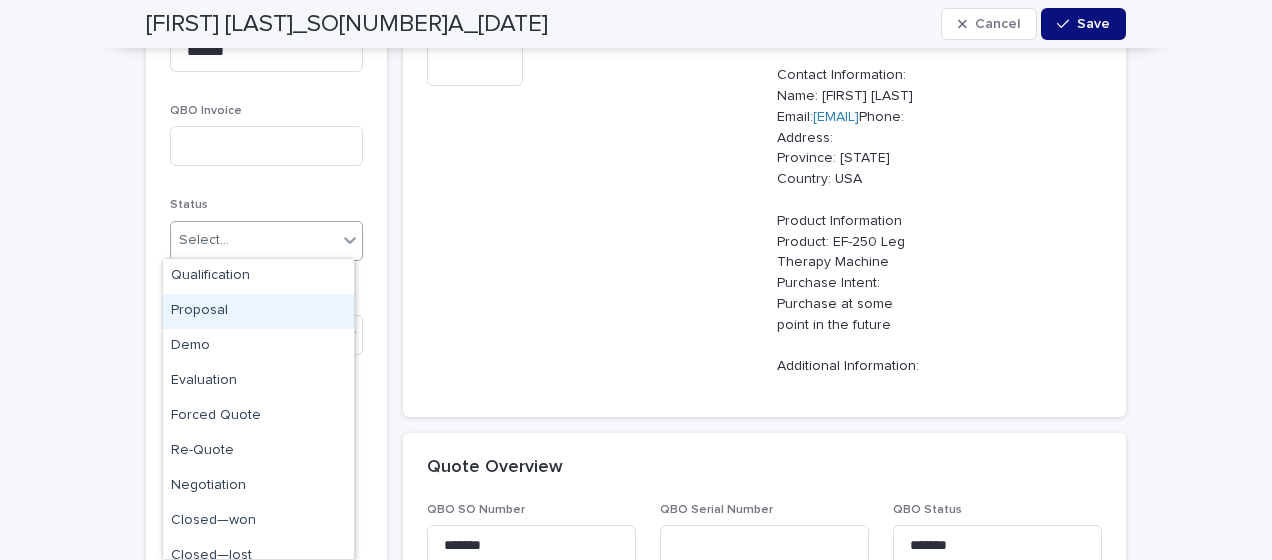 click on "Proposal" at bounding box center [258, 311] 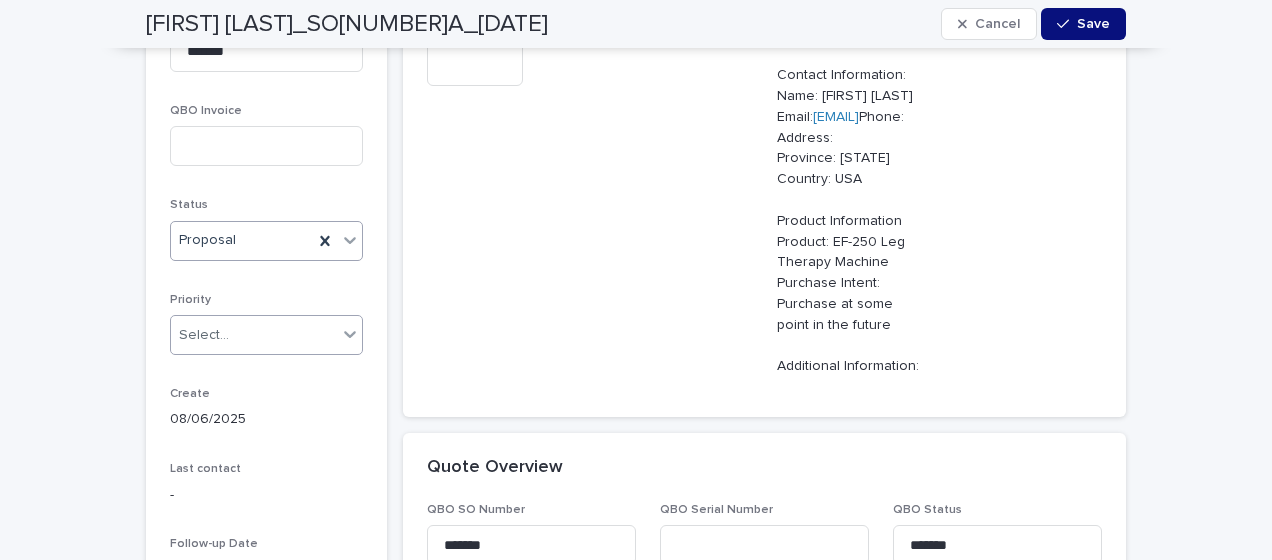 click on "Select..." at bounding box center (204, 335) 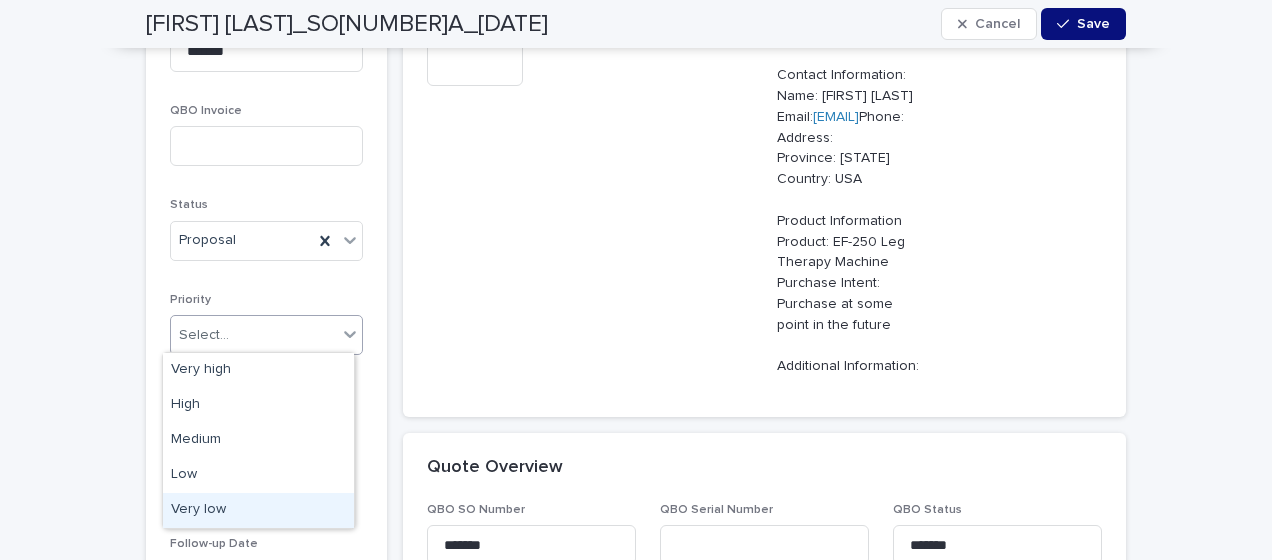 click on "Very low" at bounding box center [258, 510] 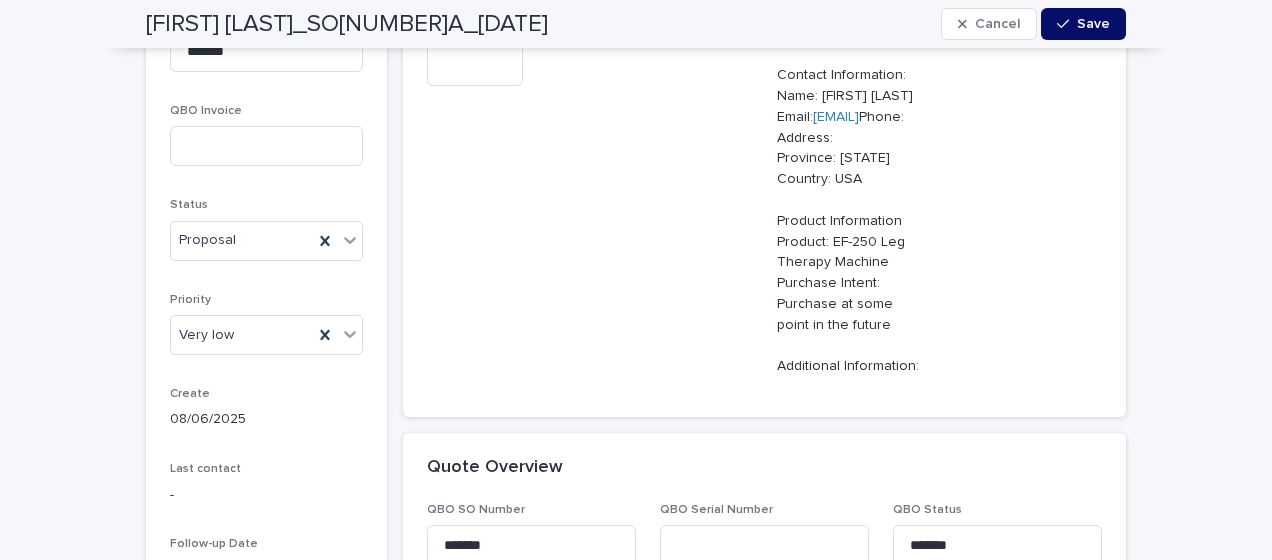 click at bounding box center [1067, 24] 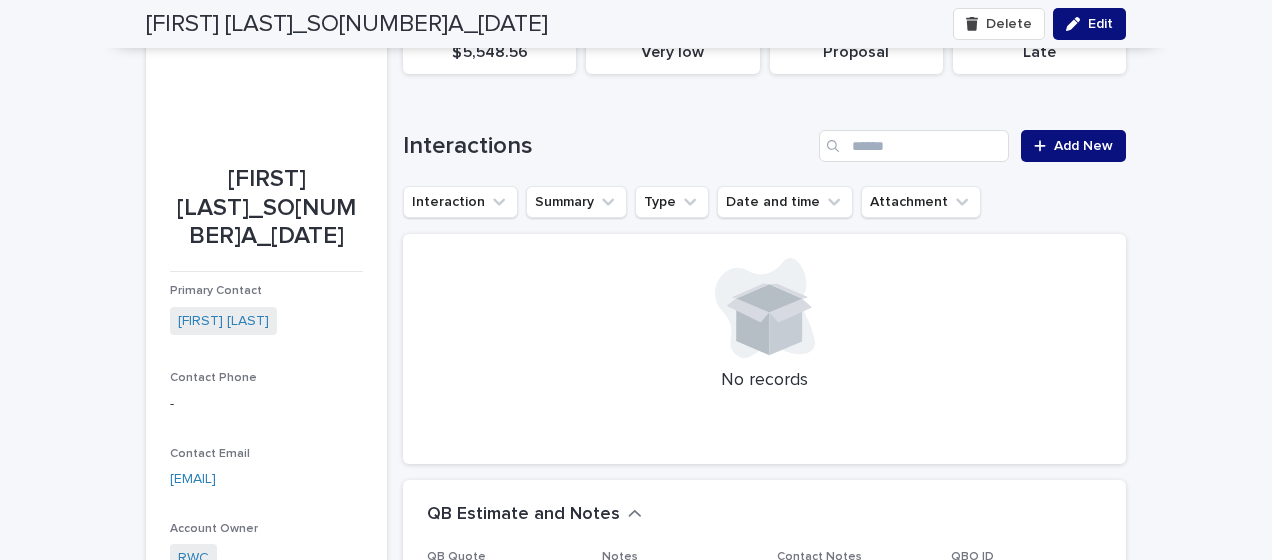 scroll, scrollTop: 200, scrollLeft: 0, axis: vertical 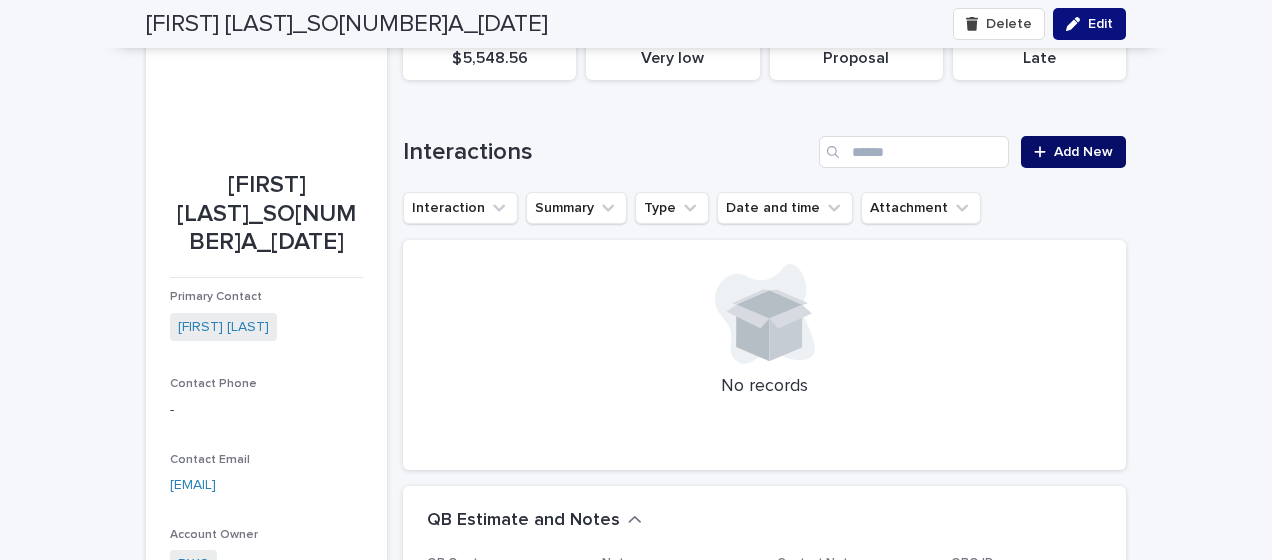 click on "Add New" at bounding box center (1073, 152) 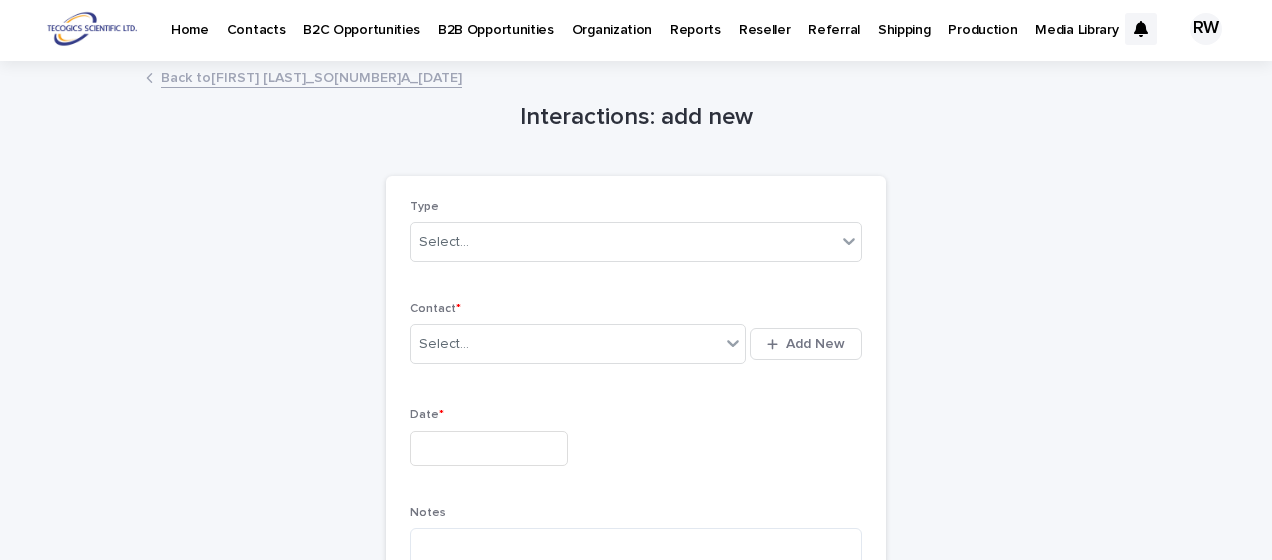 scroll, scrollTop: 0, scrollLeft: 0, axis: both 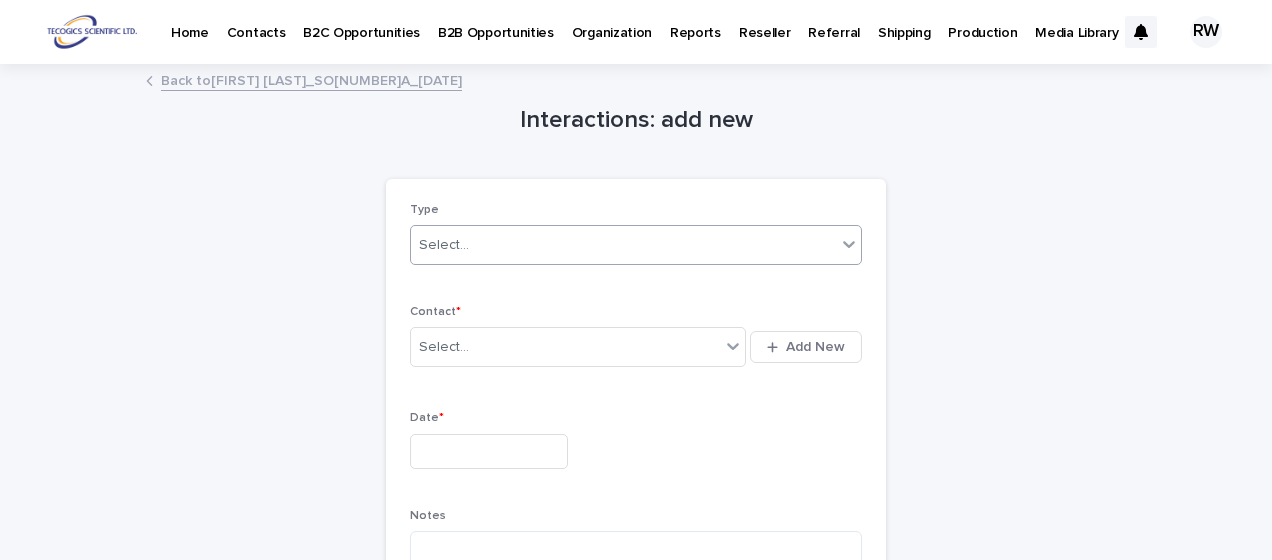 click at bounding box center (472, 245) 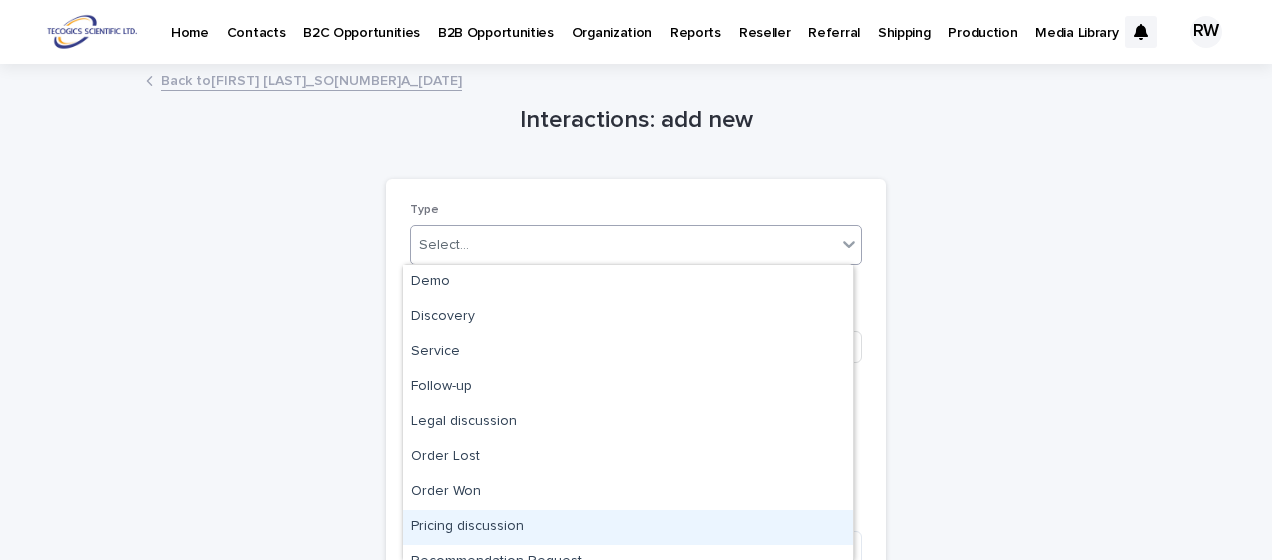 click on "Pricing discussion" at bounding box center [628, 527] 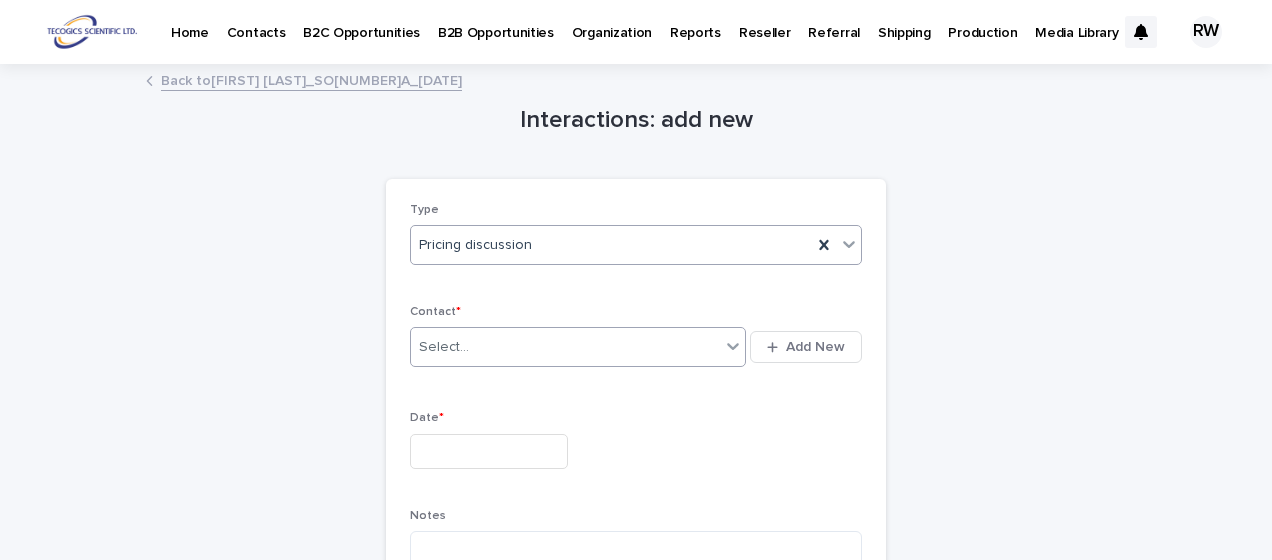 click on "Select..." at bounding box center [565, 347] 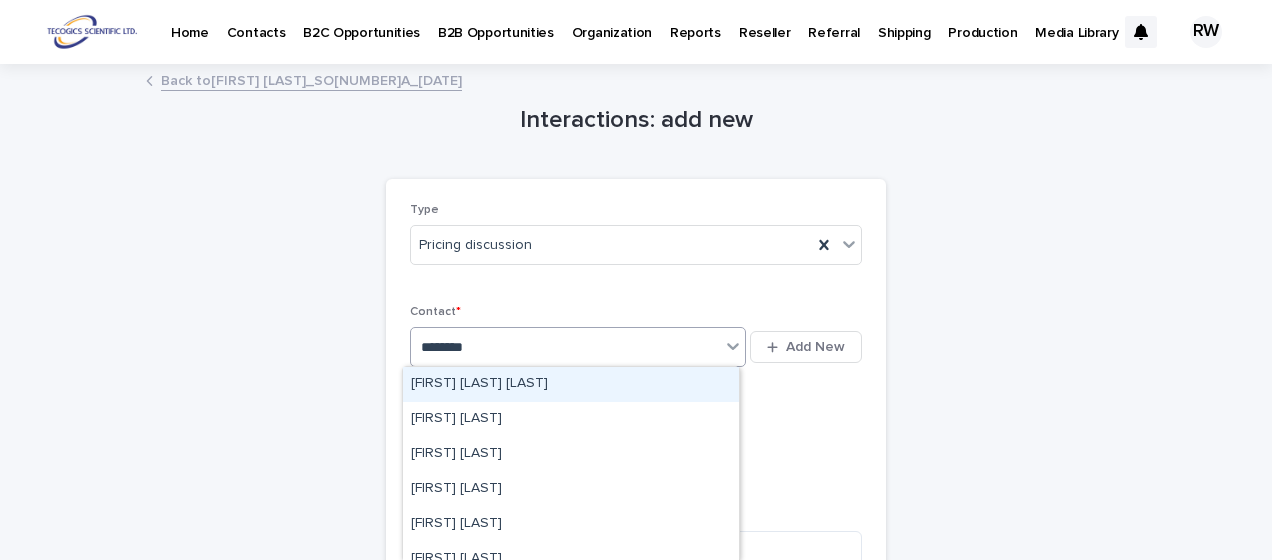 type on "*********" 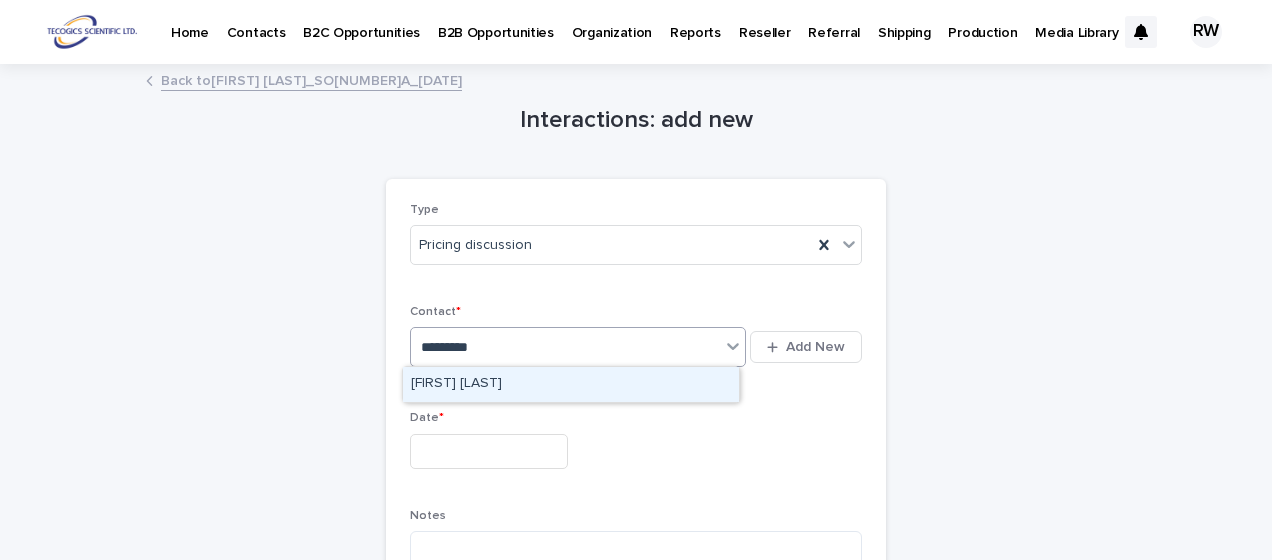 click on "Jessica Yetter" at bounding box center (571, 384) 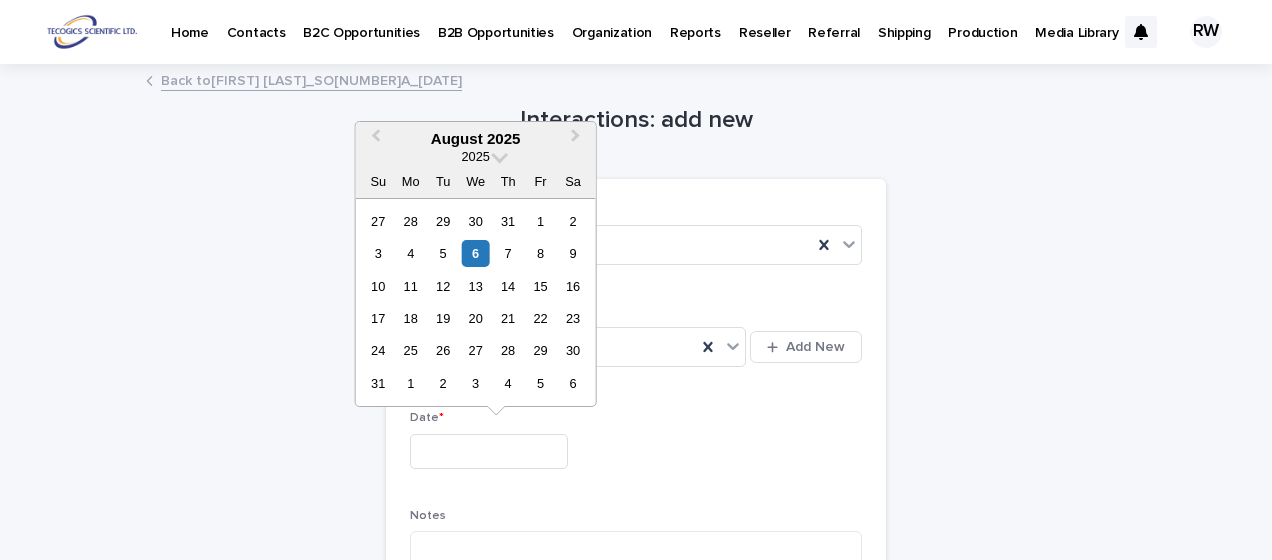 click at bounding box center (489, 451) 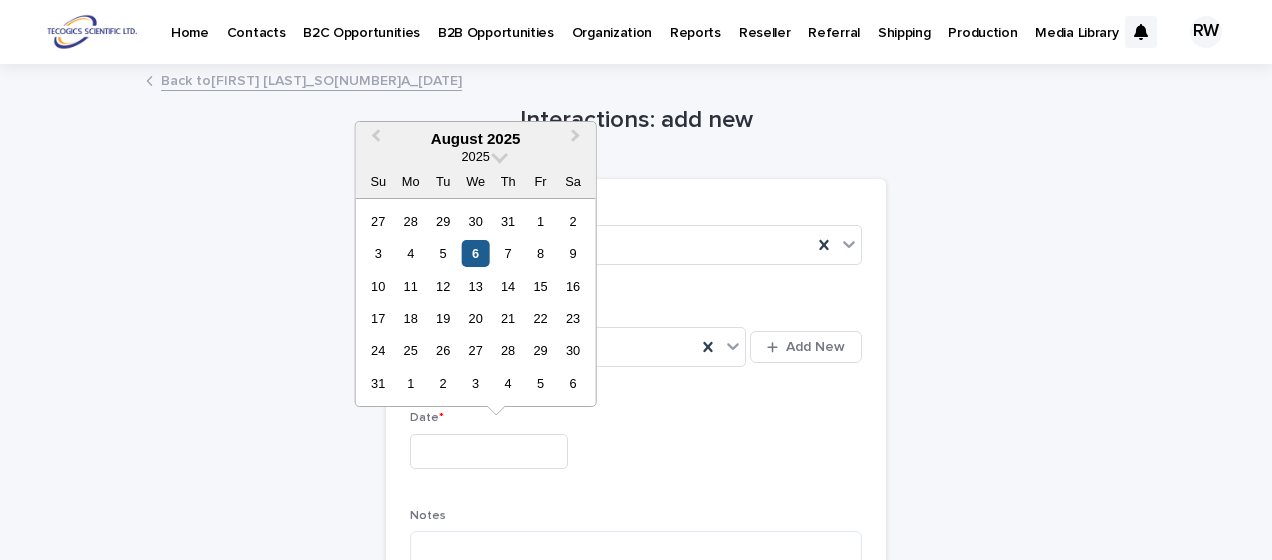 click on "6" at bounding box center (475, 253) 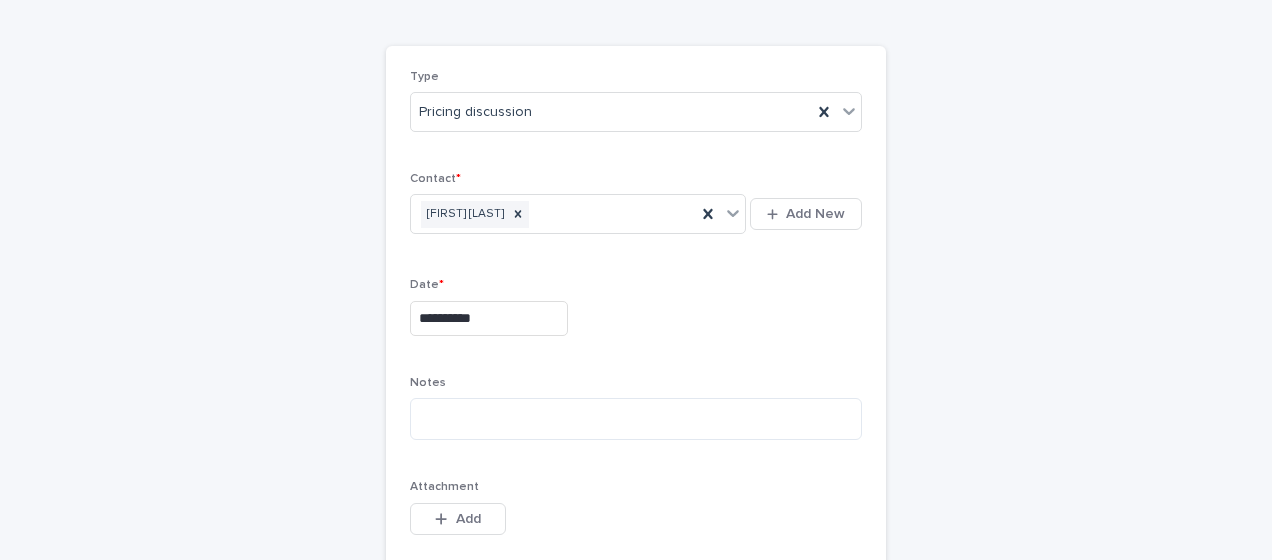 scroll, scrollTop: 200, scrollLeft: 0, axis: vertical 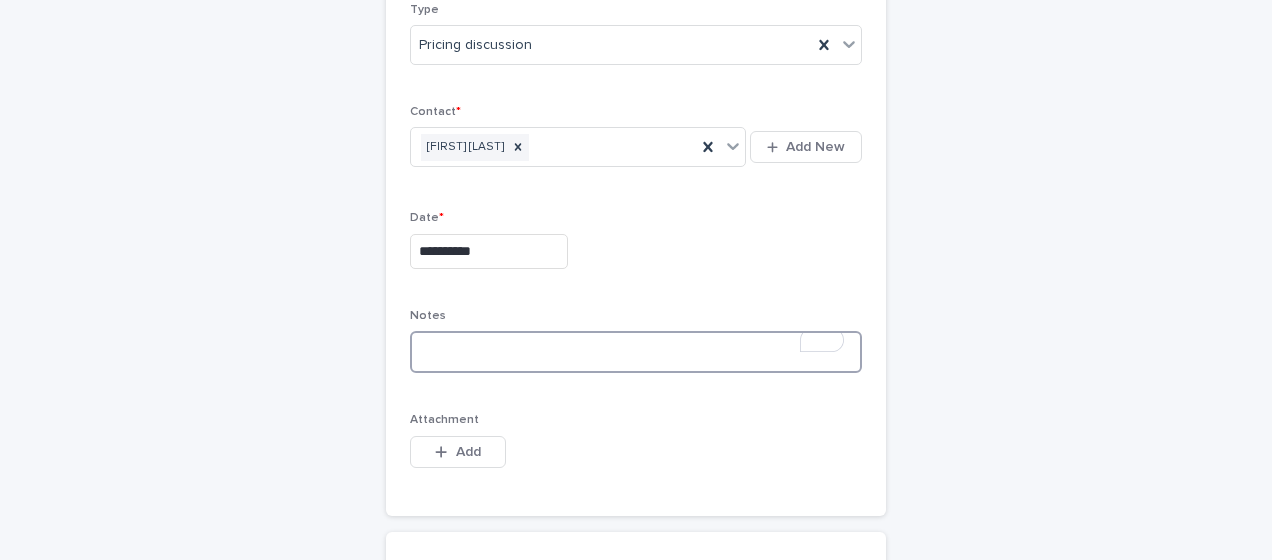 paste on "**********" 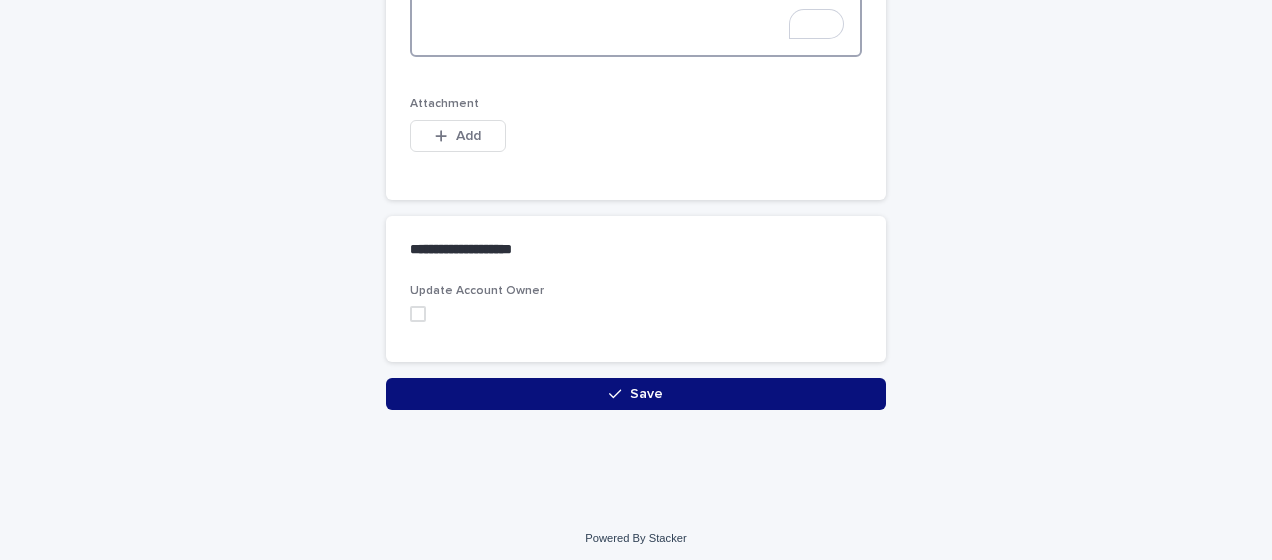 scroll, scrollTop: 1594, scrollLeft: 0, axis: vertical 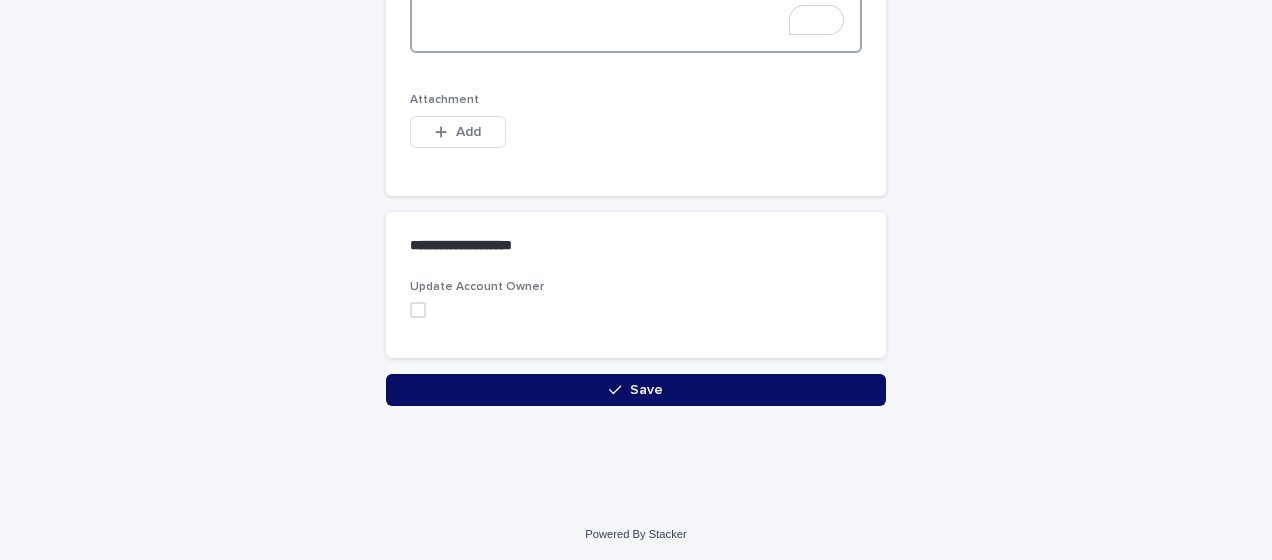 type on "**********" 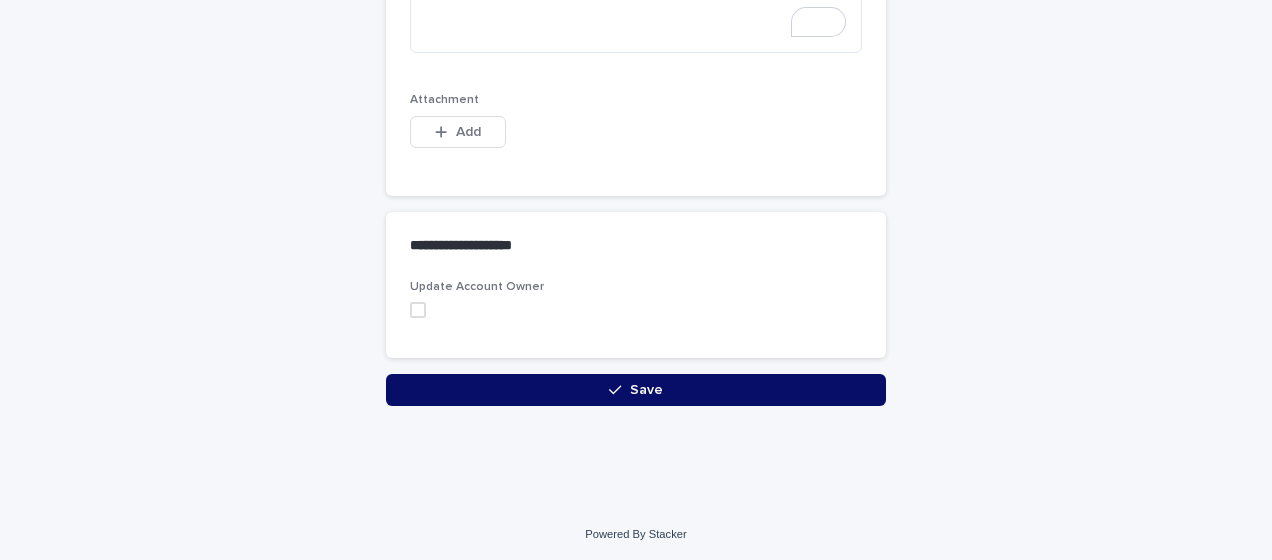click on "Save" at bounding box center [636, 390] 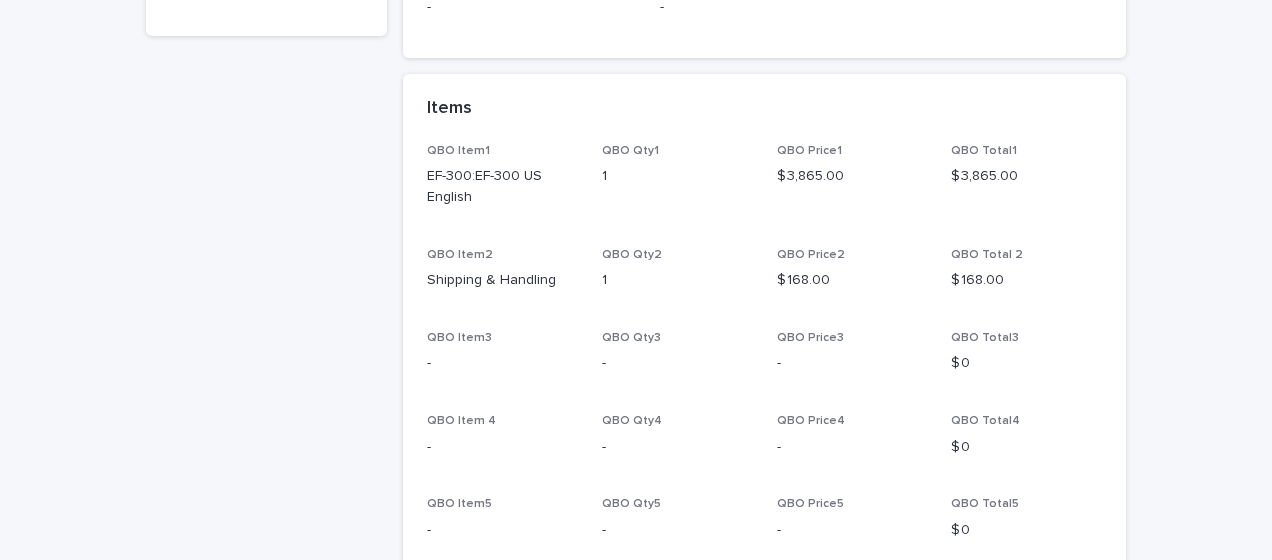 scroll, scrollTop: 0, scrollLeft: 0, axis: both 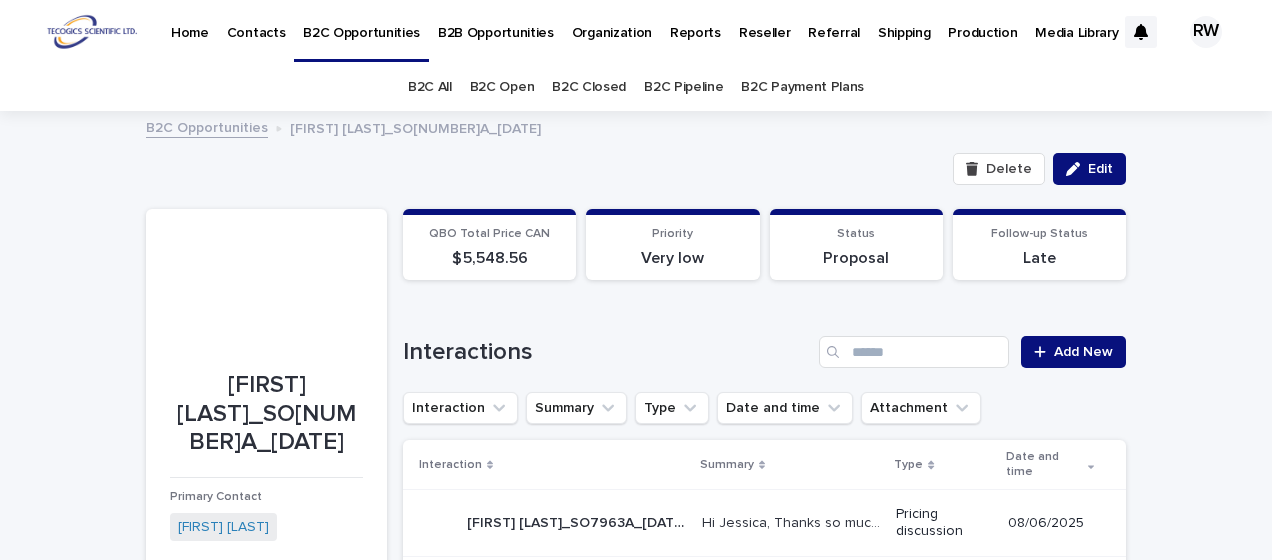 click on "Production" at bounding box center [982, 21] 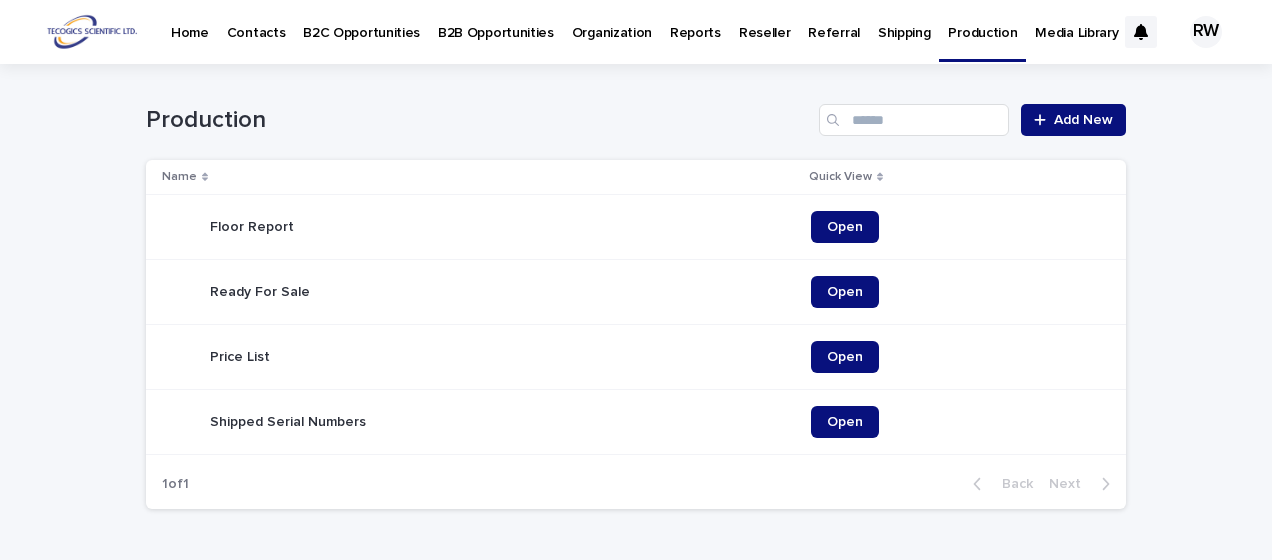 click on "B2C Opportunities" at bounding box center (361, 21) 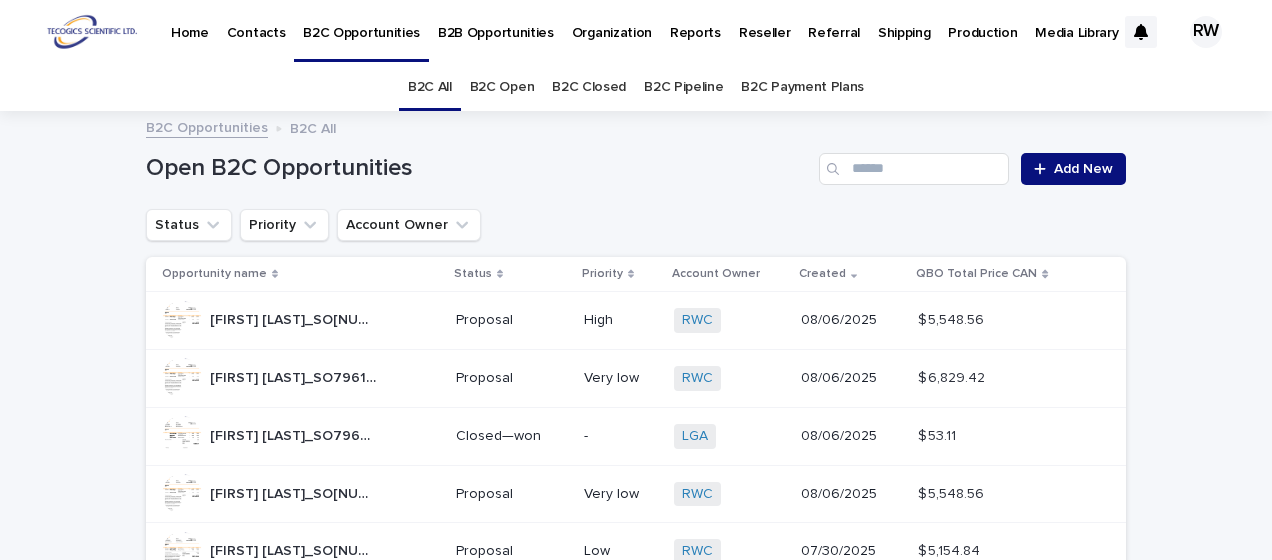 click on "B2C Open" at bounding box center [502, 87] 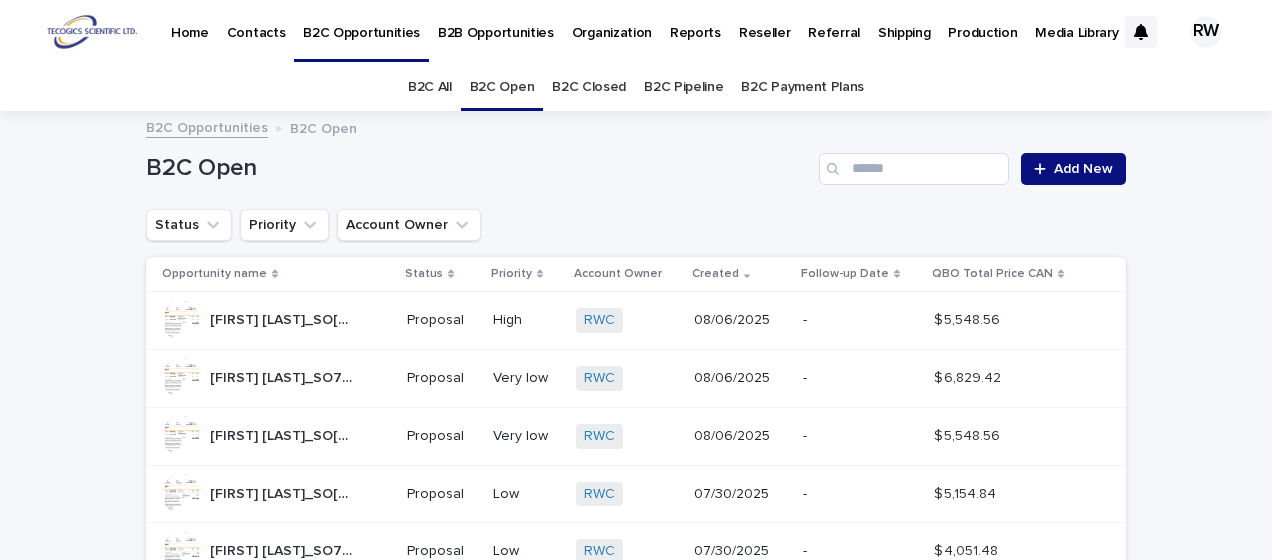 click on "B2B Opportunities" at bounding box center (496, 21) 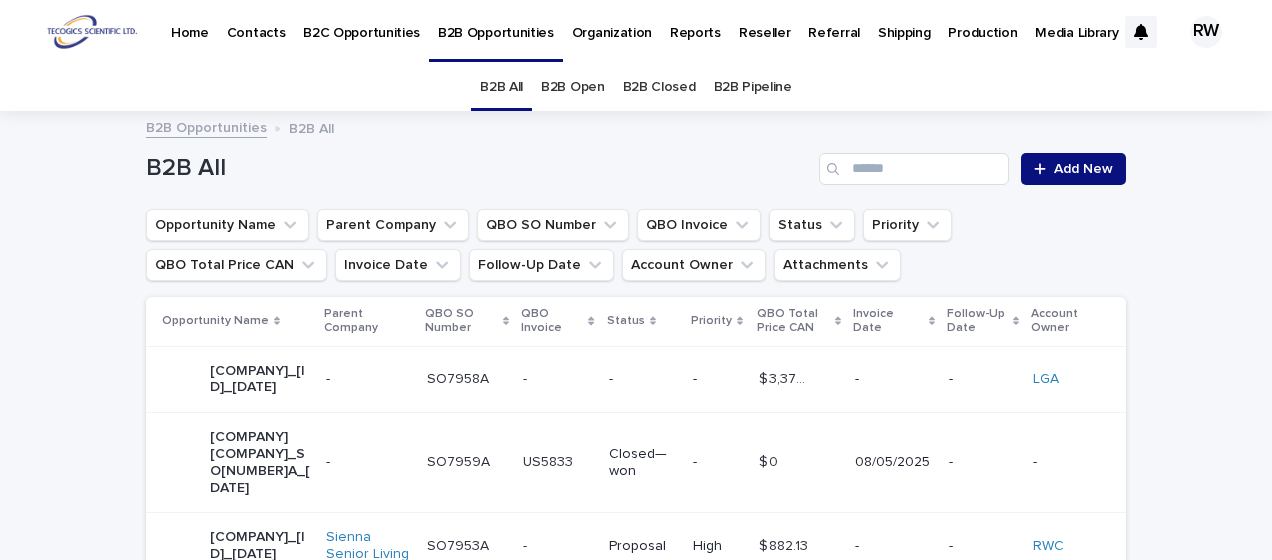 click on "B2B Open" at bounding box center [573, 87] 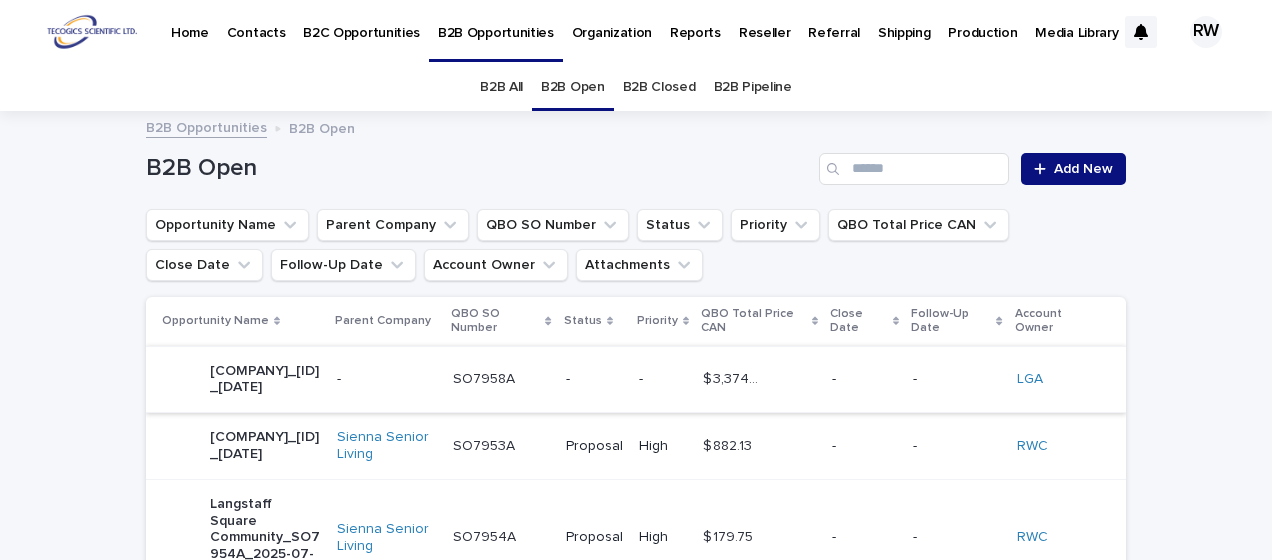 scroll, scrollTop: 100, scrollLeft: 0, axis: vertical 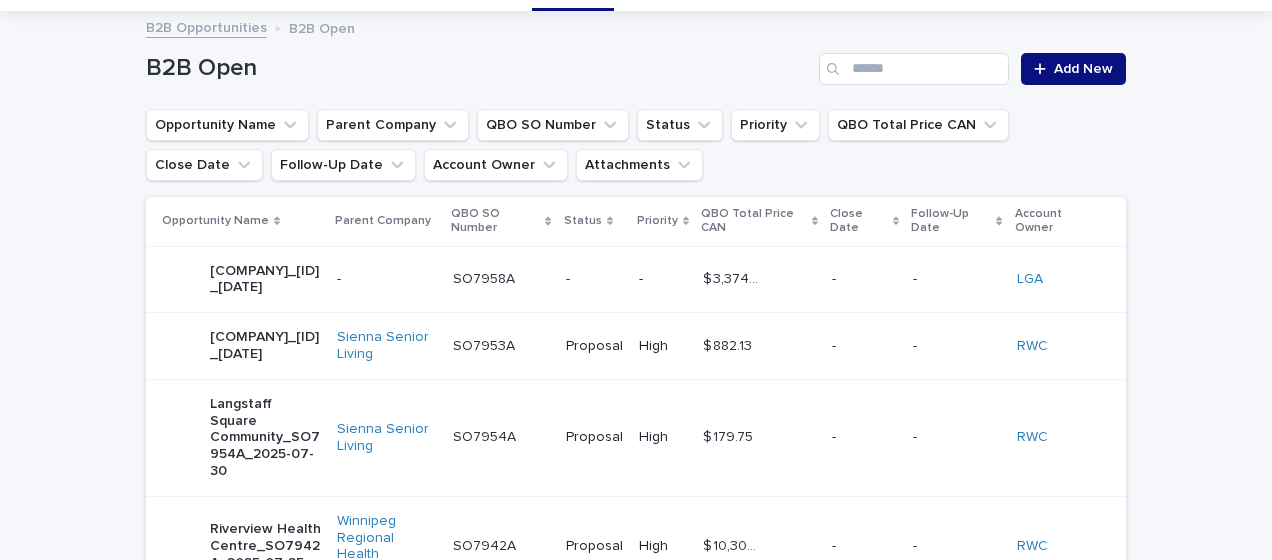 click on "-" at bounding box center (387, 279) 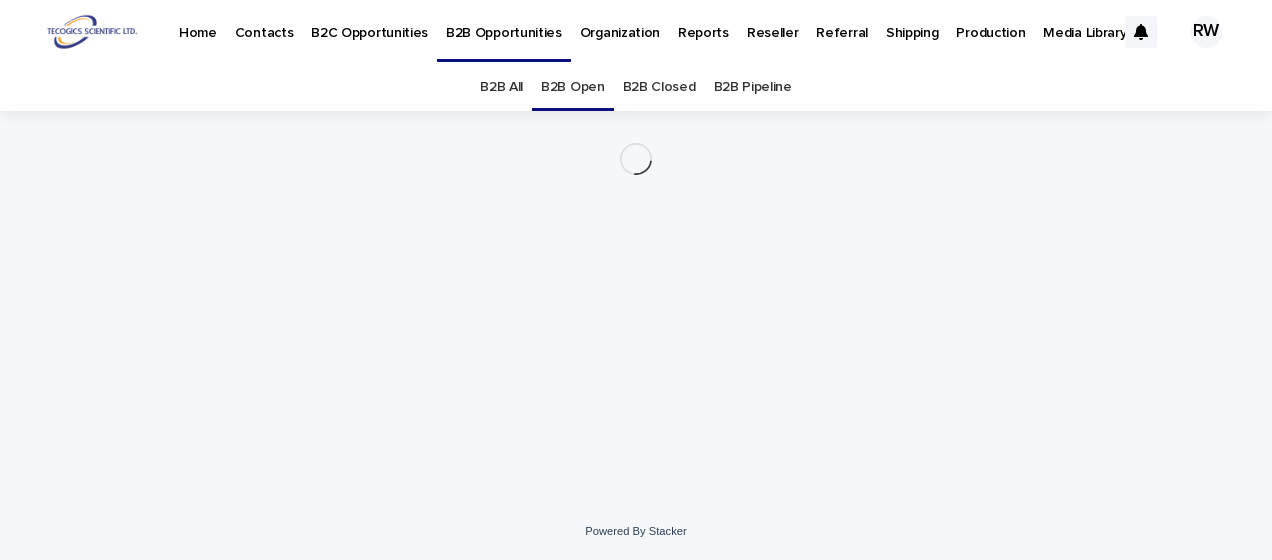 scroll, scrollTop: 0, scrollLeft: 0, axis: both 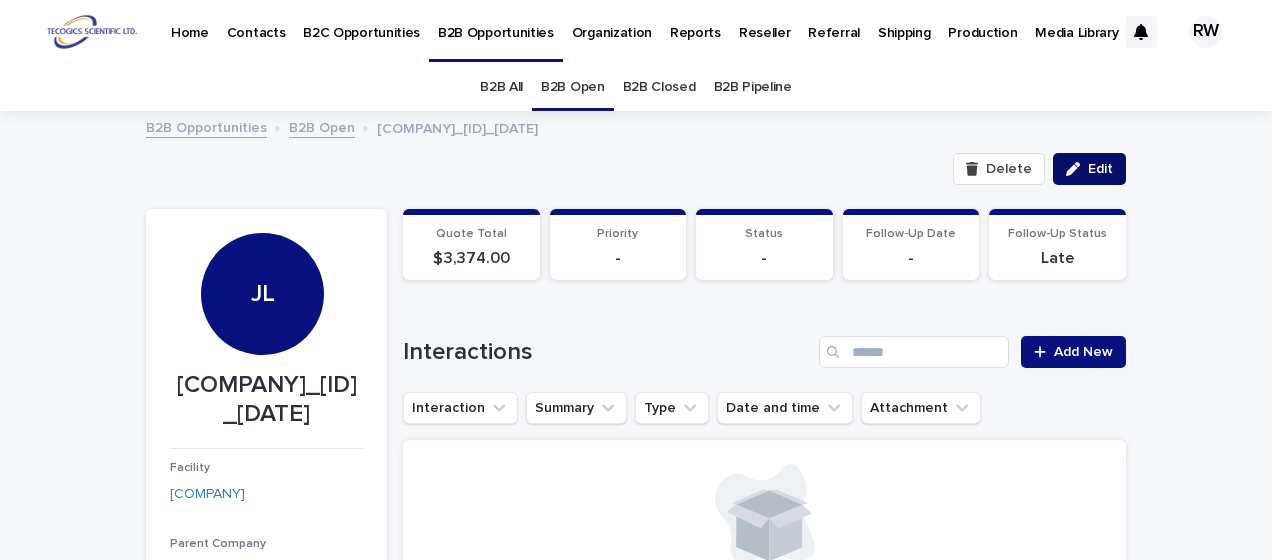 click on "Edit" at bounding box center (1100, 169) 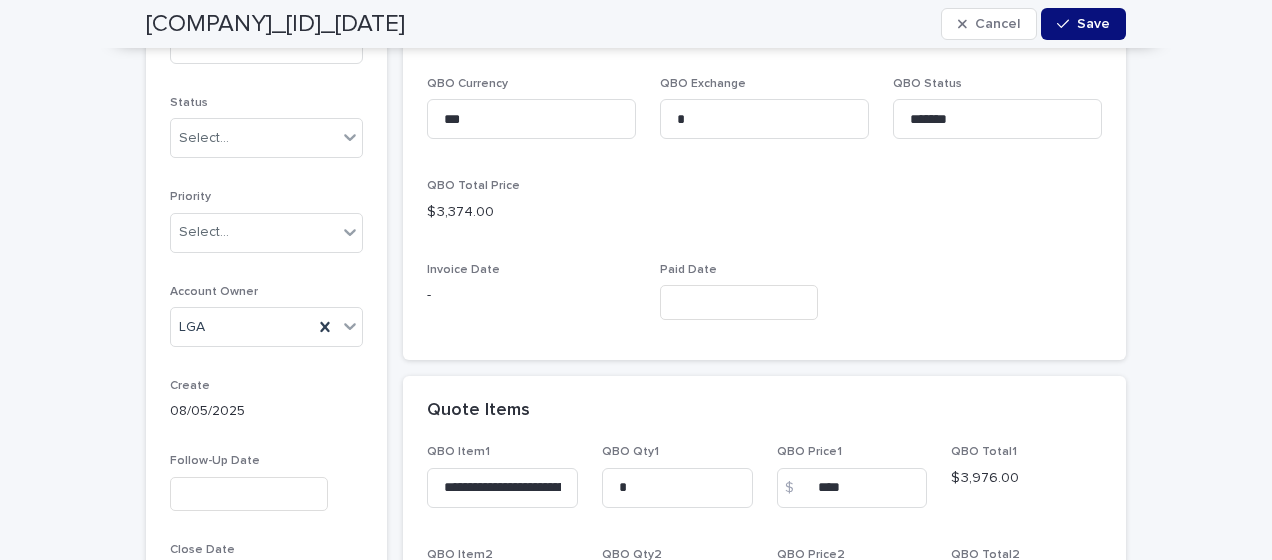 scroll, scrollTop: 1200, scrollLeft: 0, axis: vertical 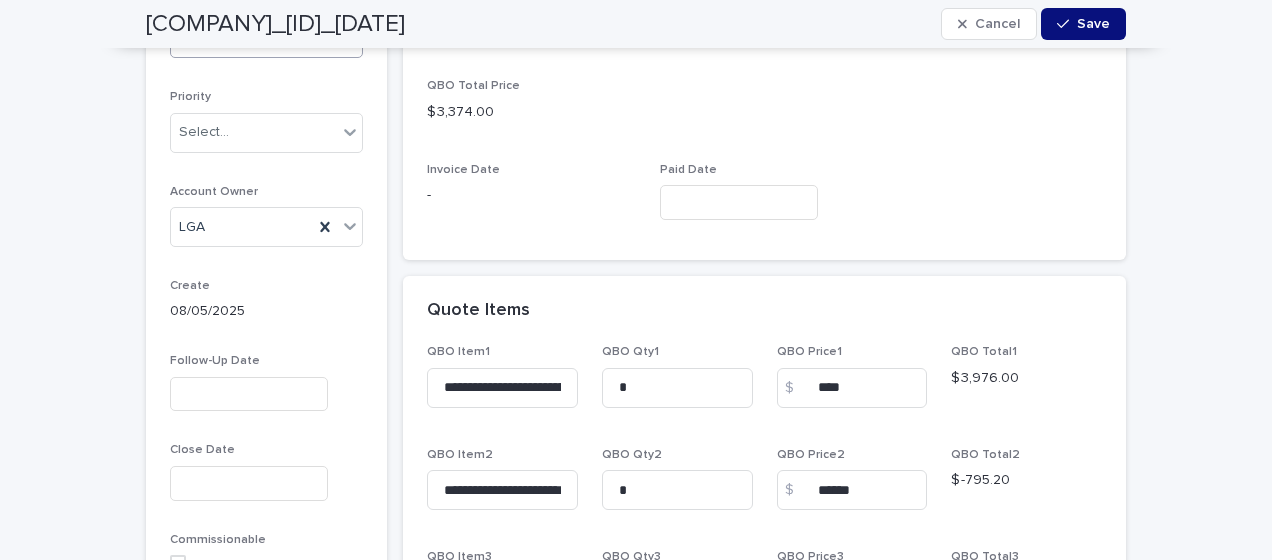 click on "Select..." at bounding box center (204, 38) 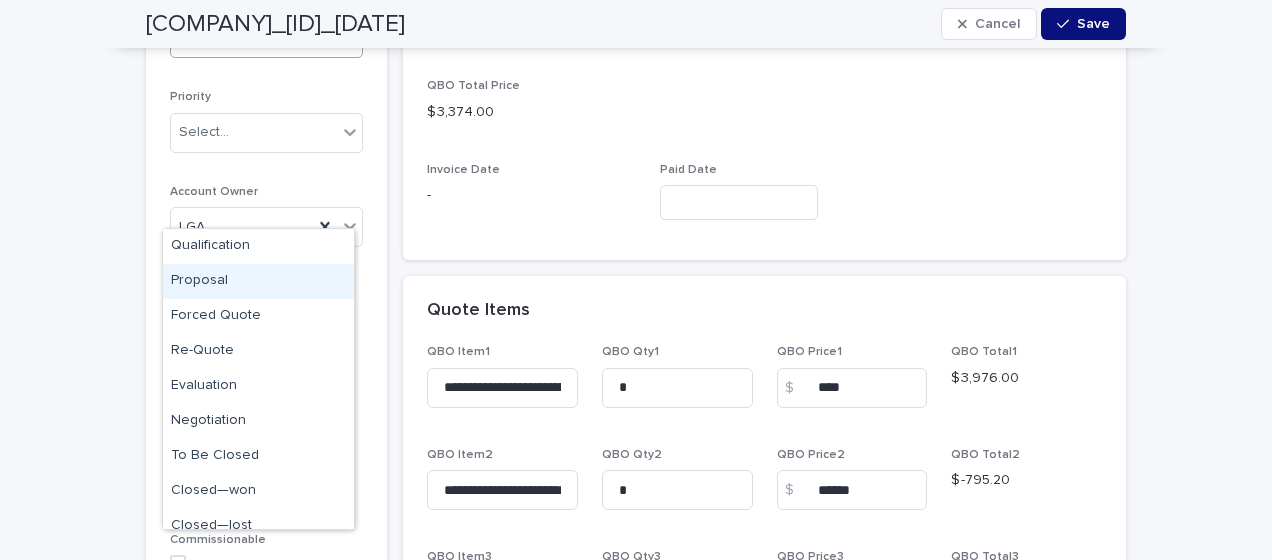 click on "Proposal" at bounding box center (258, 281) 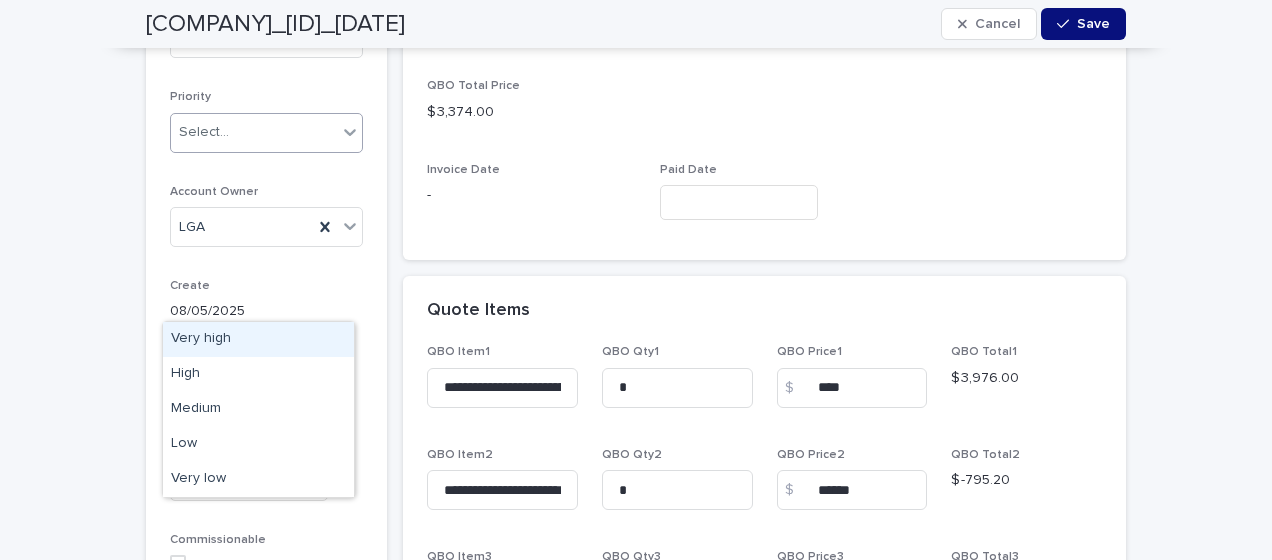 click on "Select..." at bounding box center (204, 132) 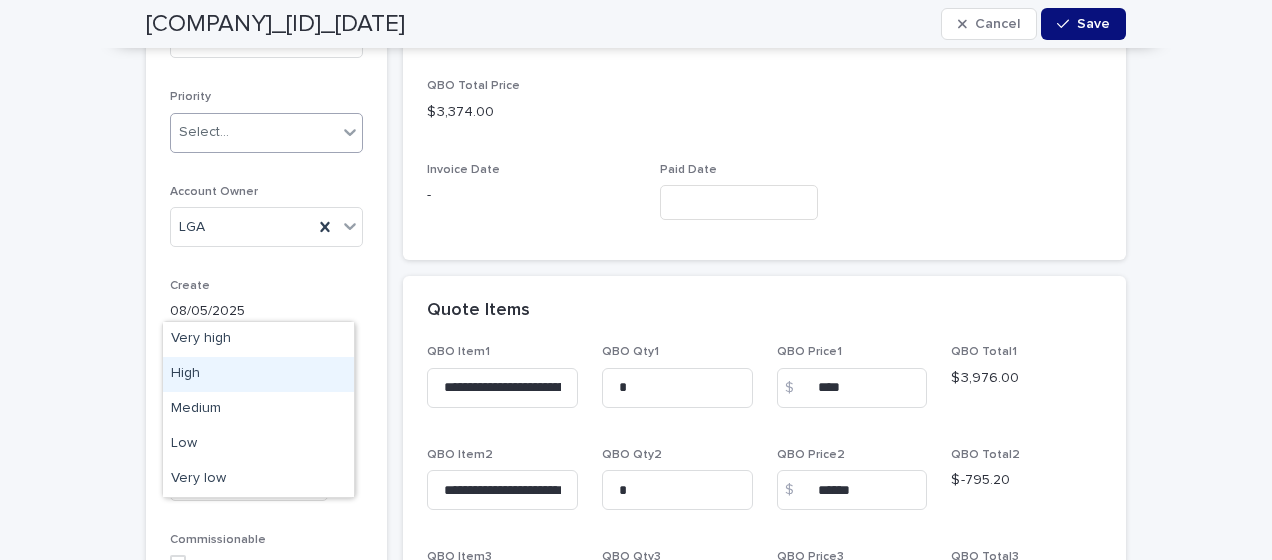 click on "High" at bounding box center (258, 374) 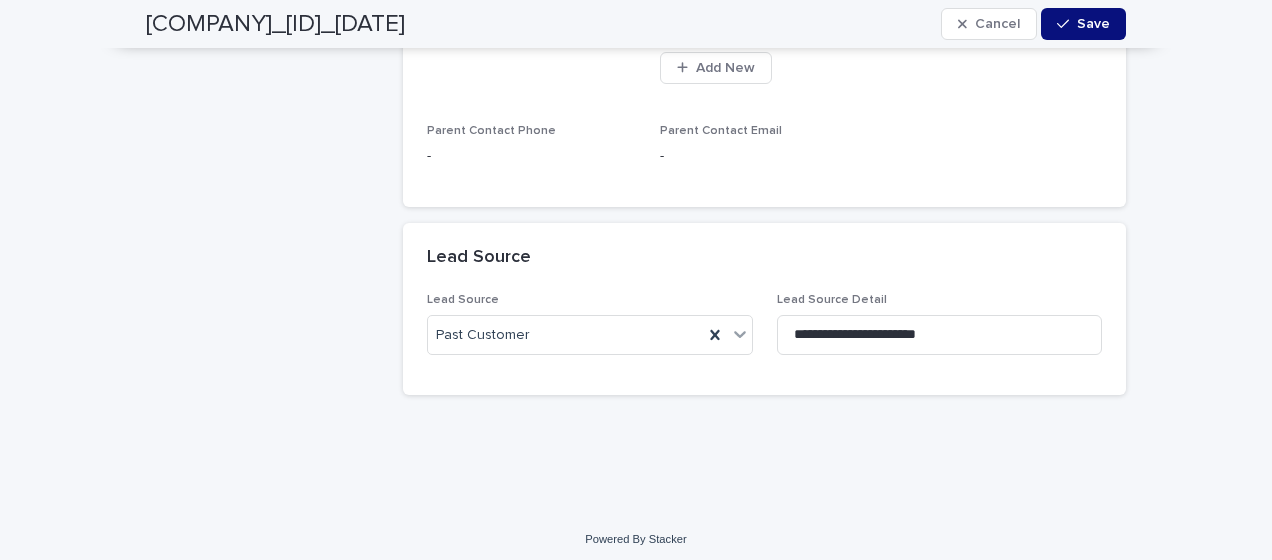 scroll, scrollTop: 2166, scrollLeft: 0, axis: vertical 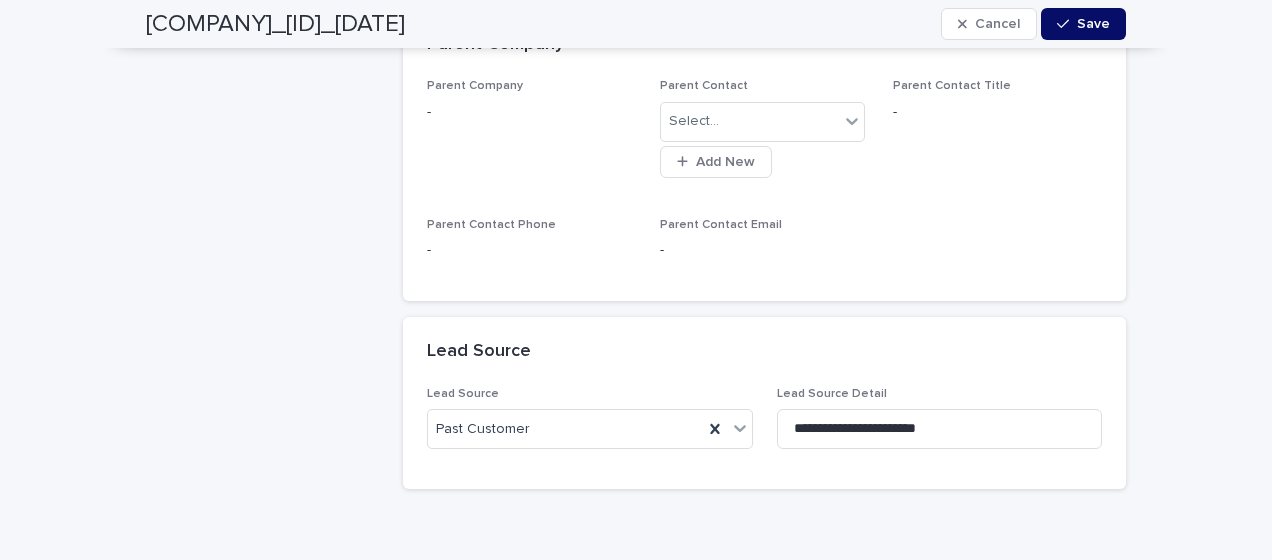click 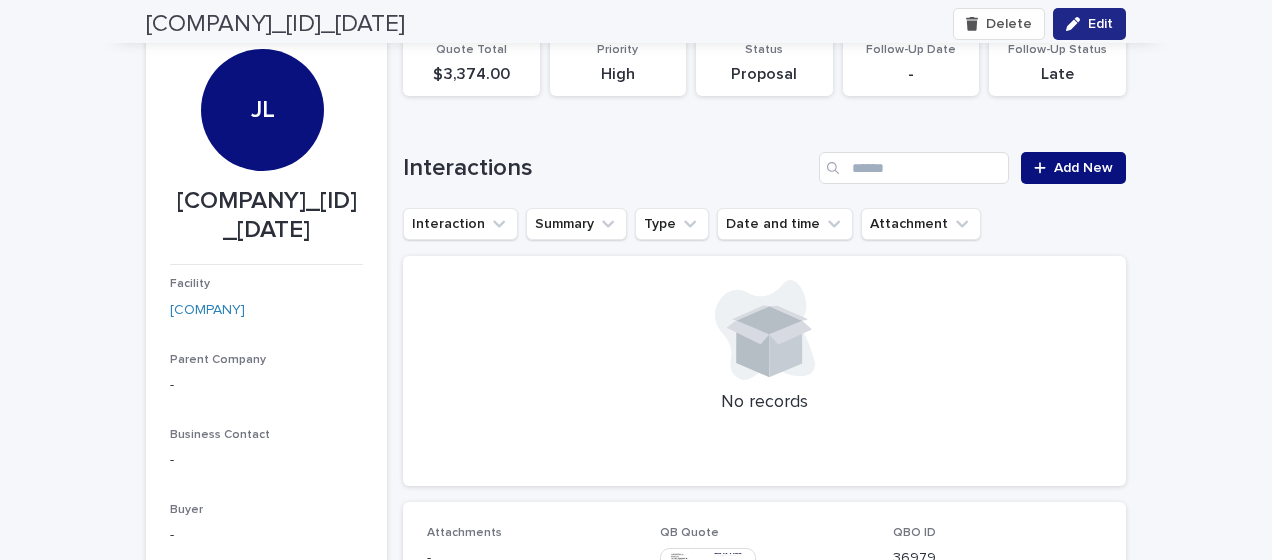scroll, scrollTop: 155, scrollLeft: 0, axis: vertical 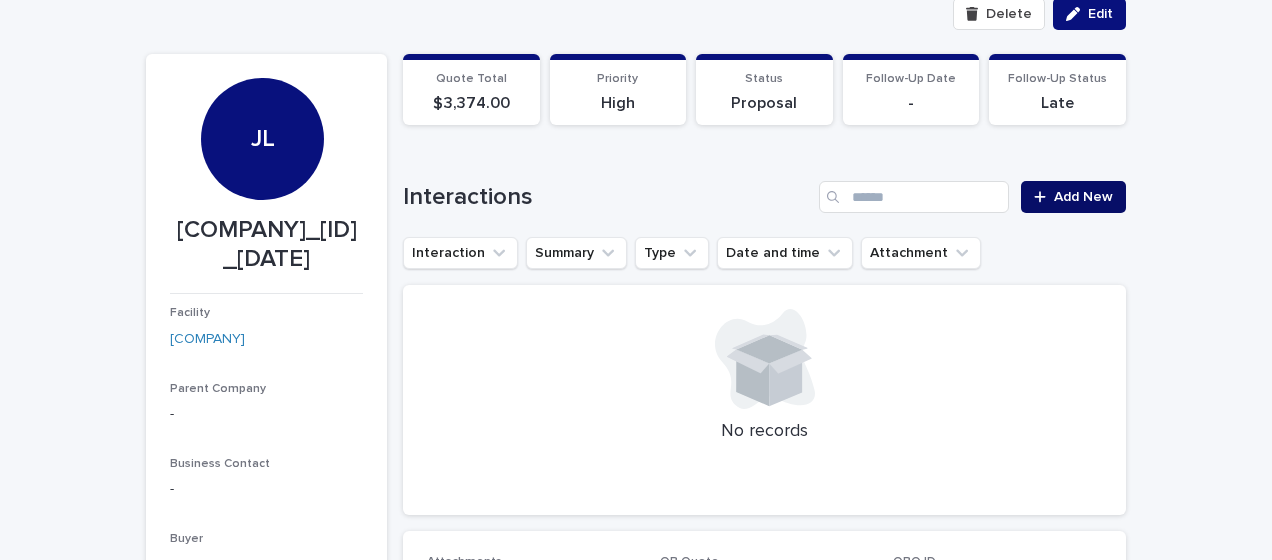 click on "Add New" at bounding box center (1083, 197) 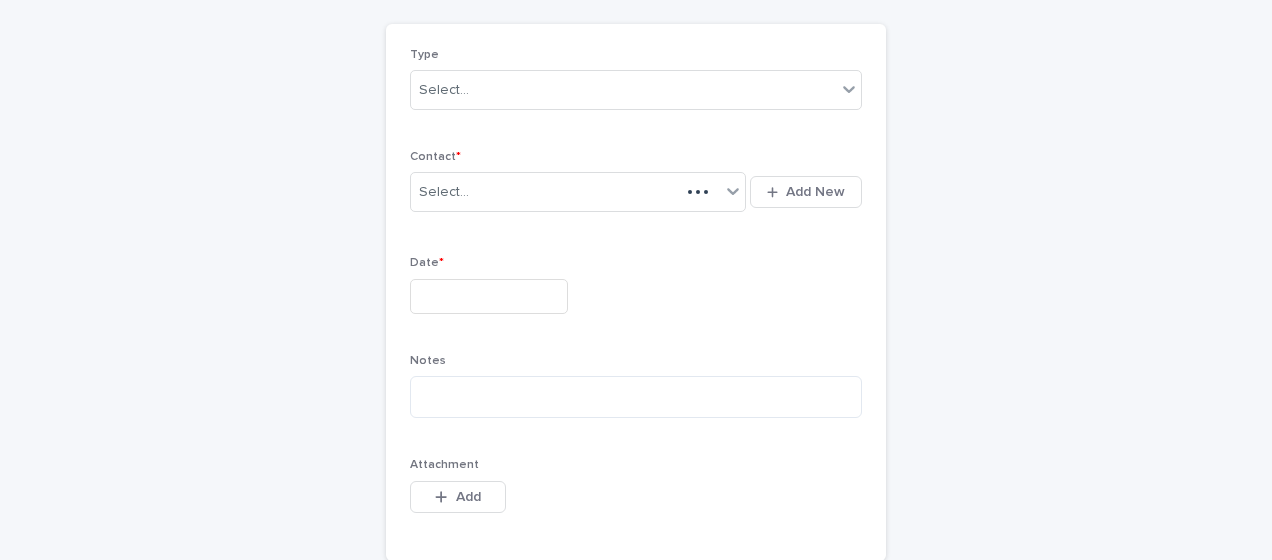 scroll, scrollTop: 173, scrollLeft: 0, axis: vertical 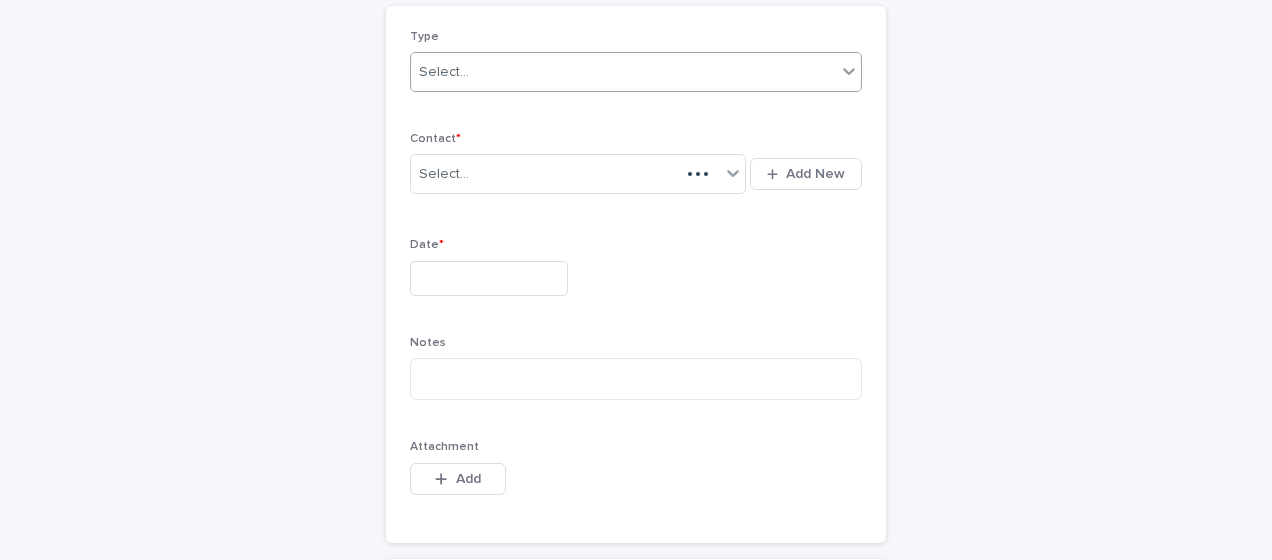 click on "Select..." at bounding box center (623, 72) 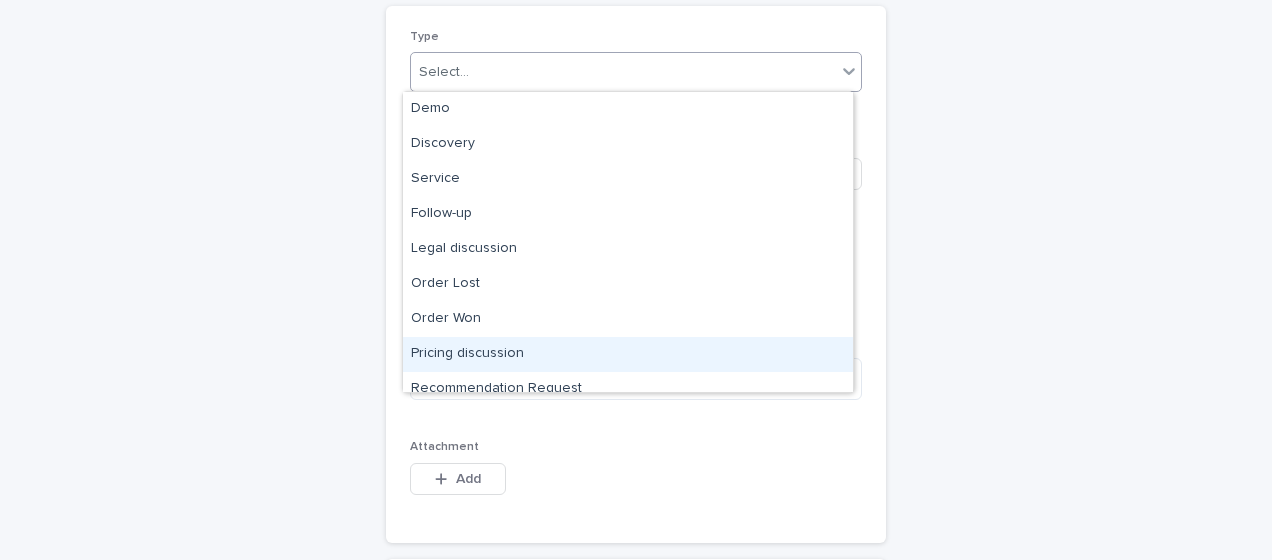 click on "Pricing discussion" at bounding box center [628, 354] 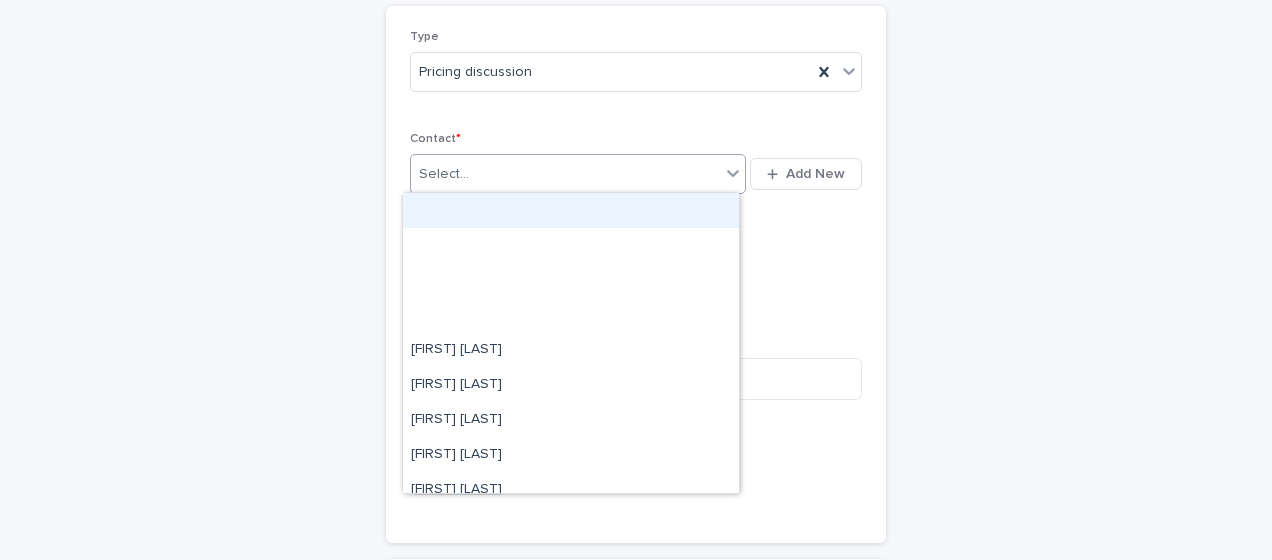click on "Select..." at bounding box center (444, 174) 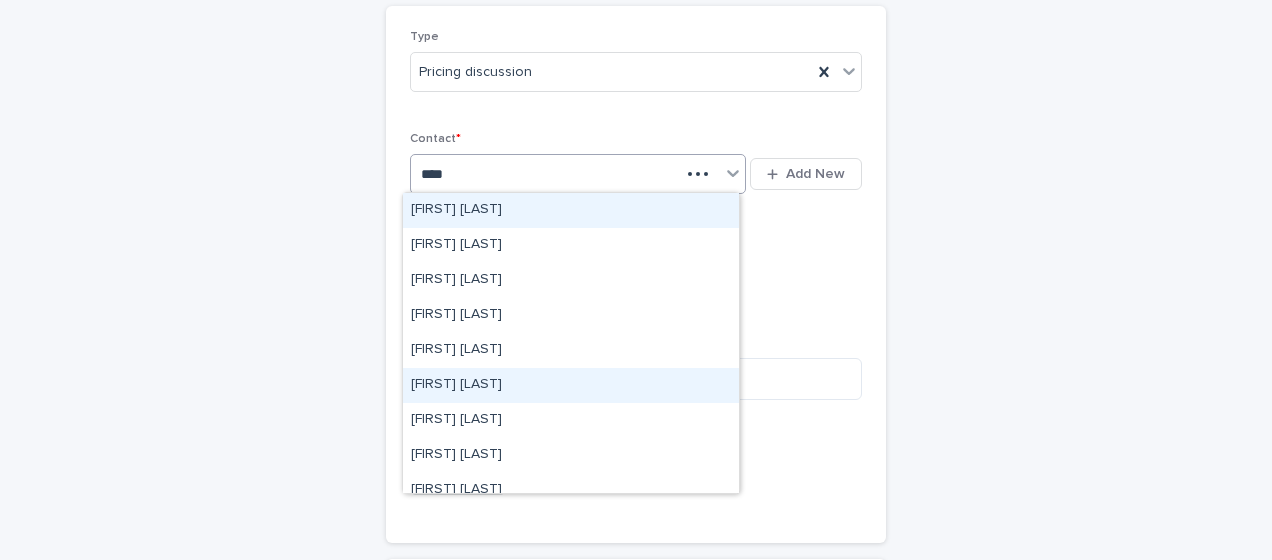 type on "*****" 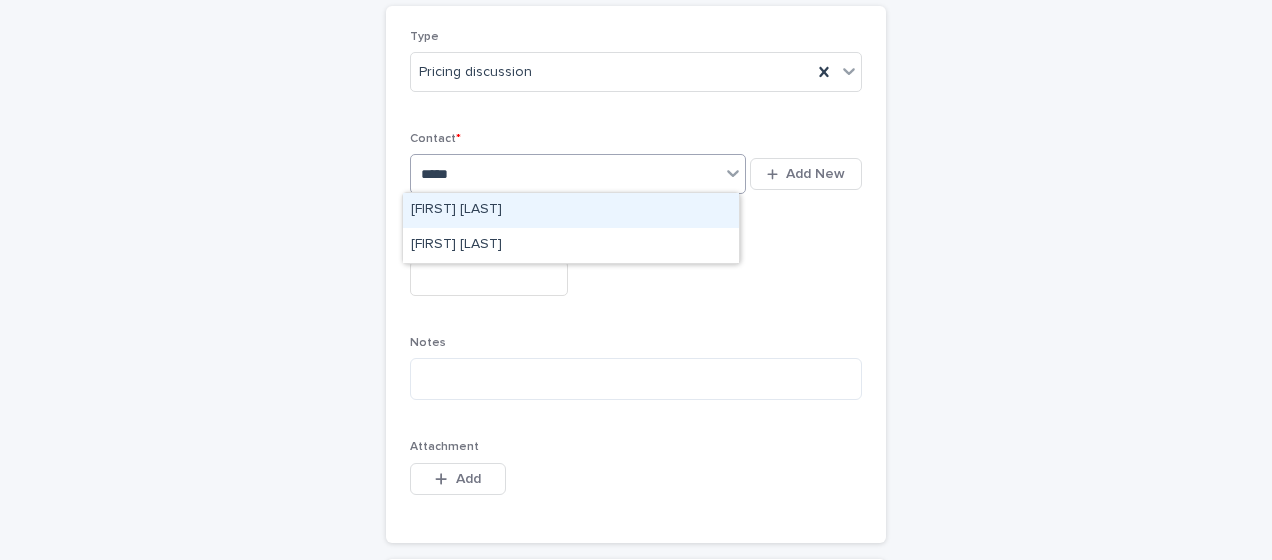 click on "Guy Harvey" at bounding box center [571, 210] 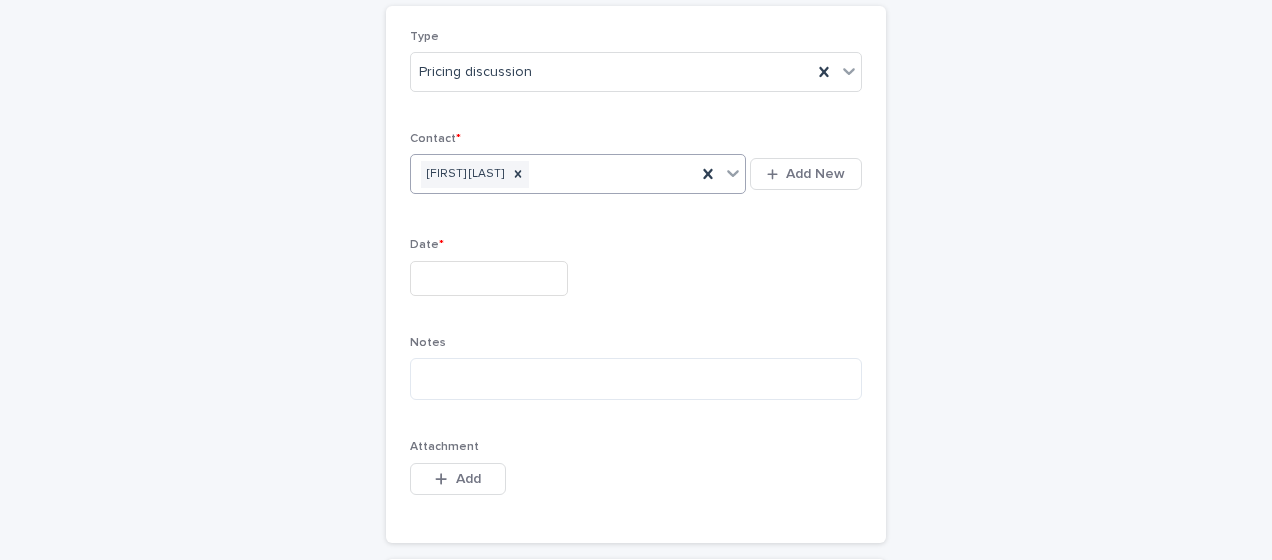 click at bounding box center (489, 278) 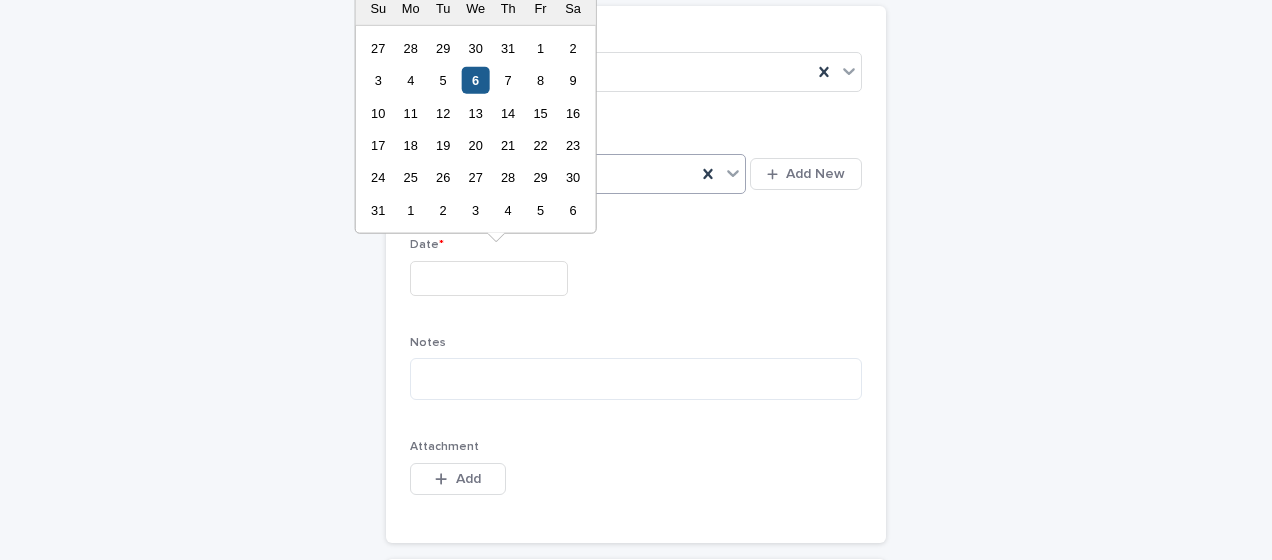 click on "6" at bounding box center (475, 80) 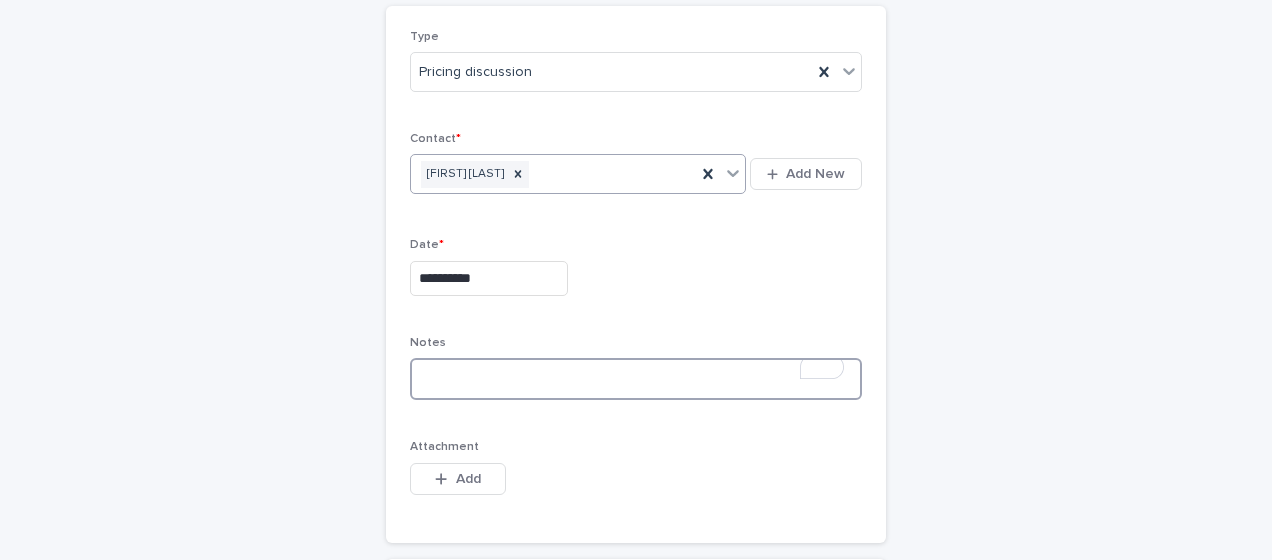 paste on "**********" 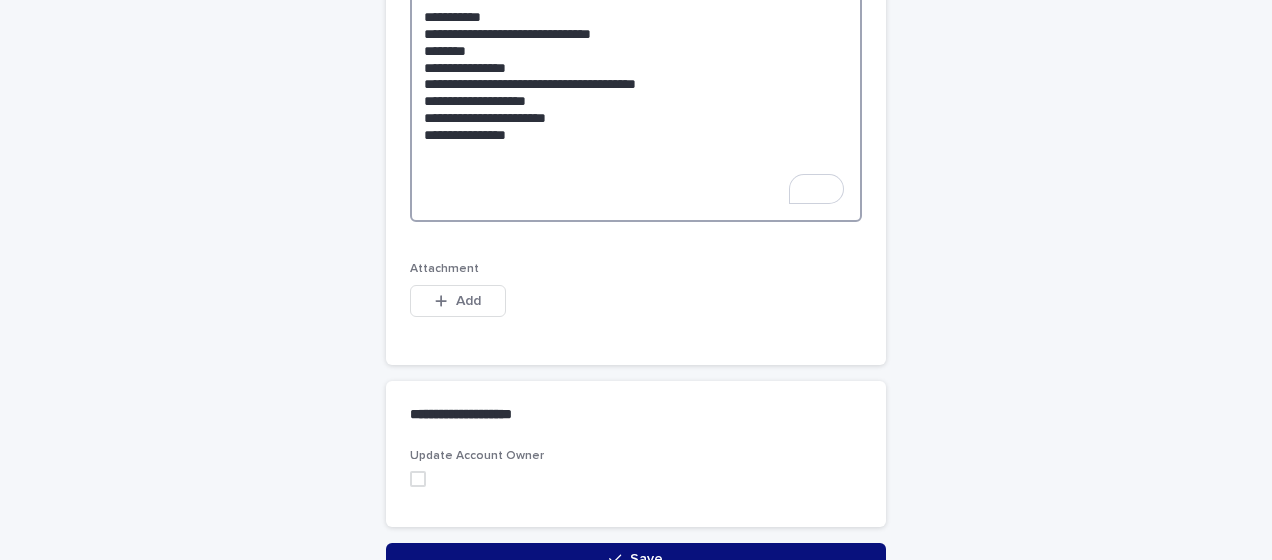 scroll, scrollTop: 885, scrollLeft: 0, axis: vertical 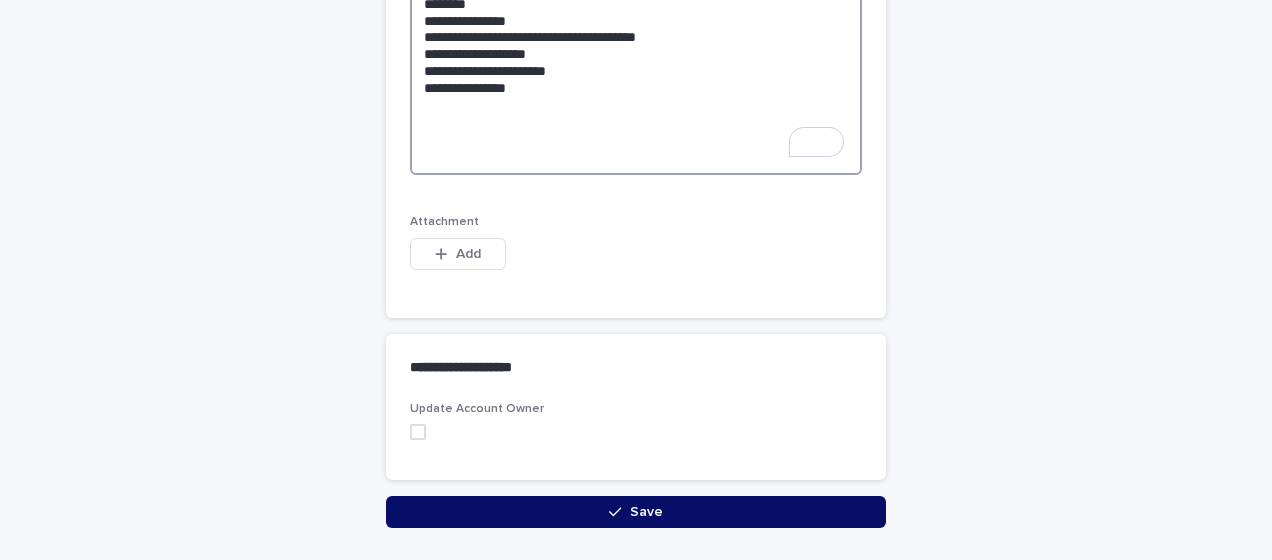 type on "**********" 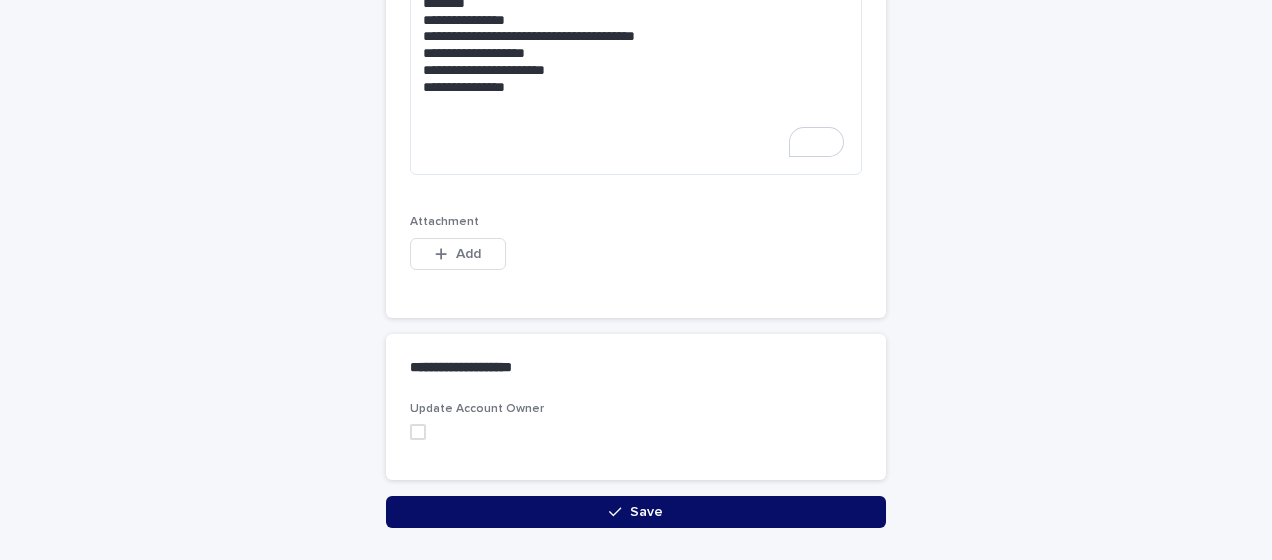 click on "Save" at bounding box center [636, 512] 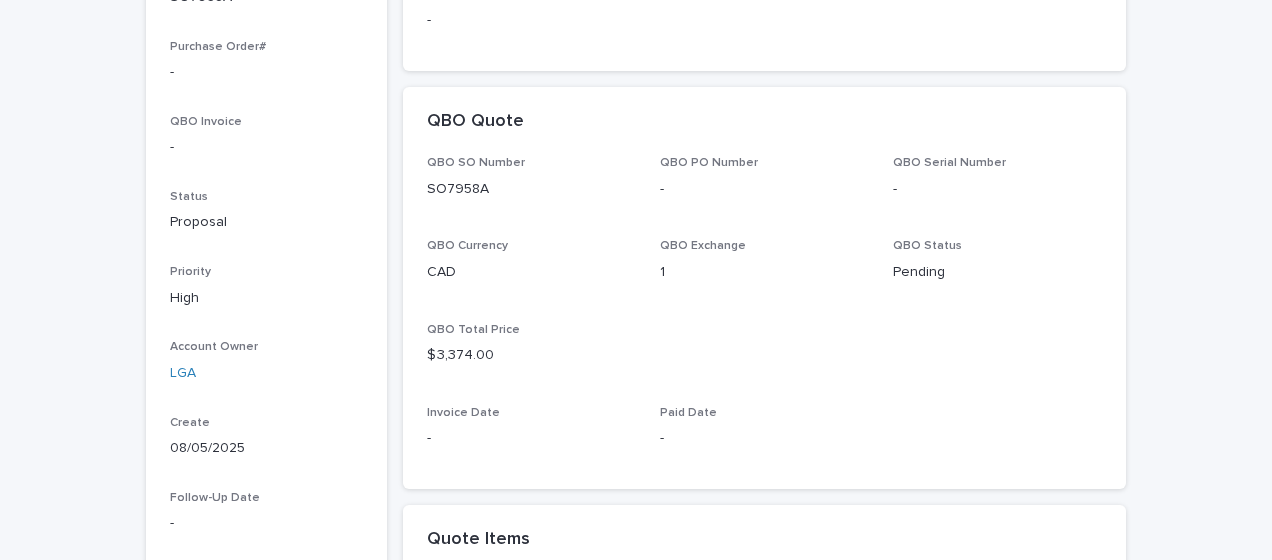 scroll, scrollTop: 0, scrollLeft: 0, axis: both 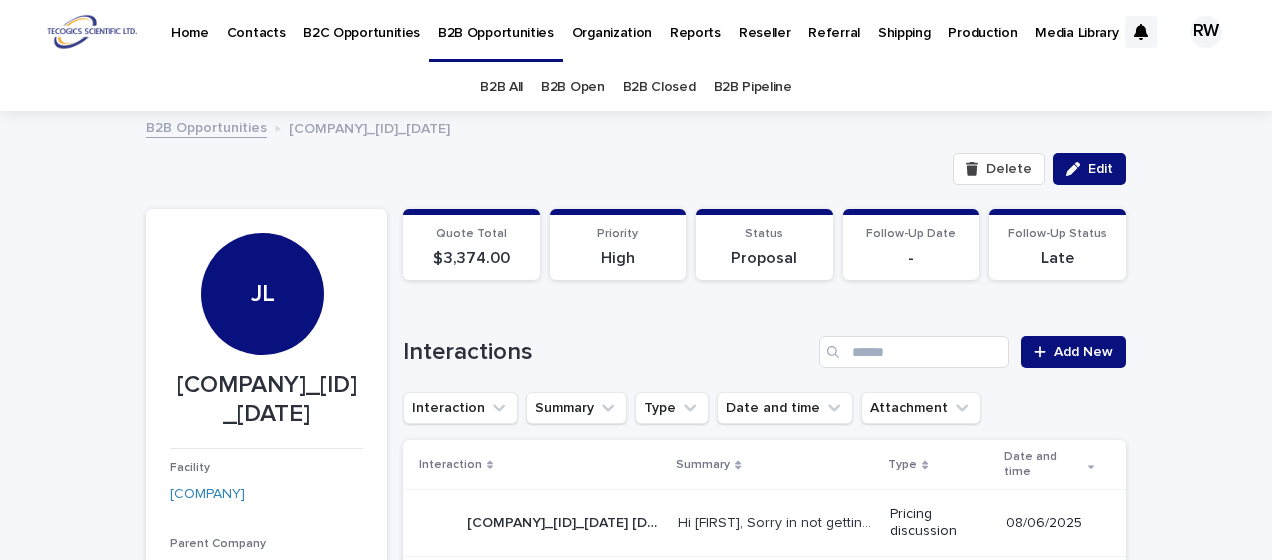 click on "Contacts" at bounding box center (256, 21) 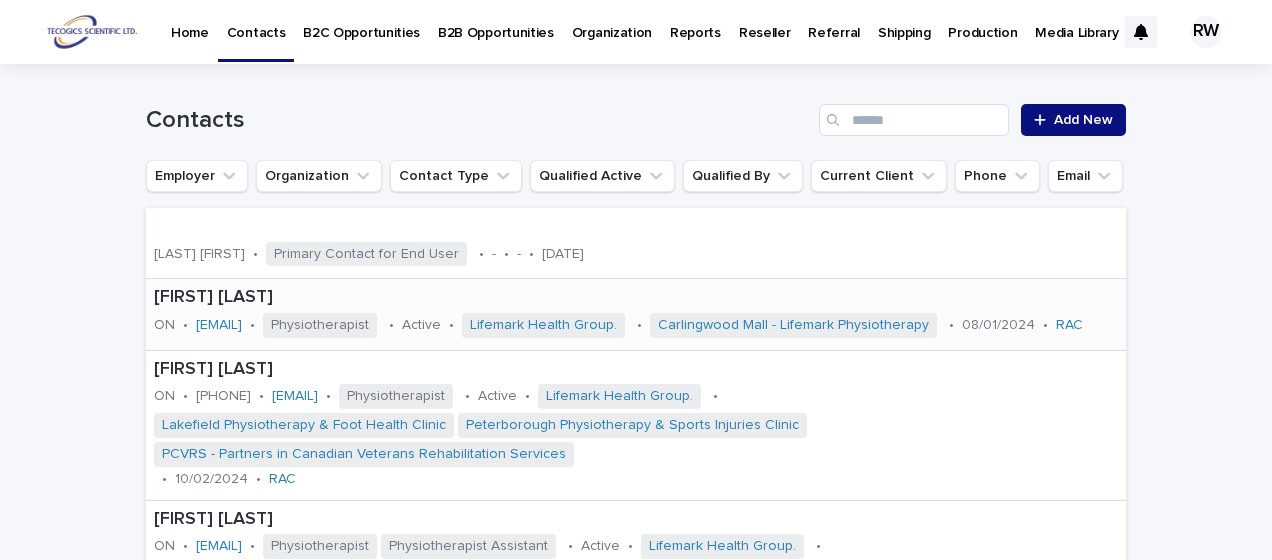 click on "Aakanksha Patel ON • aakanksha.patel@lifemark.ca • Physiotherapist • Active • Lifemark Health Group.   • Carlingwood Mall - Lifemark Physiotherapy   • 08/01/2024 • RAC" at bounding box center [636, 314] 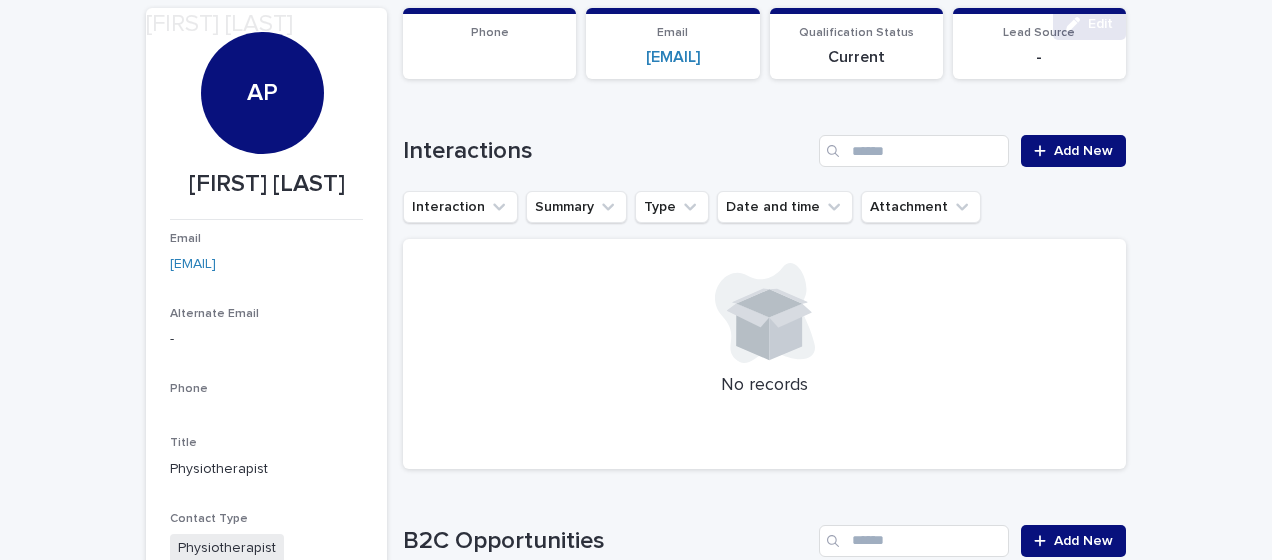 scroll, scrollTop: 200, scrollLeft: 0, axis: vertical 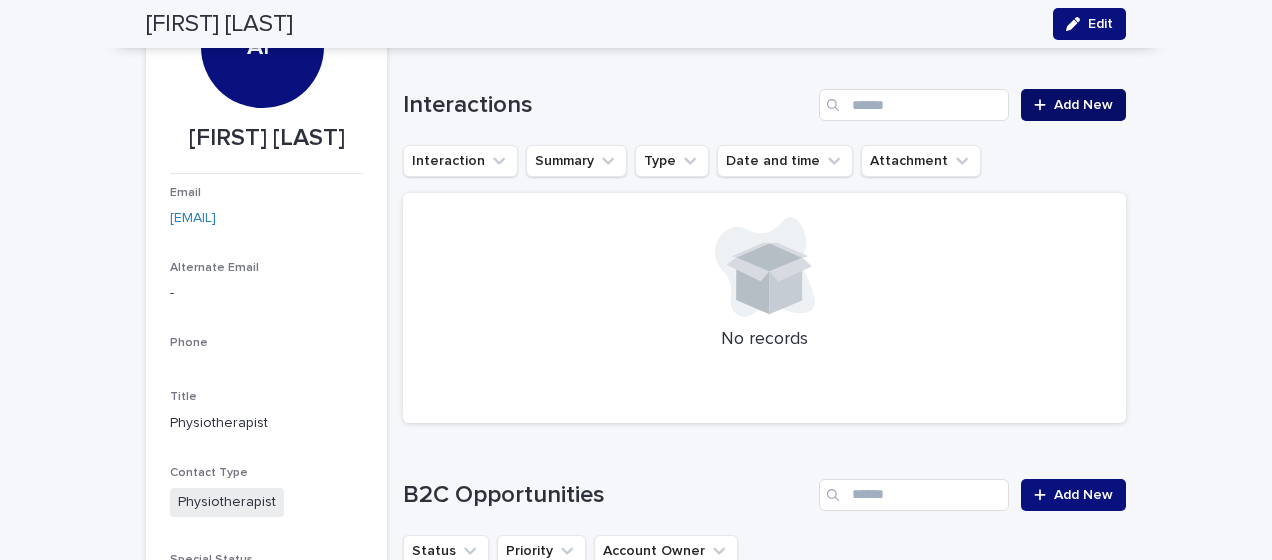 click on "Add New" at bounding box center (1083, 105) 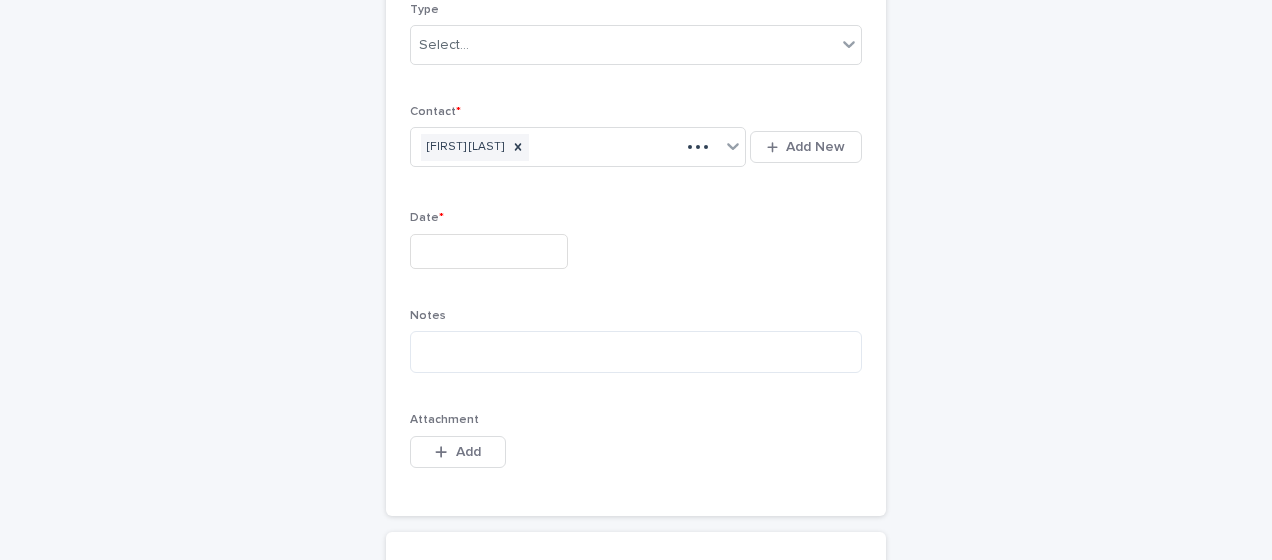 scroll, scrollTop: 218, scrollLeft: 0, axis: vertical 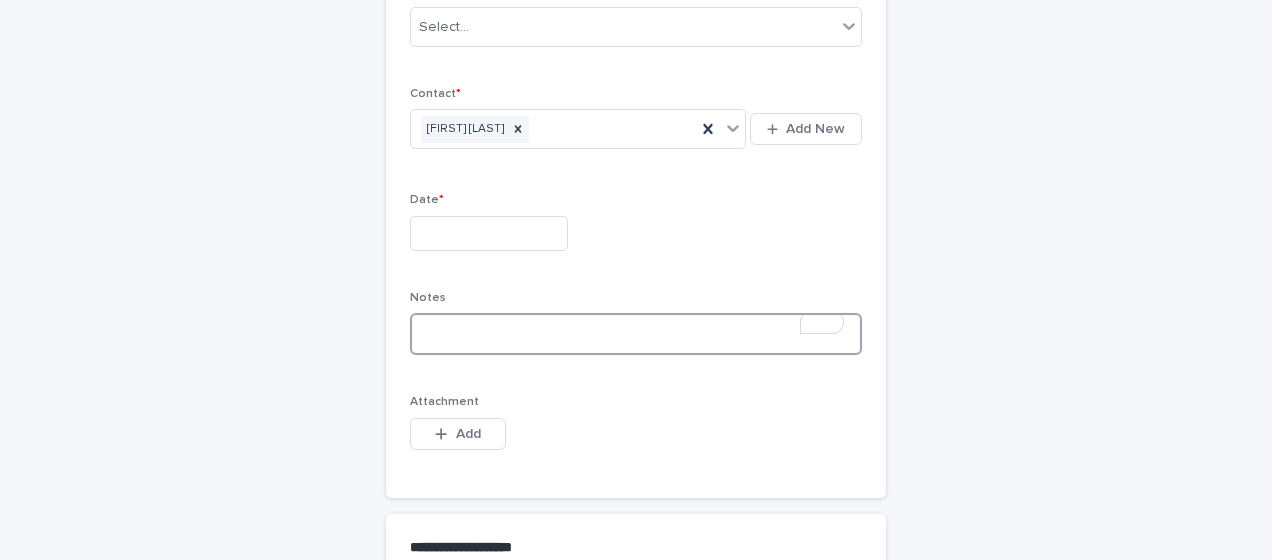 paste on "**********" 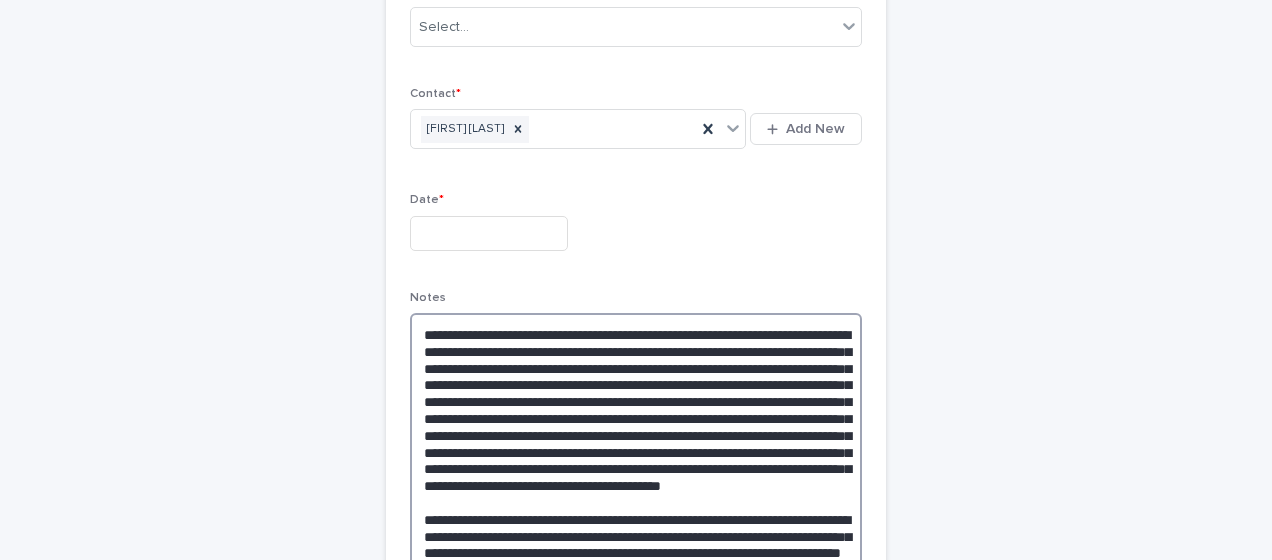 scroll, scrollTop: 401, scrollLeft: 0, axis: vertical 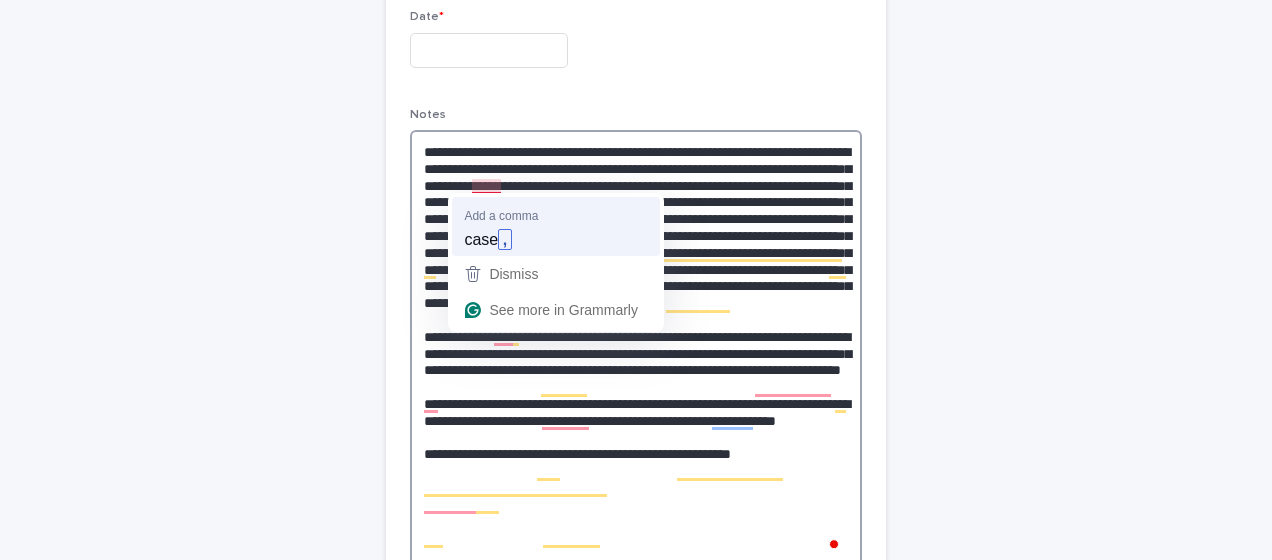 type on "**********" 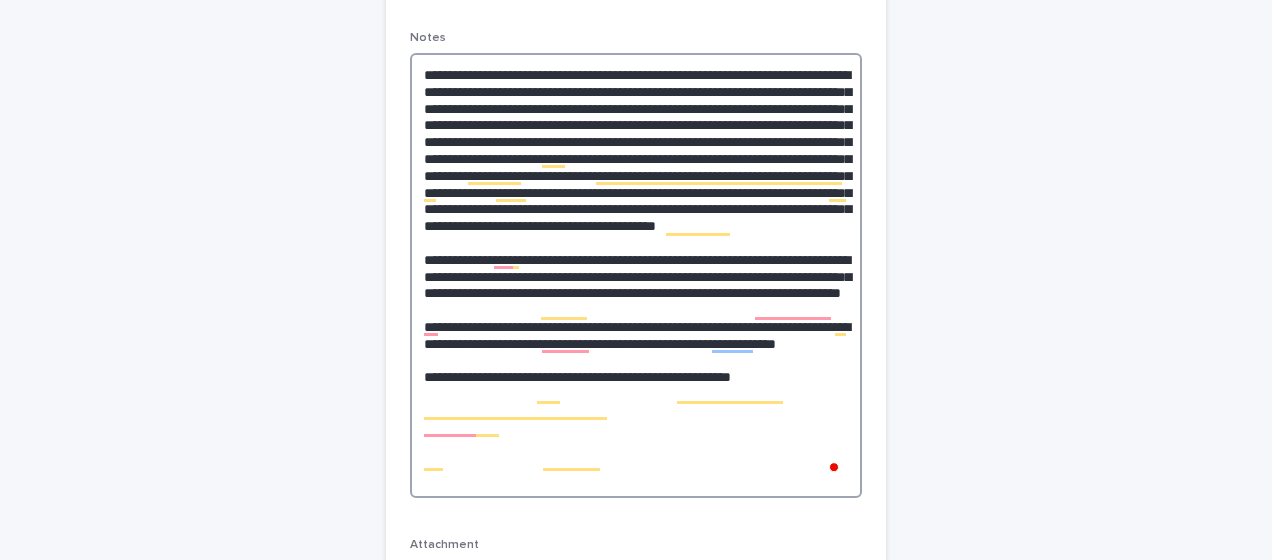 scroll, scrollTop: 501, scrollLeft: 0, axis: vertical 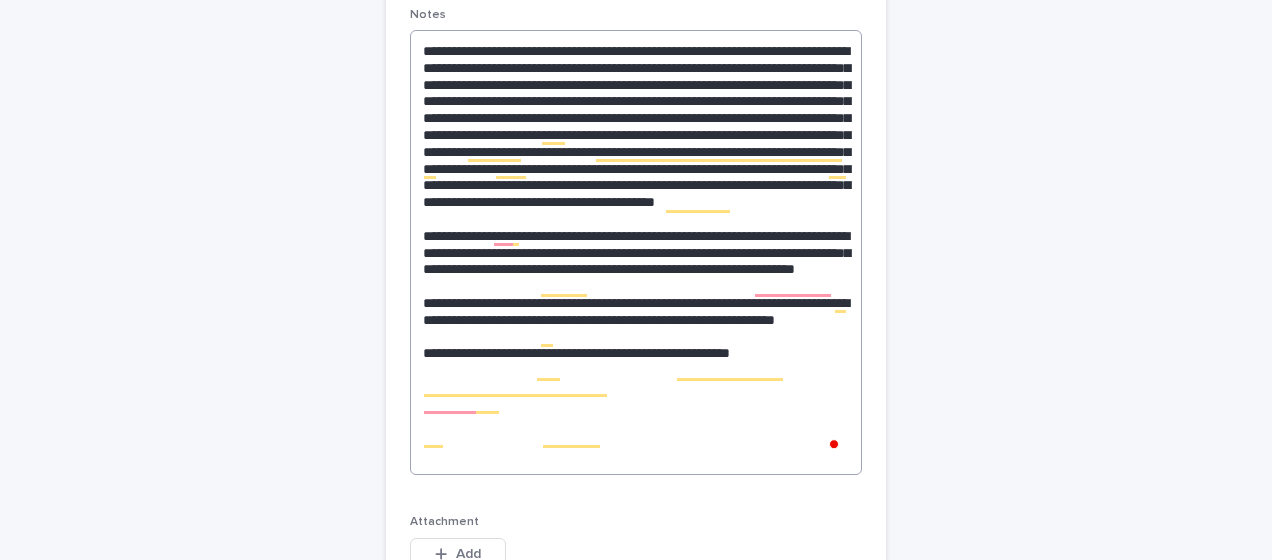 click at bounding box center (636, 252) 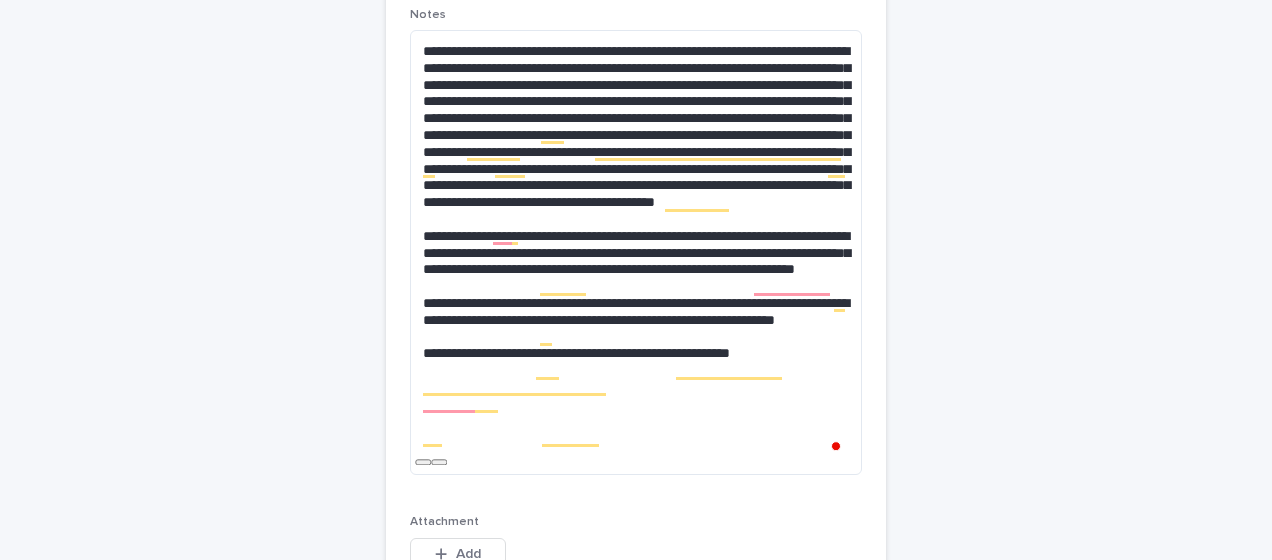 drag, startPoint x: 634, startPoint y: 172, endPoint x: 324, endPoint y: 219, distance: 313.54266 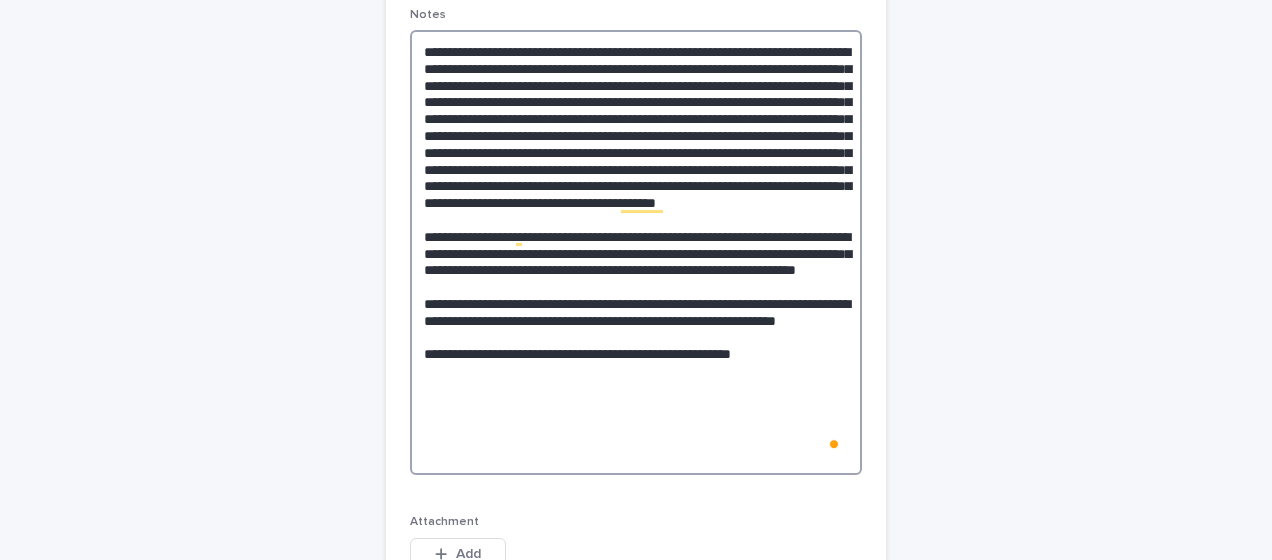 drag, startPoint x: 415, startPoint y: 48, endPoint x: 802, endPoint y: 436, distance: 548.00824 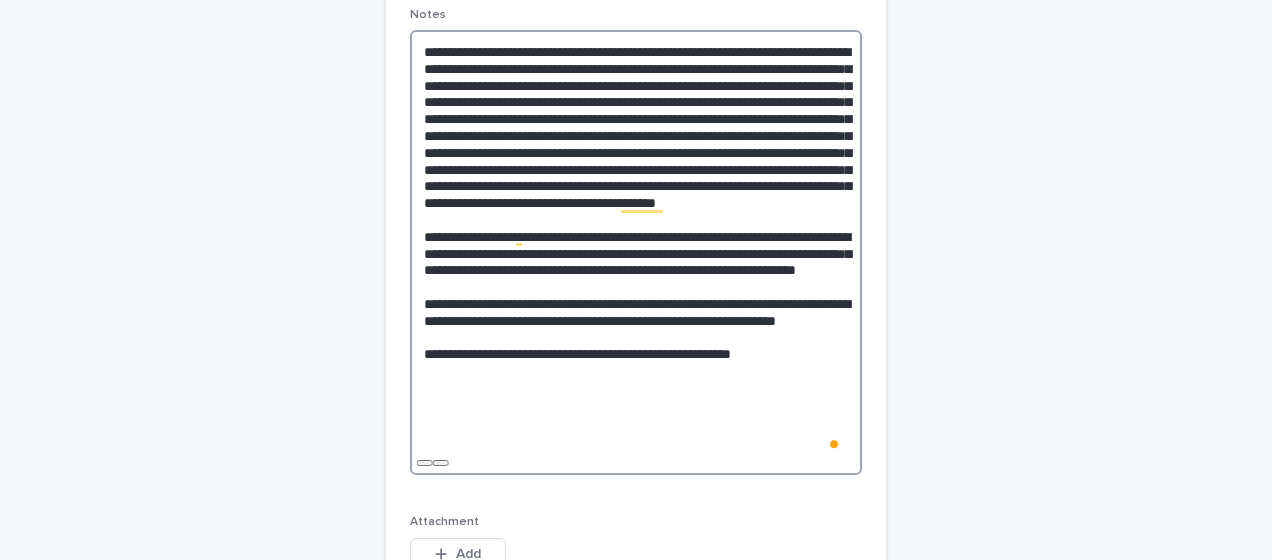 type on "**********" 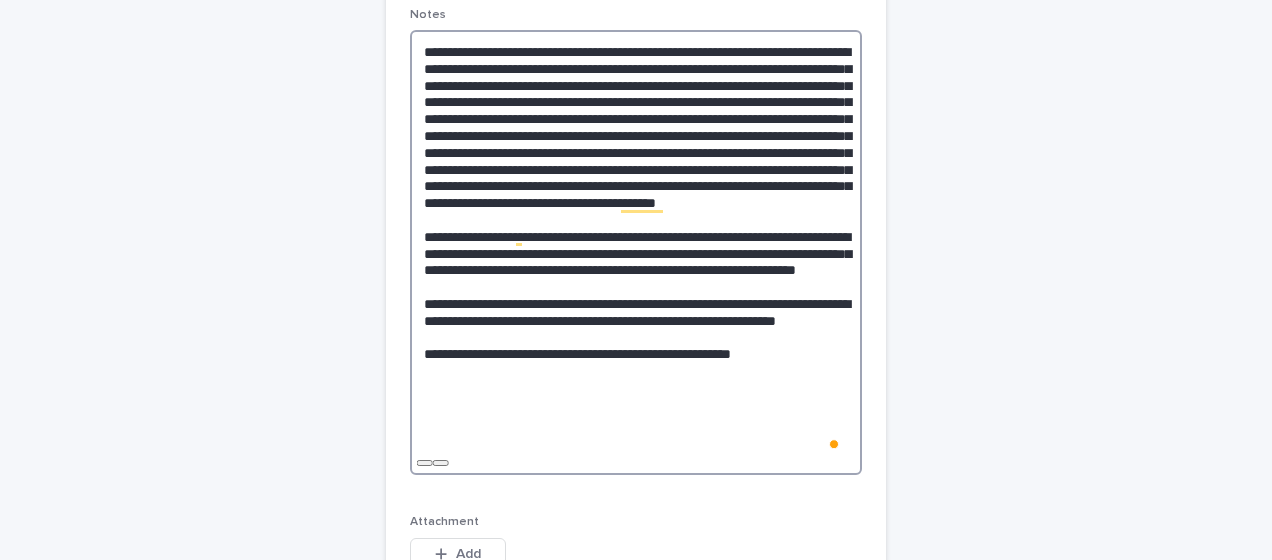 click at bounding box center (636, 252) 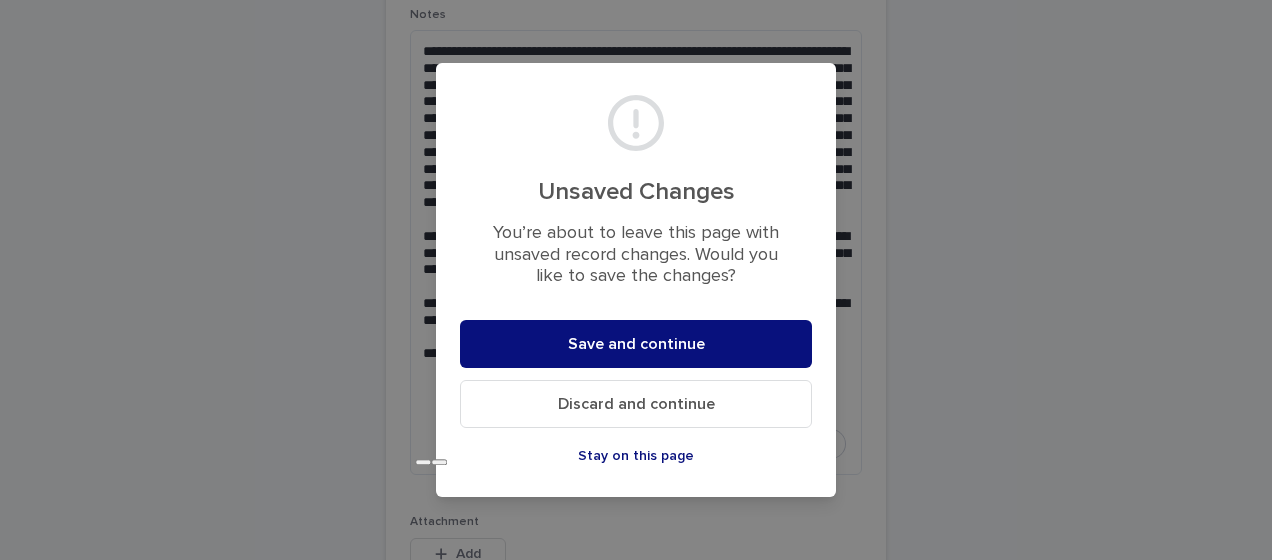click on "Discard and continue" at bounding box center (636, 404) 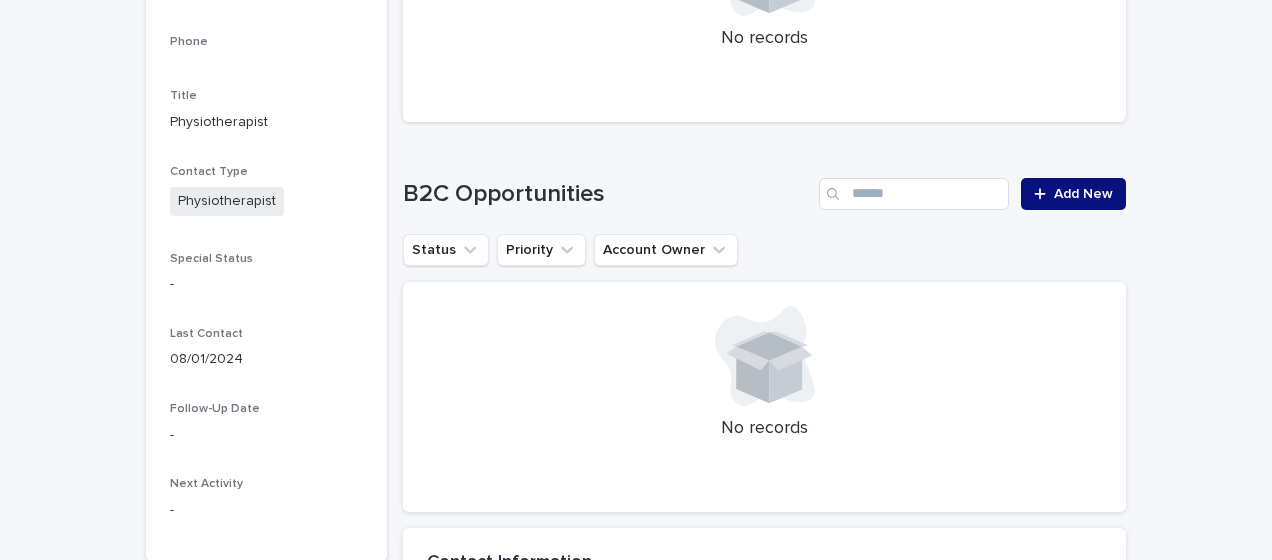 scroll, scrollTop: 0, scrollLeft: 0, axis: both 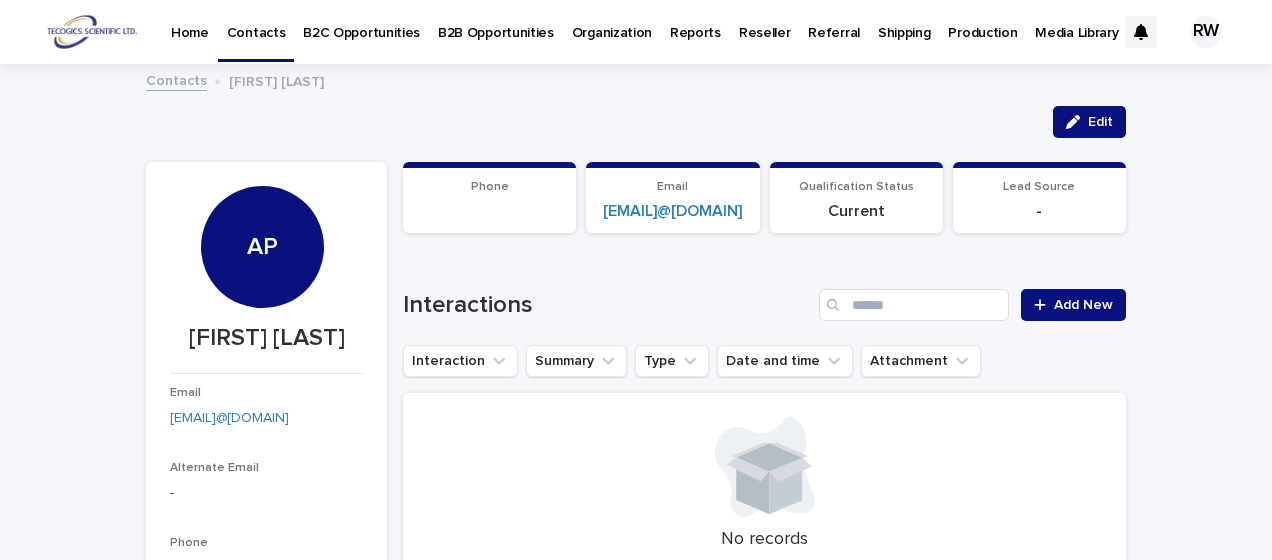 click on "B2C Opportunities" at bounding box center (361, 21) 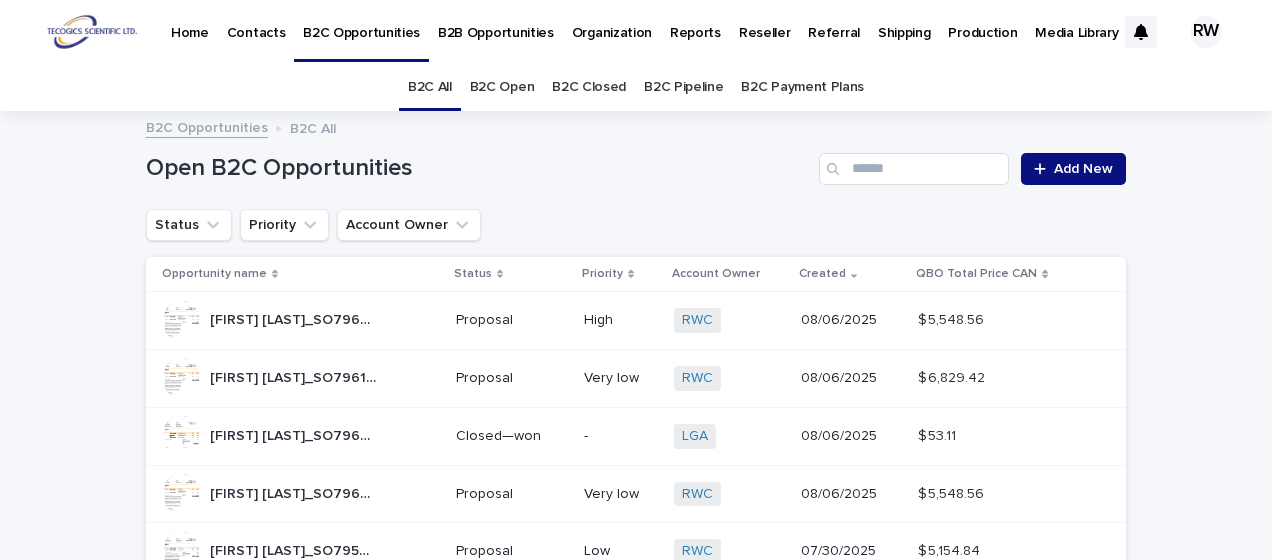 click on "B2C Open" at bounding box center [502, 87] 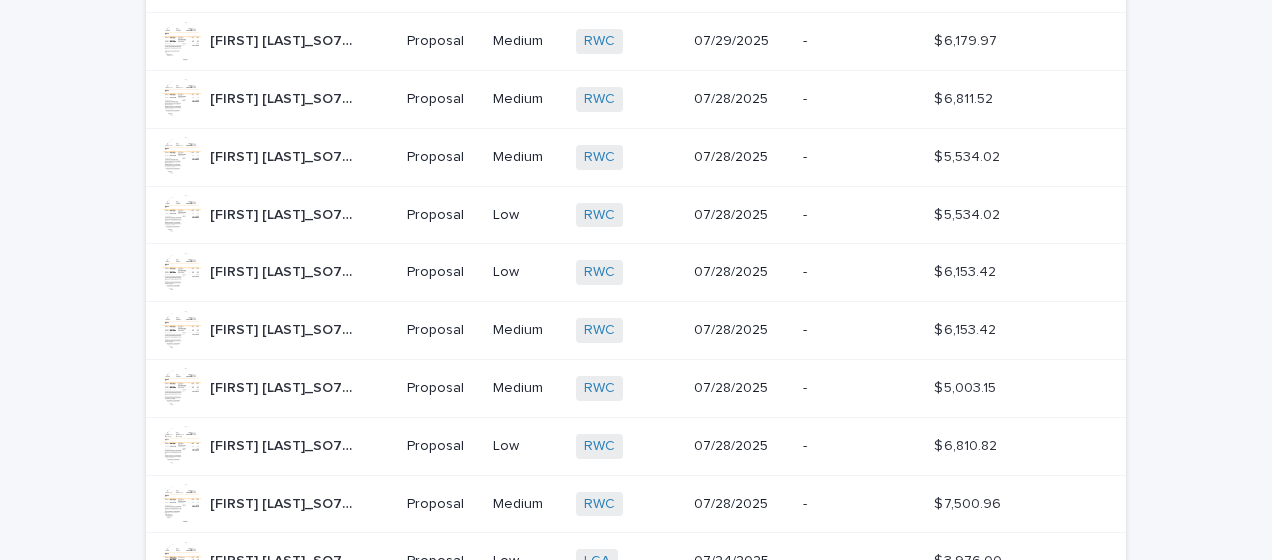 scroll, scrollTop: 600, scrollLeft: 0, axis: vertical 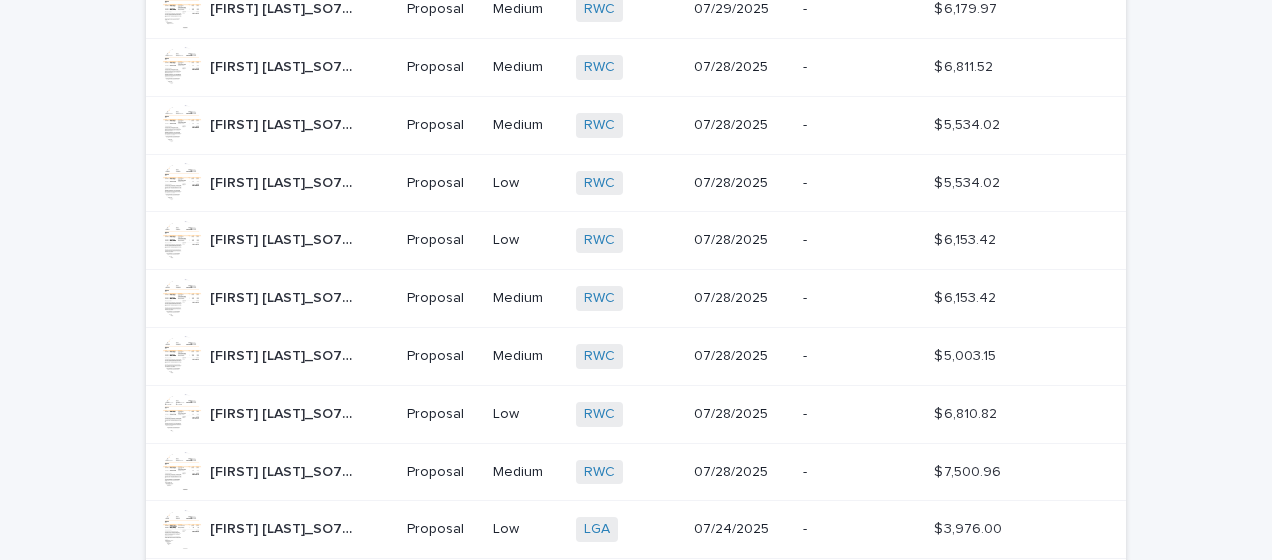click on "Jaime Alcozer_SO7950A_2025-07-28 Jaime Alcozer_SO7950A_2025-07-28" at bounding box center [276, 414] 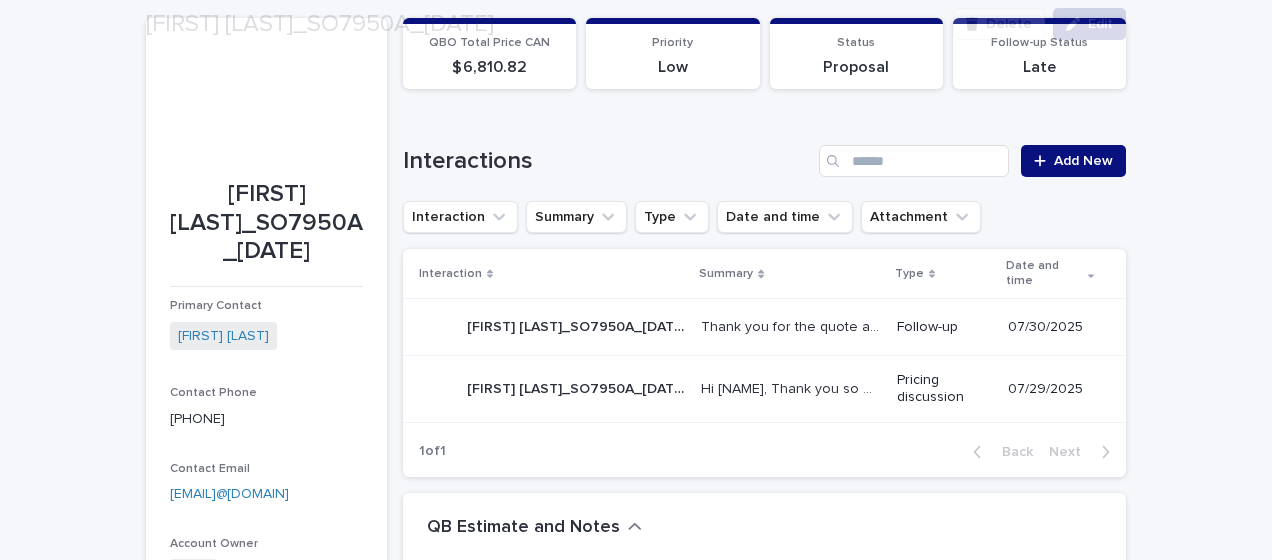 scroll, scrollTop: 200, scrollLeft: 0, axis: vertical 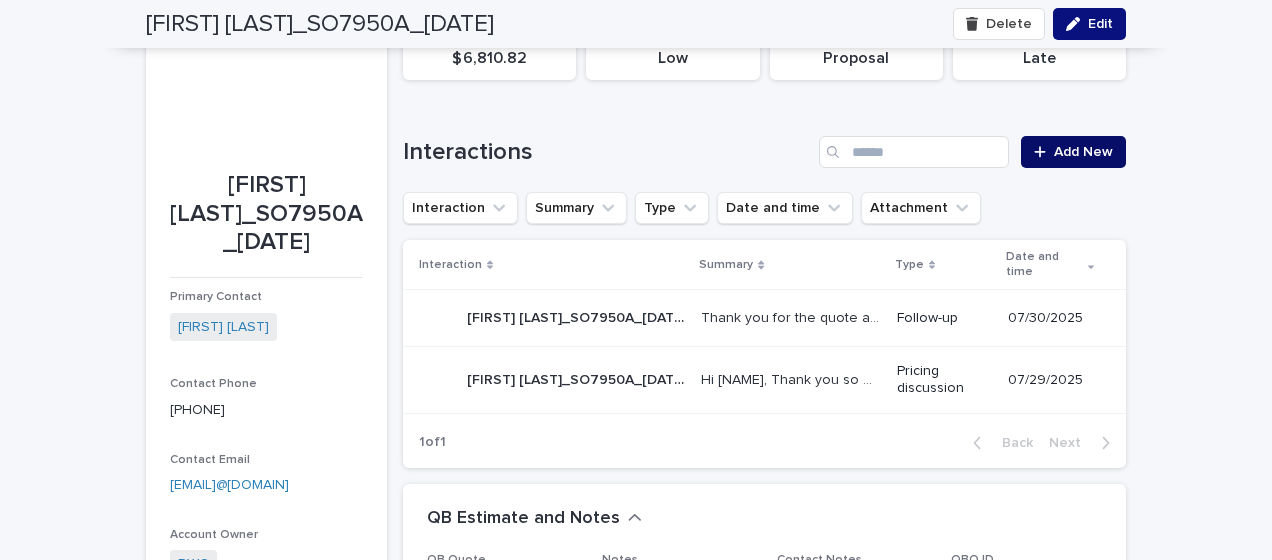click on "Add New" at bounding box center [1083, 152] 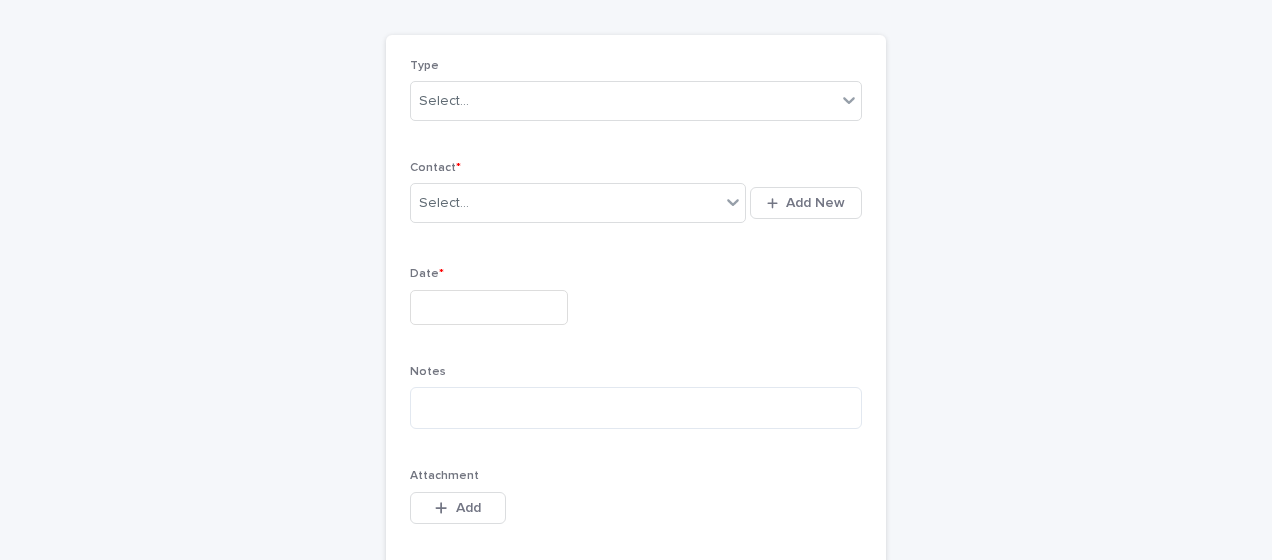 scroll, scrollTop: 118, scrollLeft: 0, axis: vertical 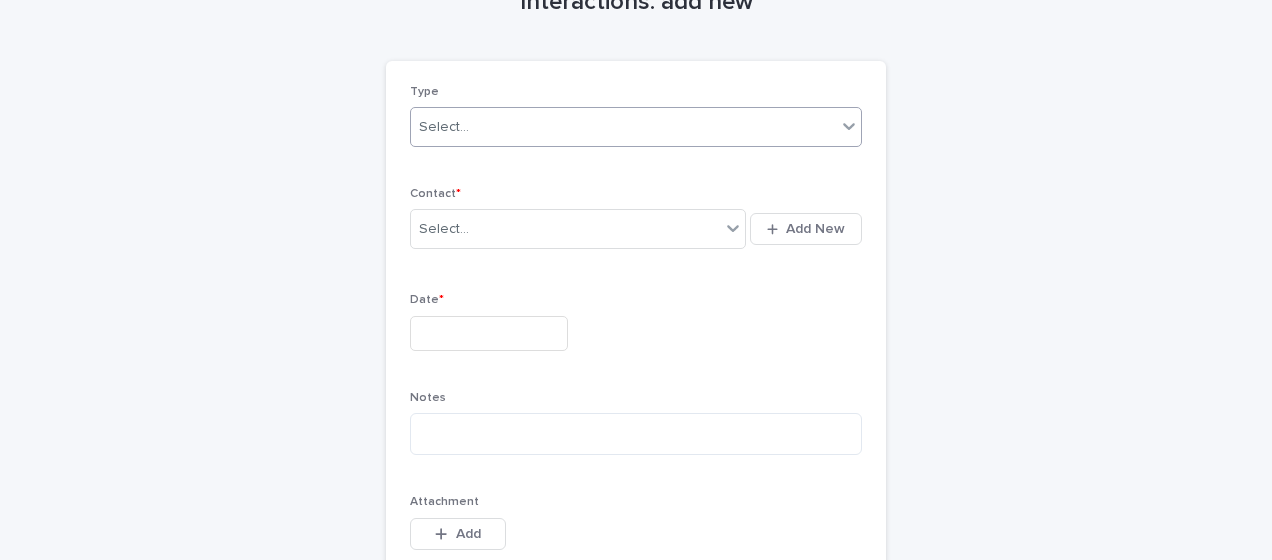 click on "Select..." at bounding box center [623, 127] 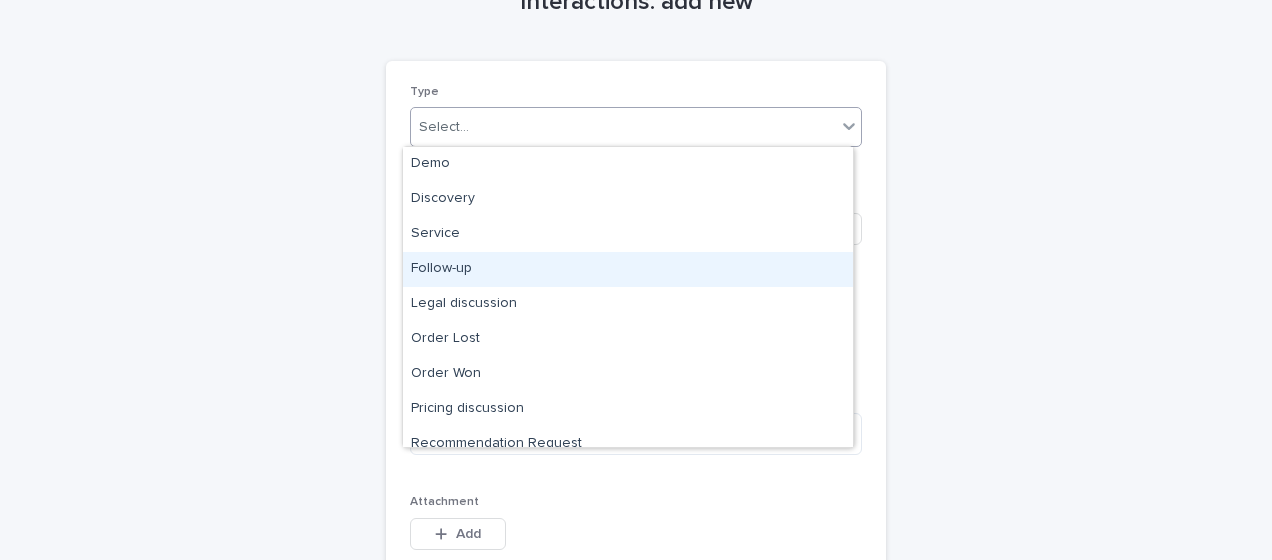 click on "Follow-up" at bounding box center [628, 269] 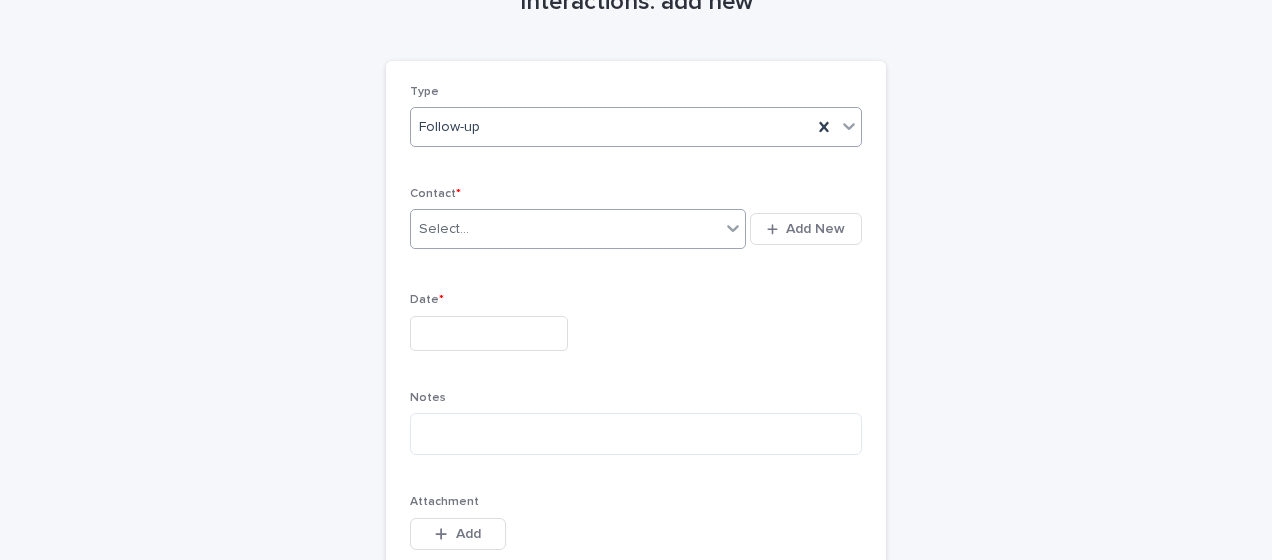 click on "Select..." at bounding box center (444, 229) 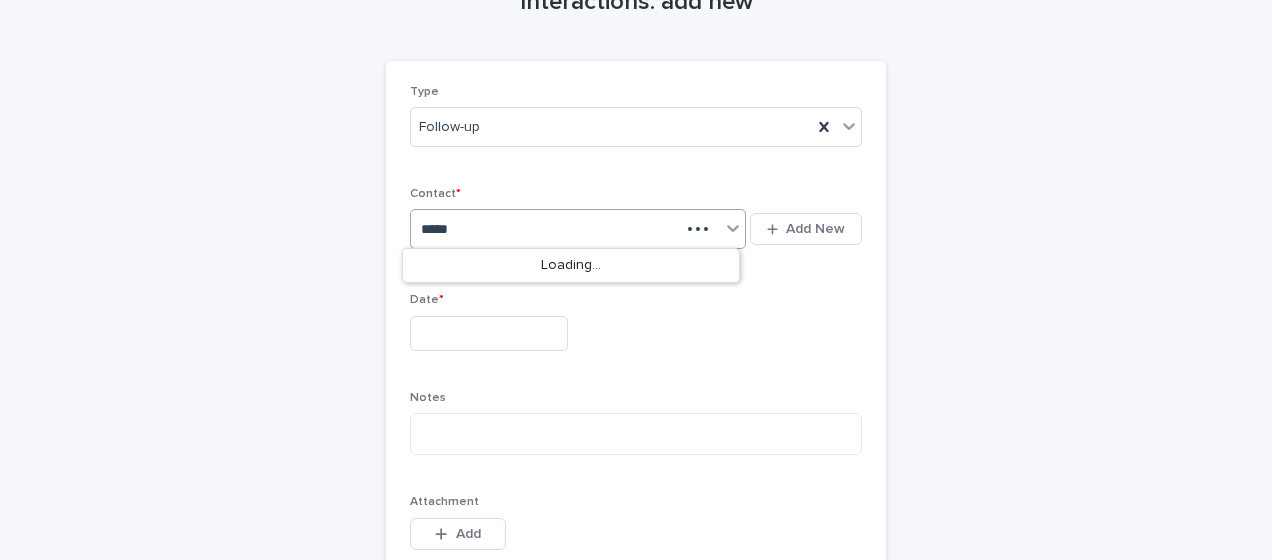 type on "*****" 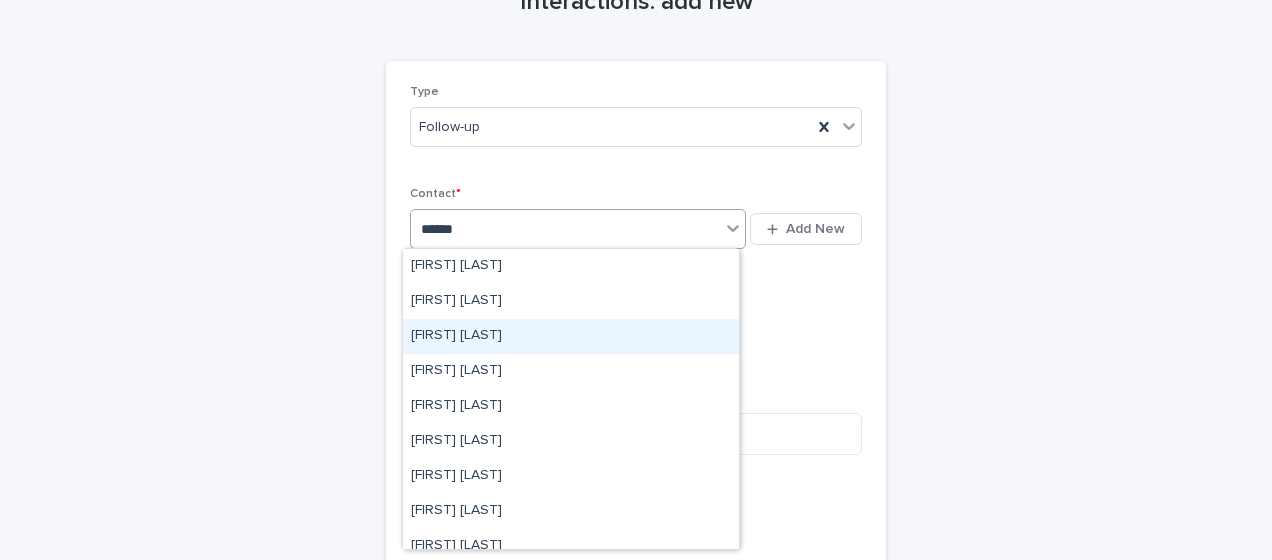 click on "Jaime Alcozer" at bounding box center (571, 336) 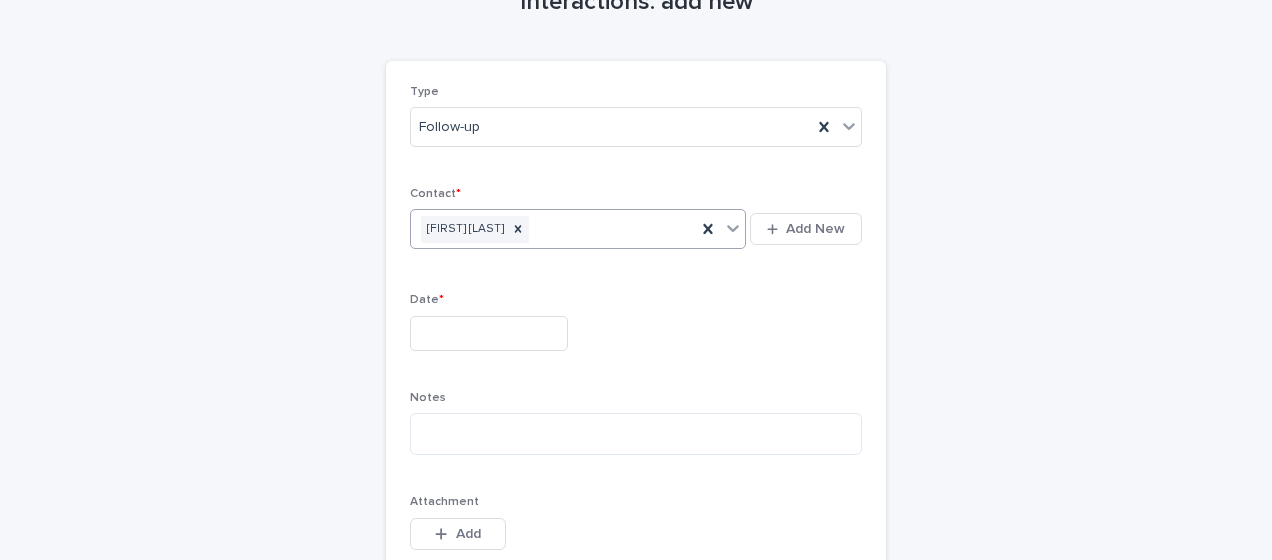 click at bounding box center (489, 333) 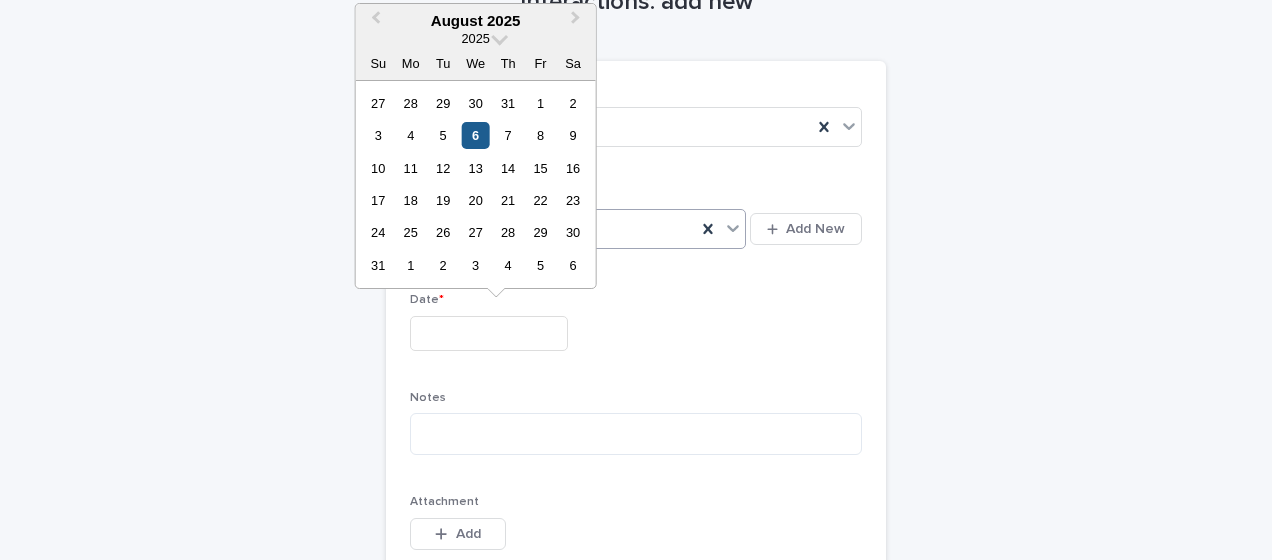 click on "6" at bounding box center (475, 135) 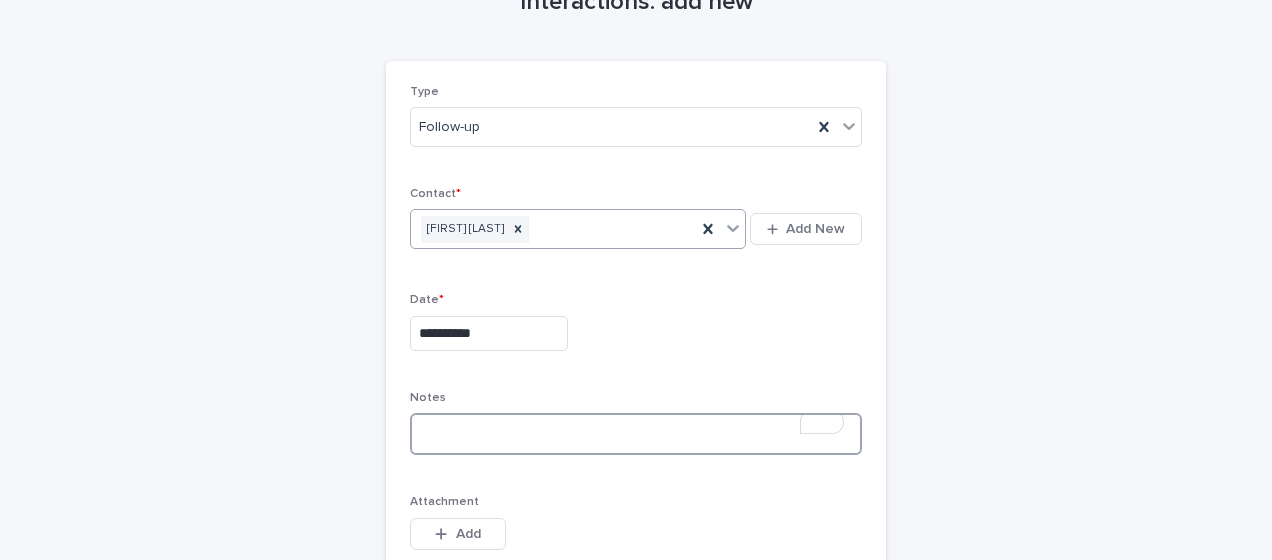paste on "**********" 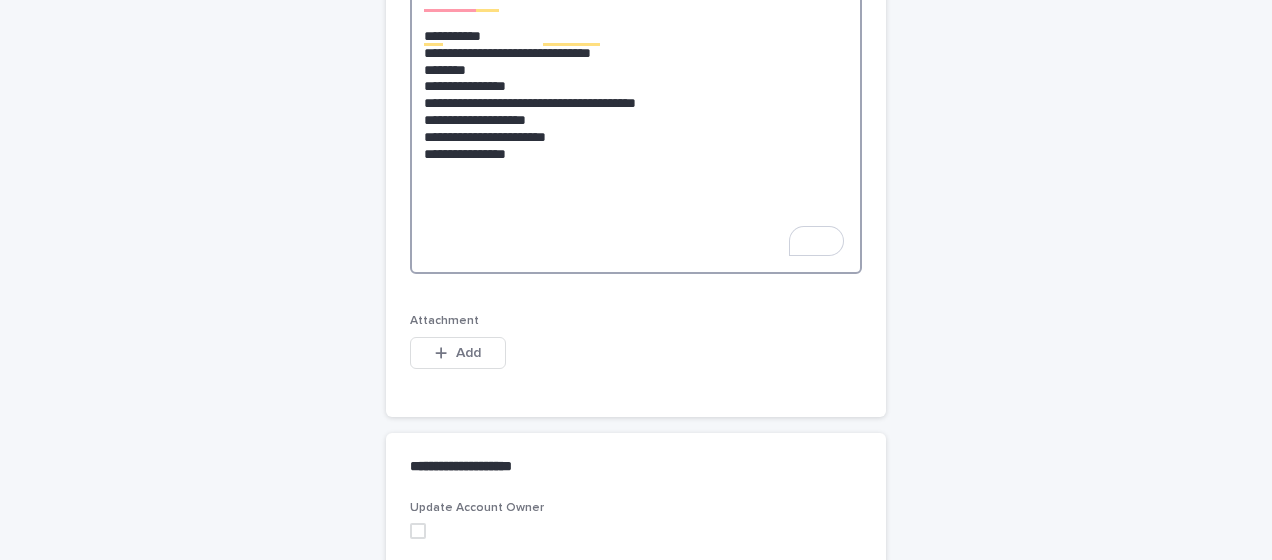 scroll, scrollTop: 1019, scrollLeft: 0, axis: vertical 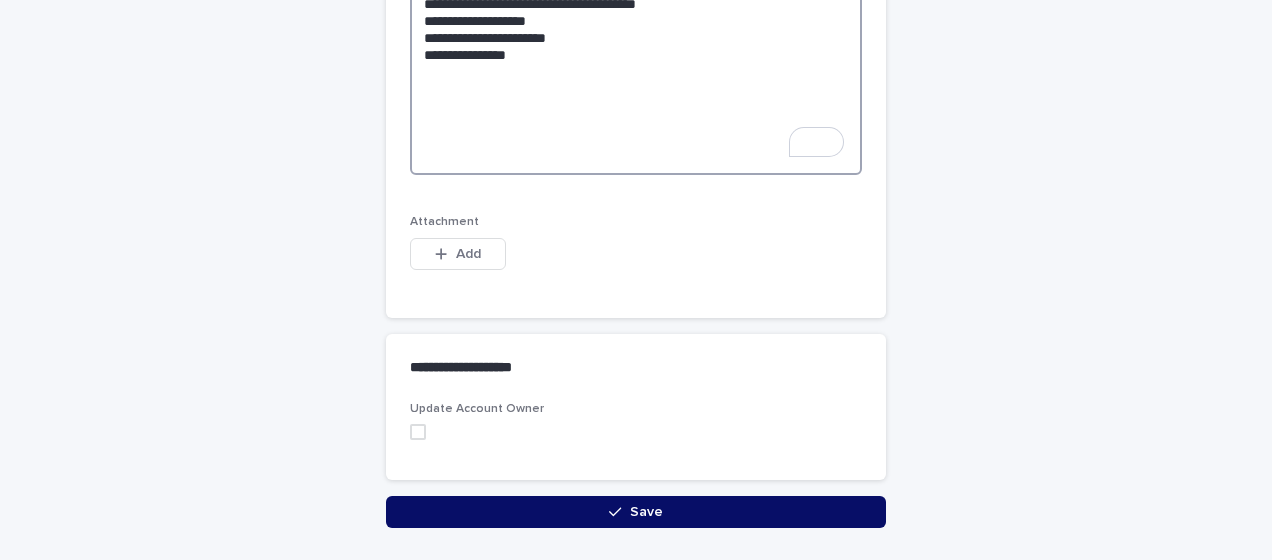 type on "**********" 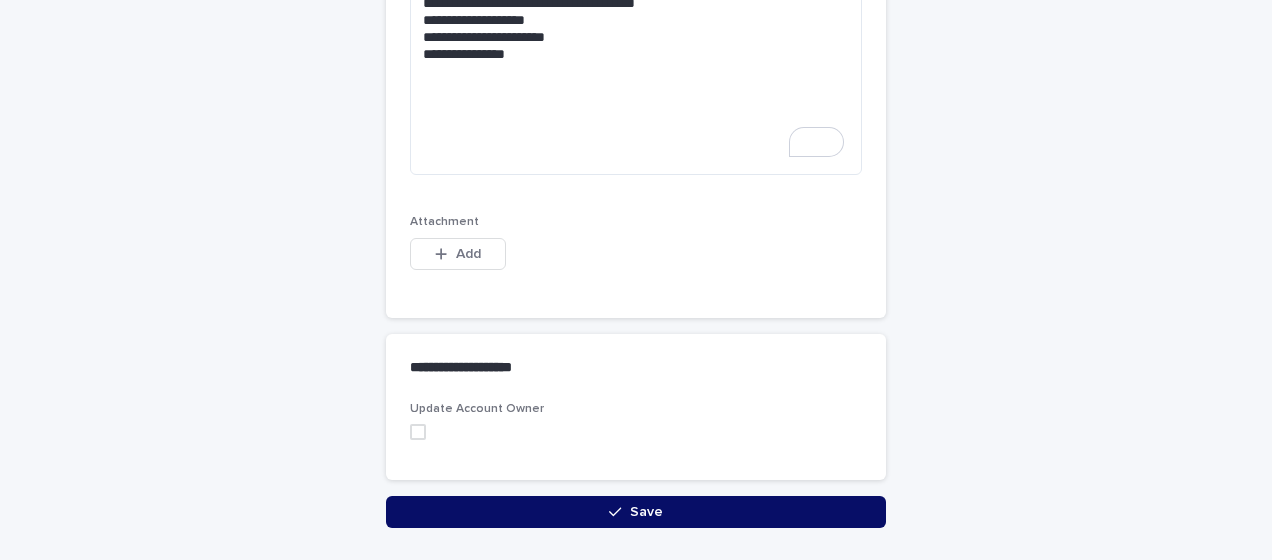click on "Save" at bounding box center (636, 512) 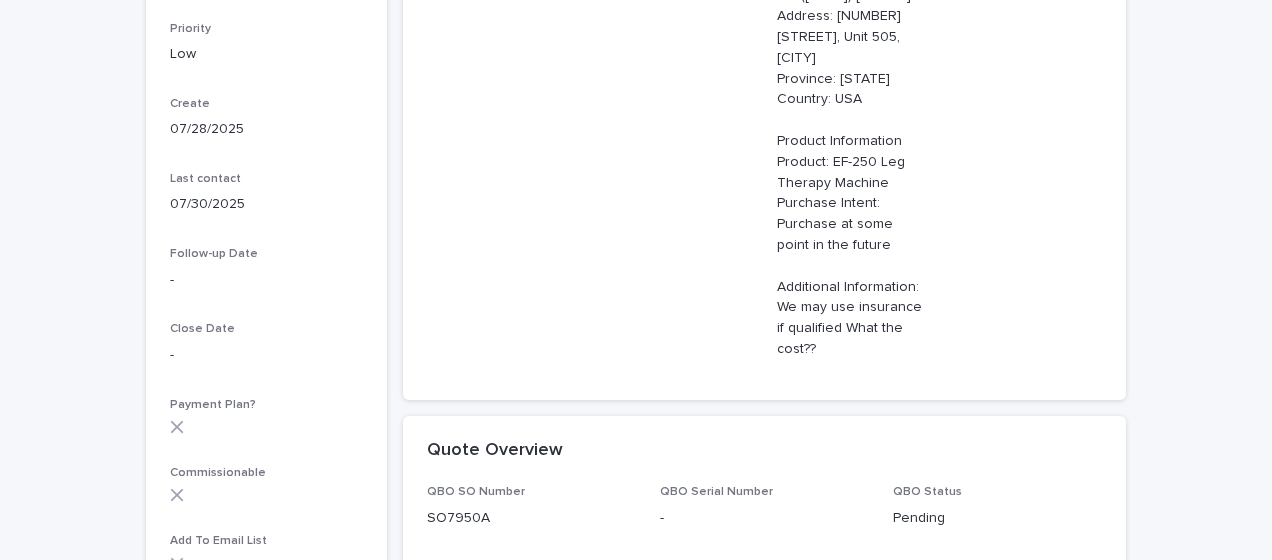 scroll, scrollTop: 0, scrollLeft: 0, axis: both 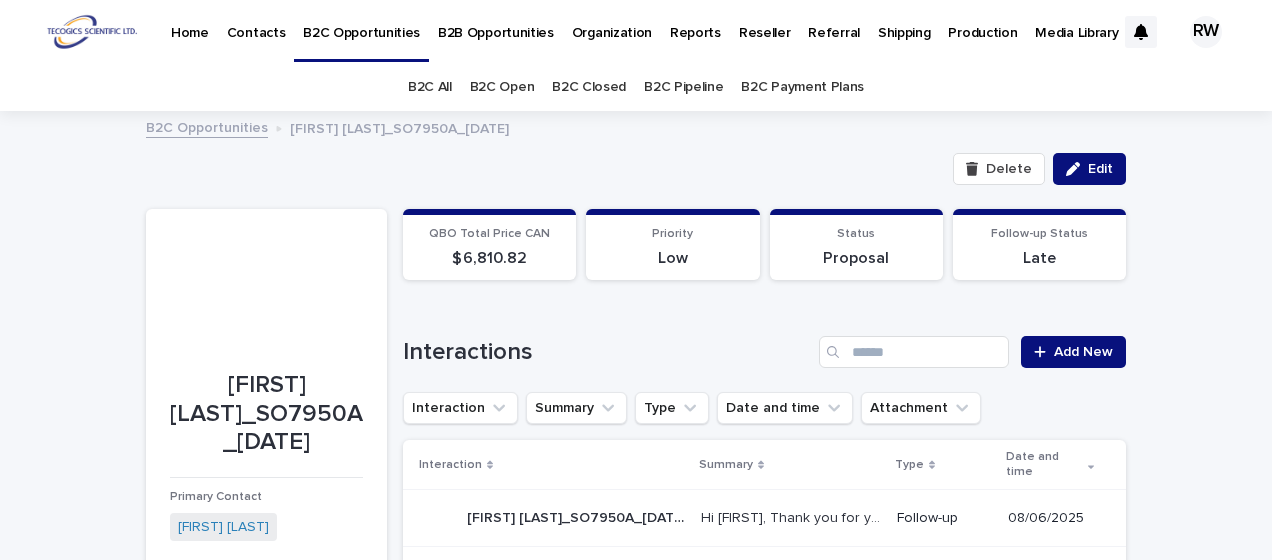 click on "Contacts" at bounding box center [256, 21] 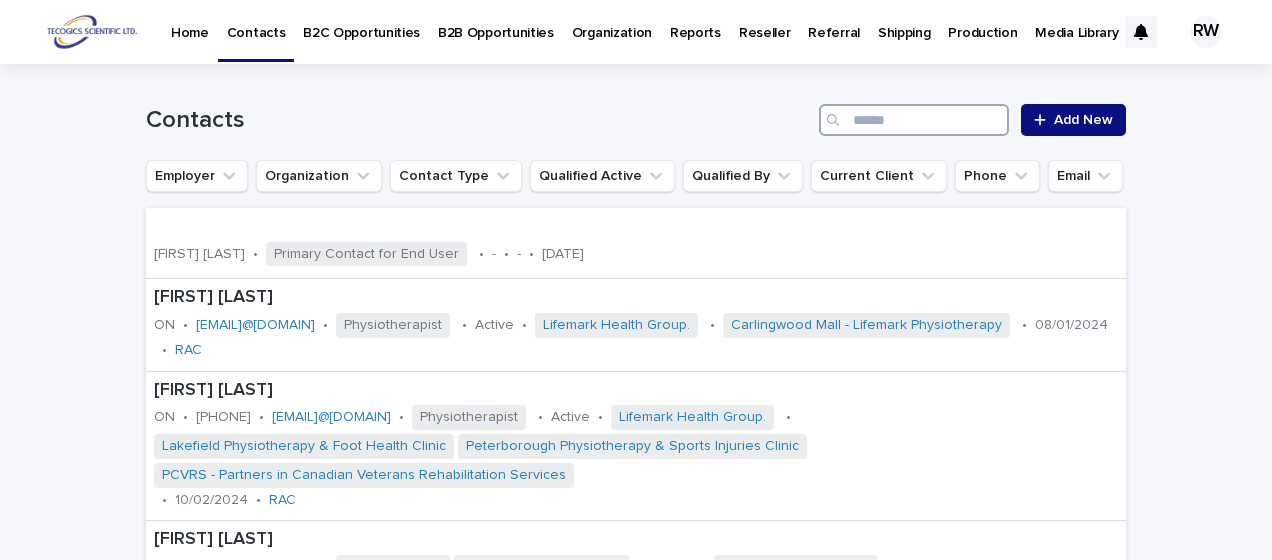 click at bounding box center (914, 120) 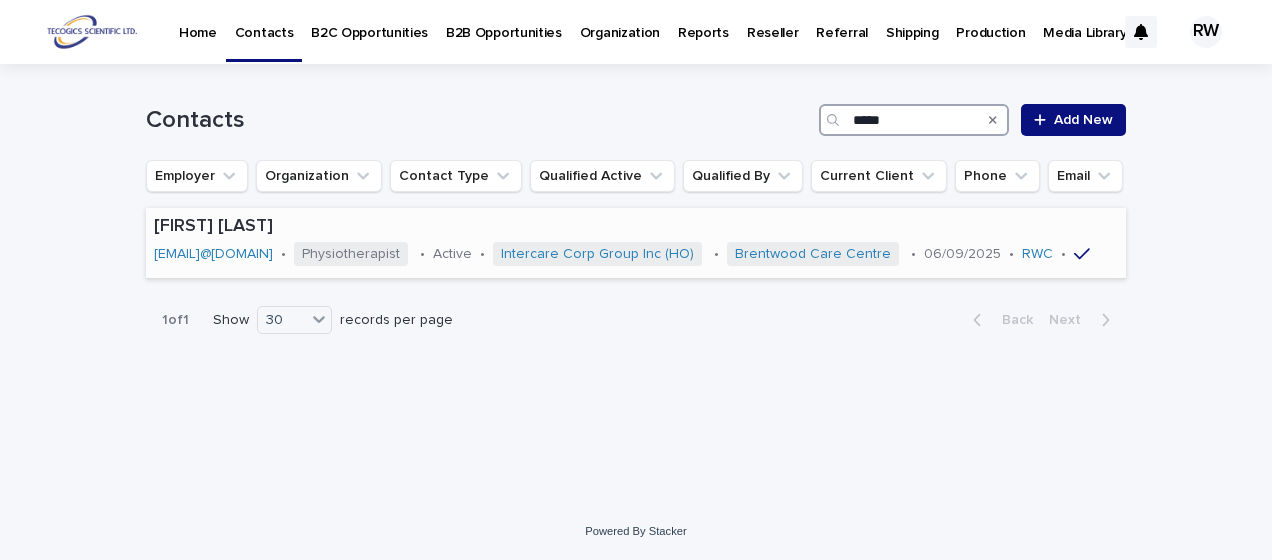 type on "*****" 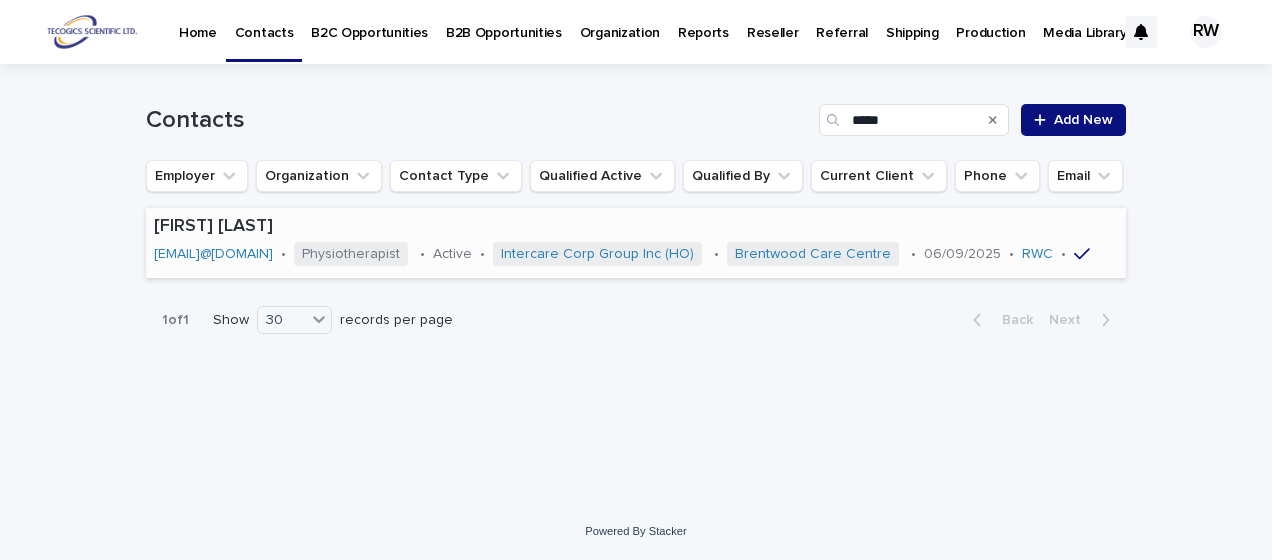 click on "Taffy Zambuko tzambuko@intercarecorpgroup.com • Physiotherapist • Active • Intercare Corp Group Inc (HO)   • Brentwood Care Centre   • 06/09/2025 • RWC   •" at bounding box center [636, 243] 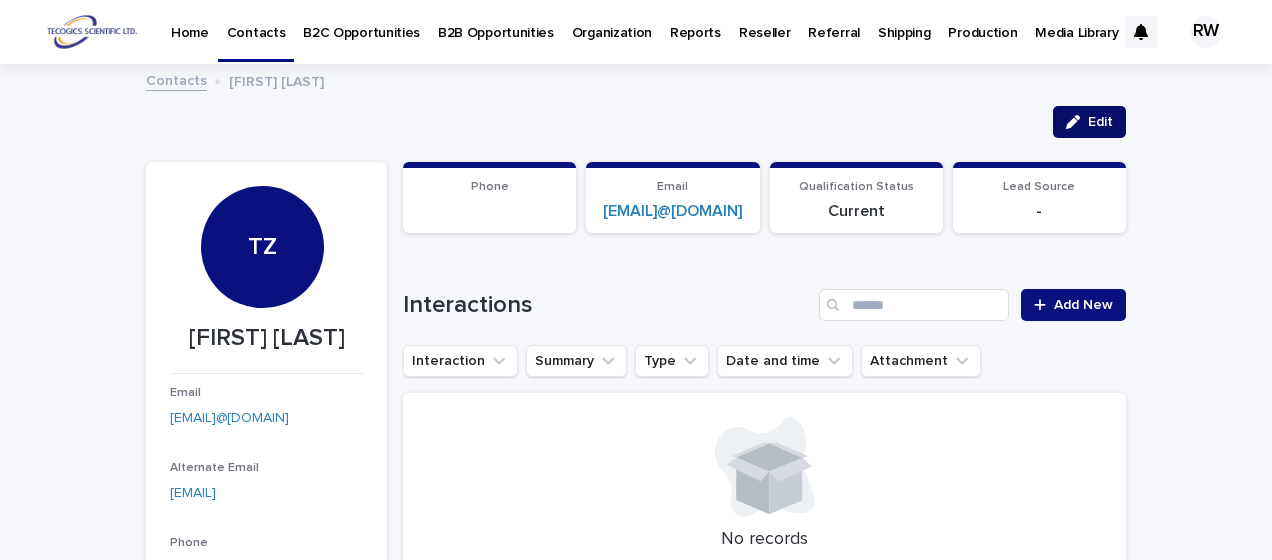 click on "Edit" at bounding box center (1100, 122) 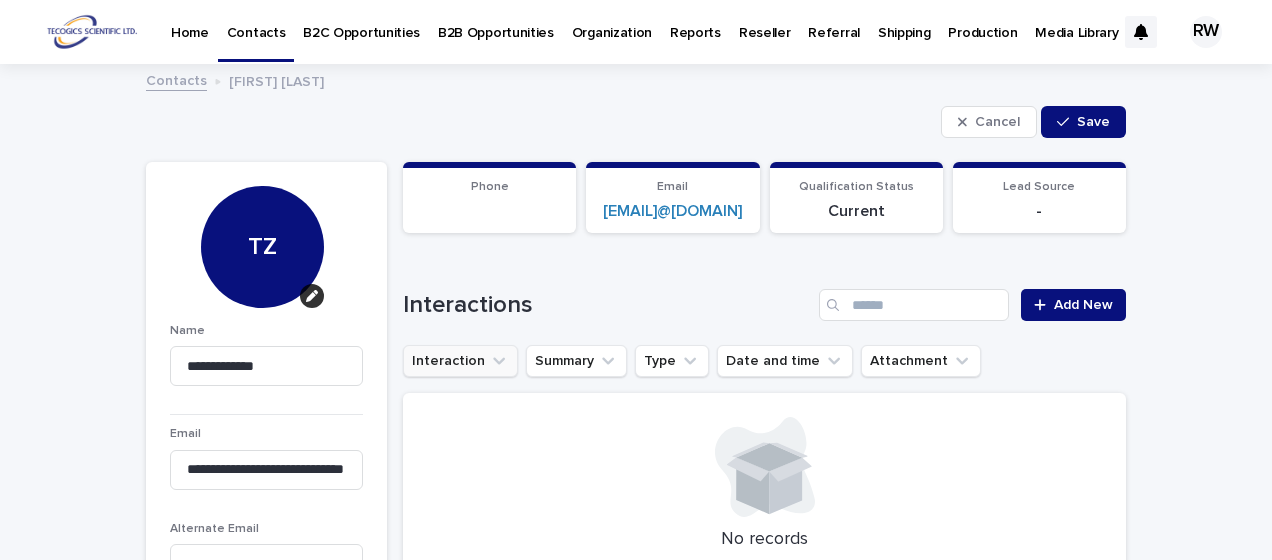 scroll, scrollTop: 200, scrollLeft: 0, axis: vertical 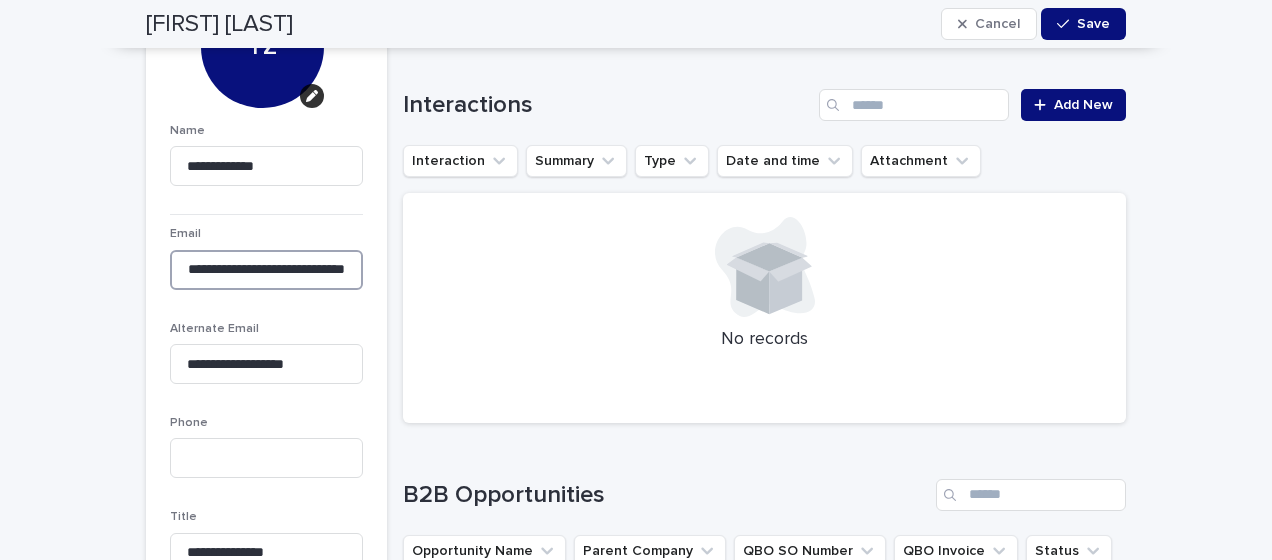drag, startPoint x: 170, startPoint y: 268, endPoint x: 341, endPoint y: 272, distance: 171.04678 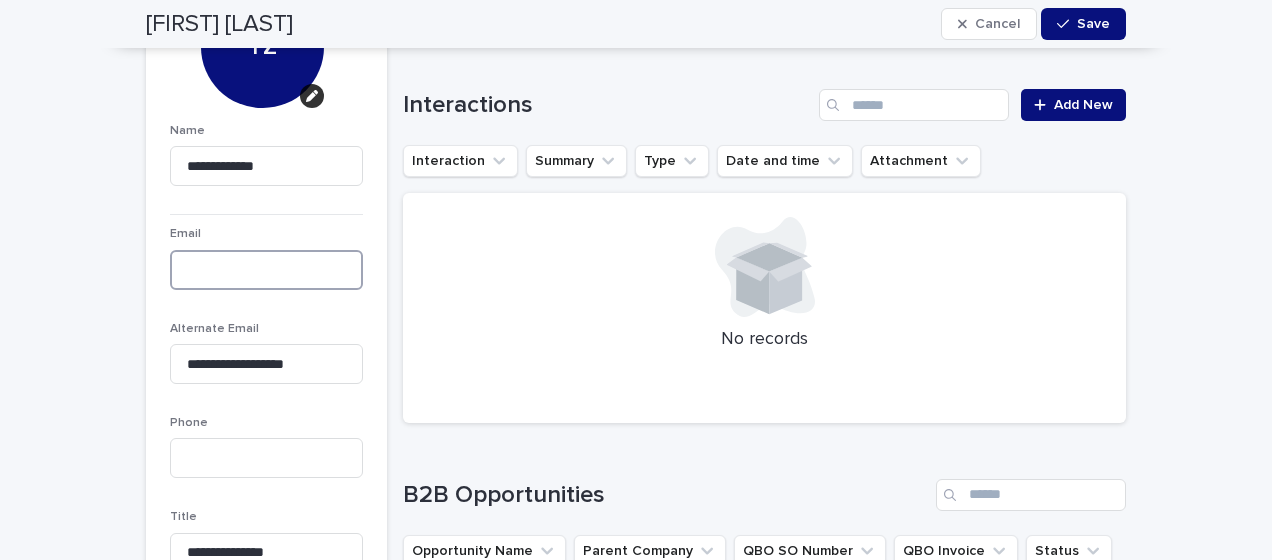 scroll, scrollTop: 0, scrollLeft: 0, axis: both 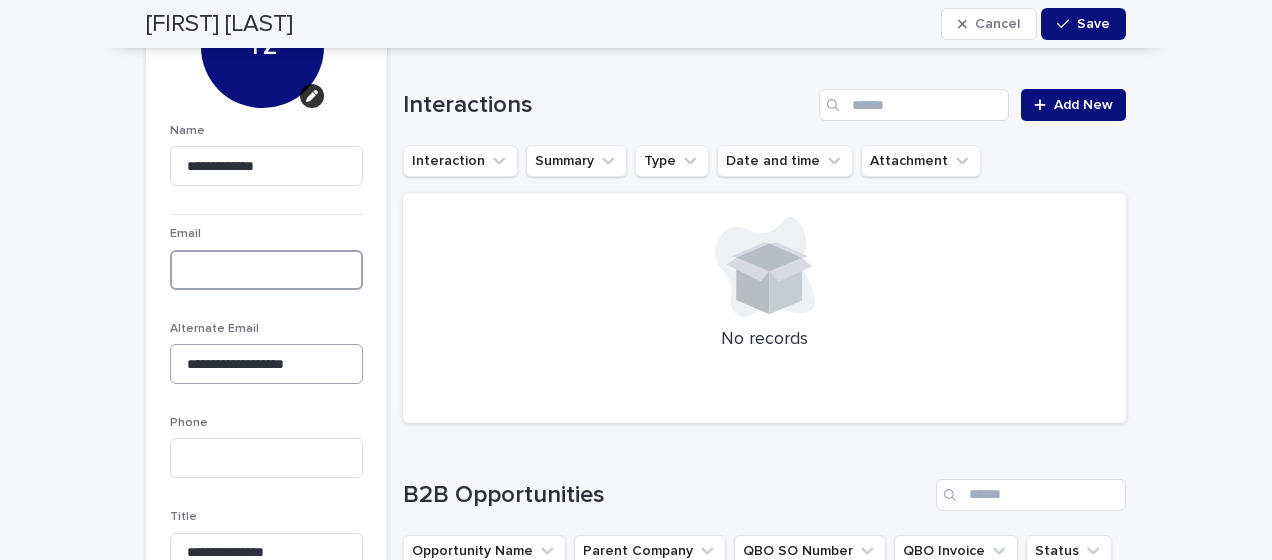 type on "**********" 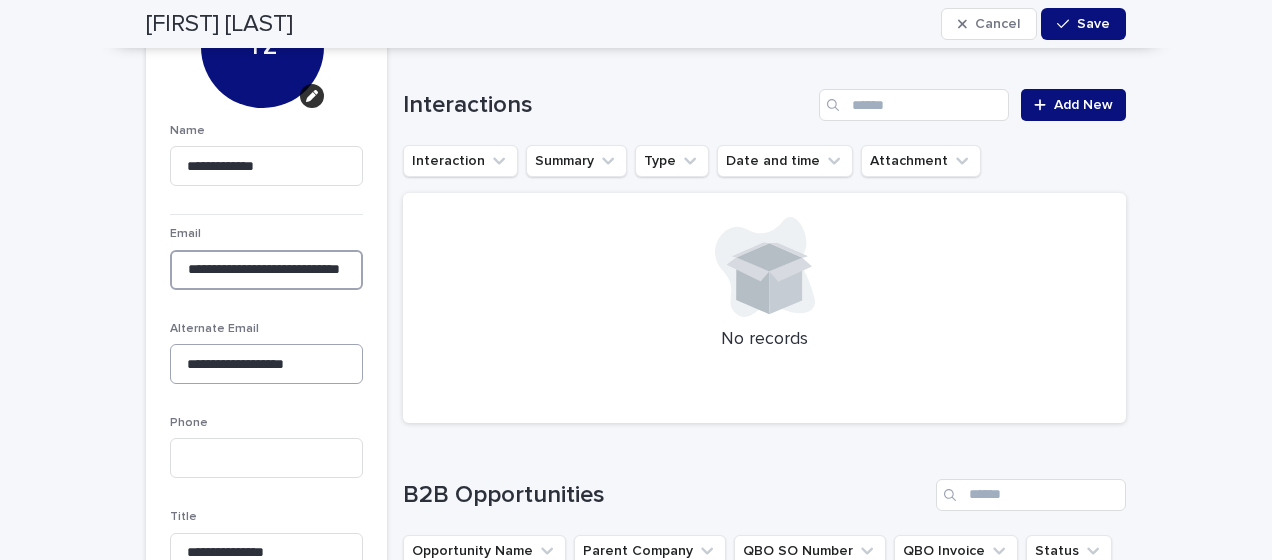 scroll, scrollTop: 0, scrollLeft: 45, axis: horizontal 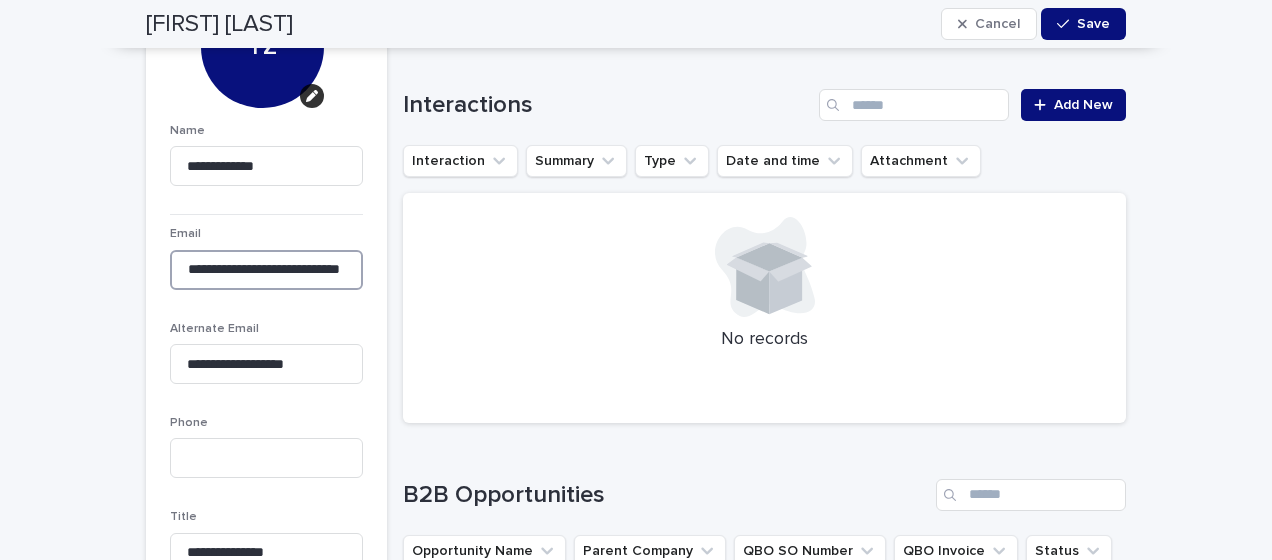 type on "**********" 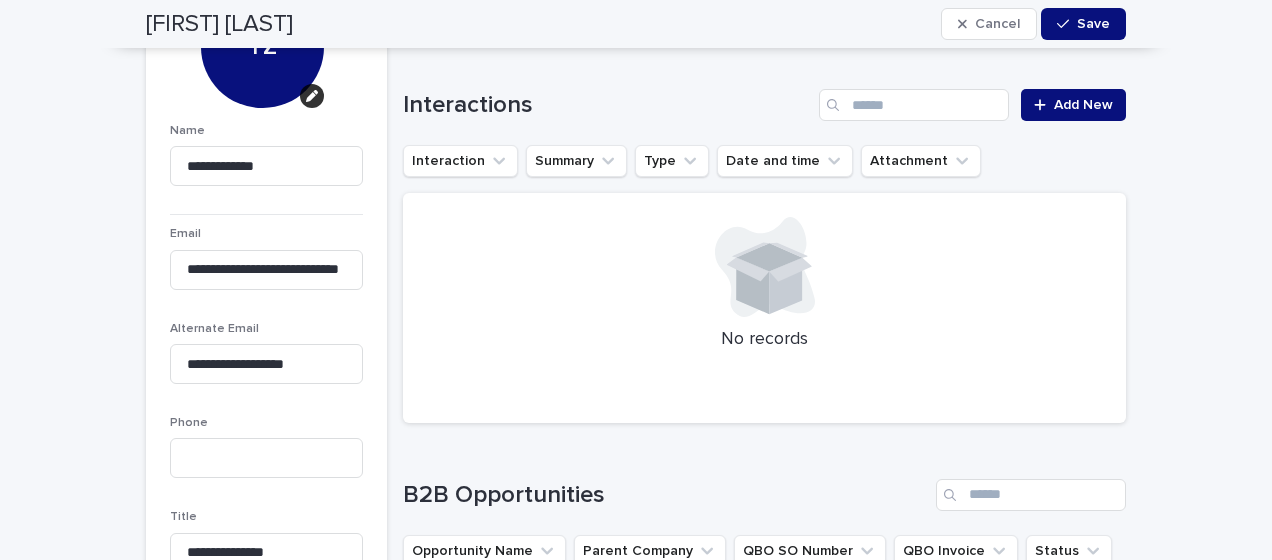 scroll, scrollTop: 0, scrollLeft: 0, axis: both 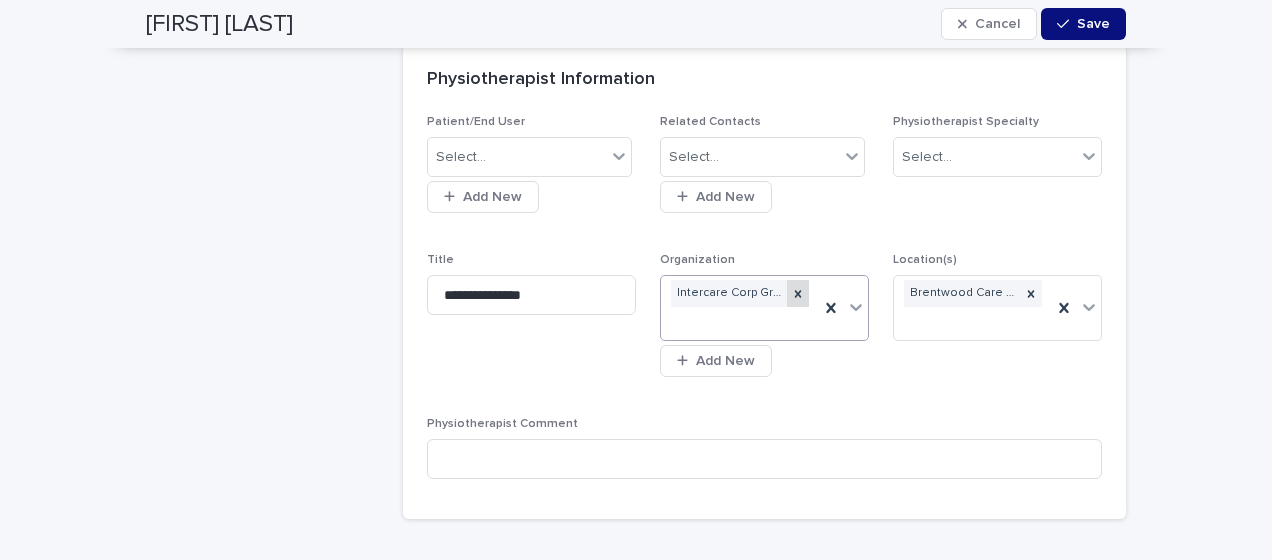 click 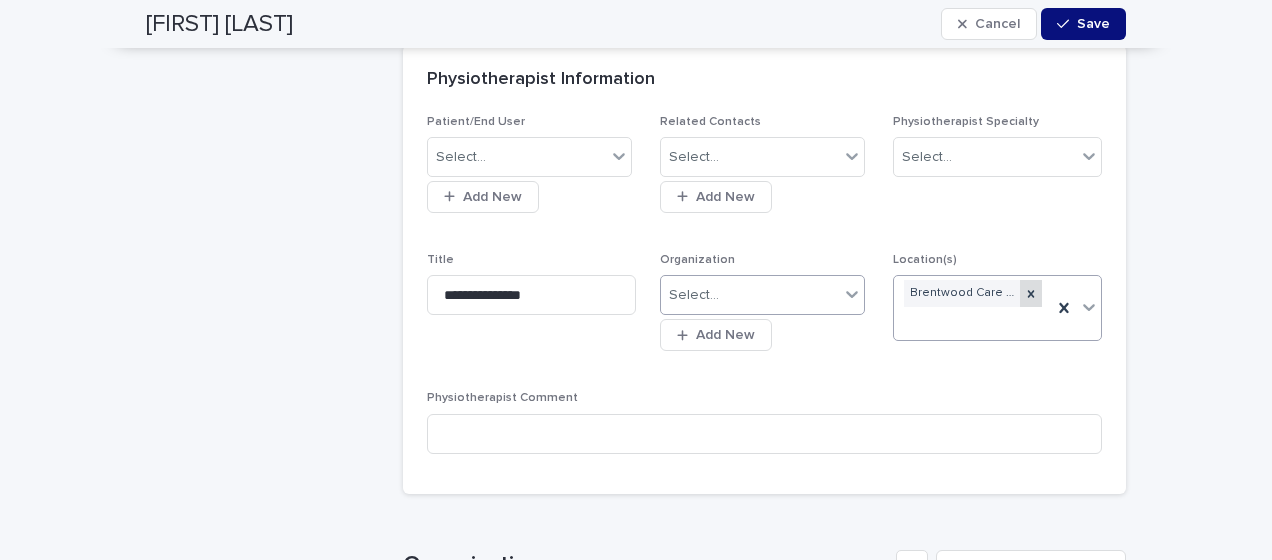 click 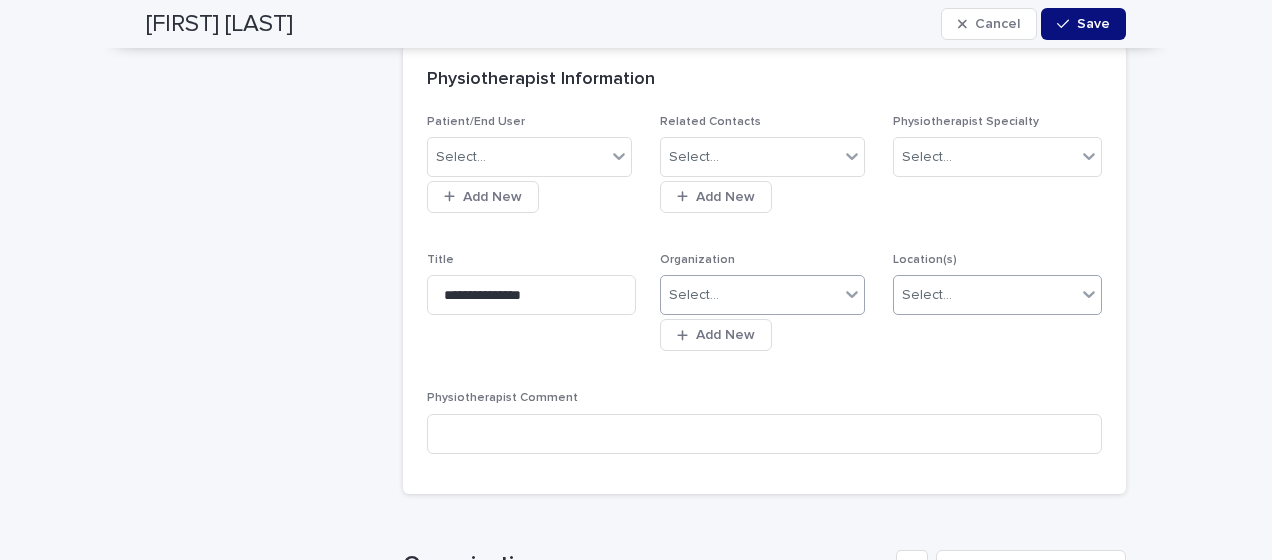 click on "Select..." at bounding box center [694, 295] 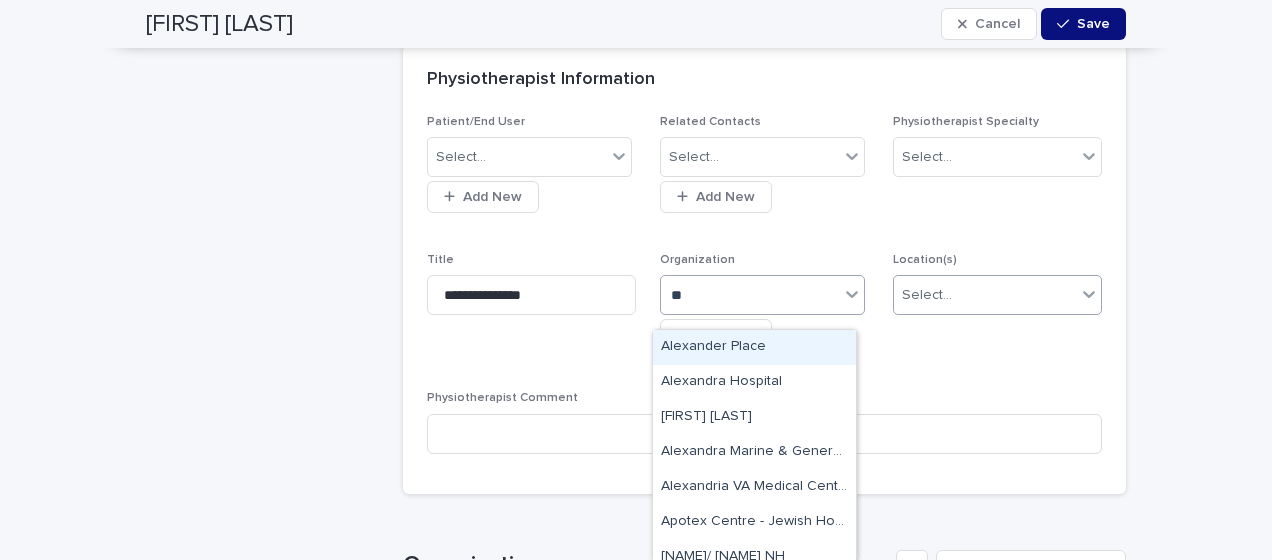type on "***" 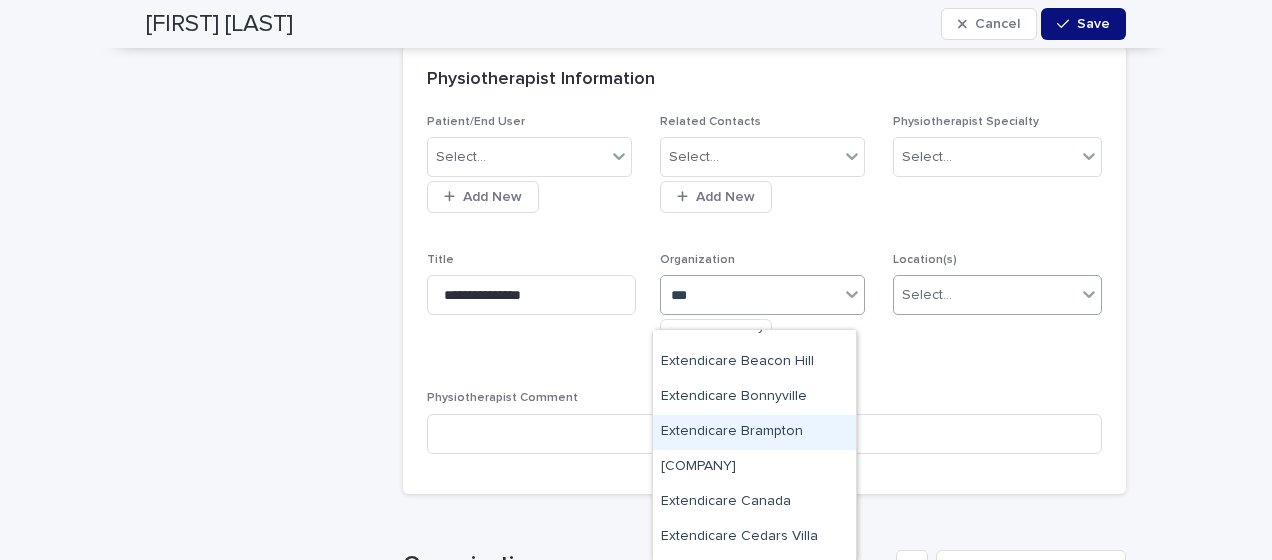 scroll, scrollTop: 200, scrollLeft: 0, axis: vertical 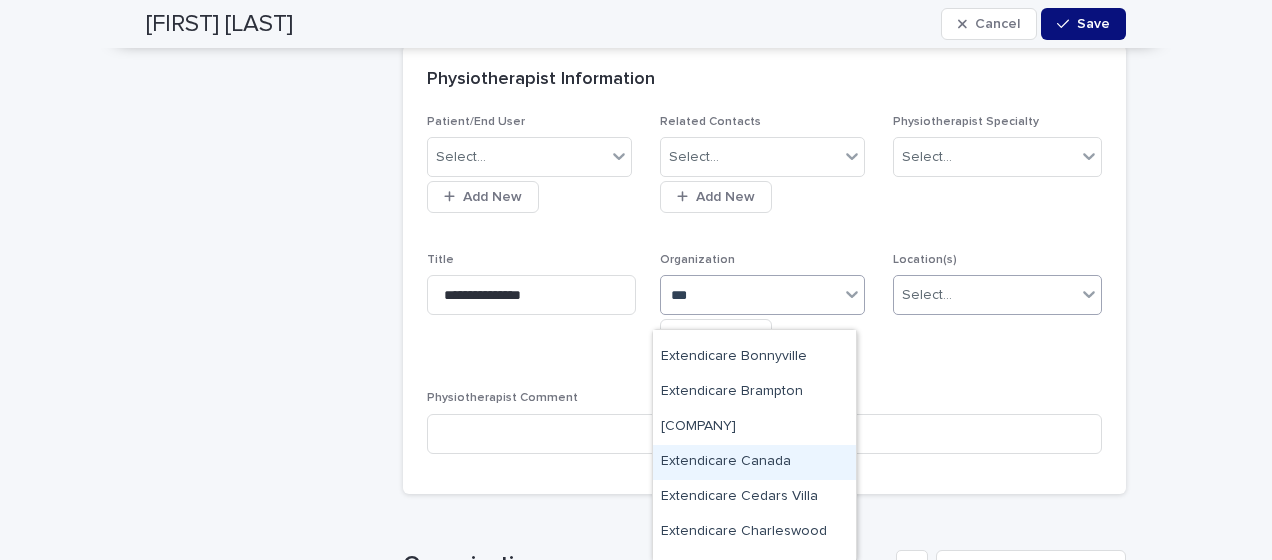 click on "Extendicare Canada" at bounding box center [754, 462] 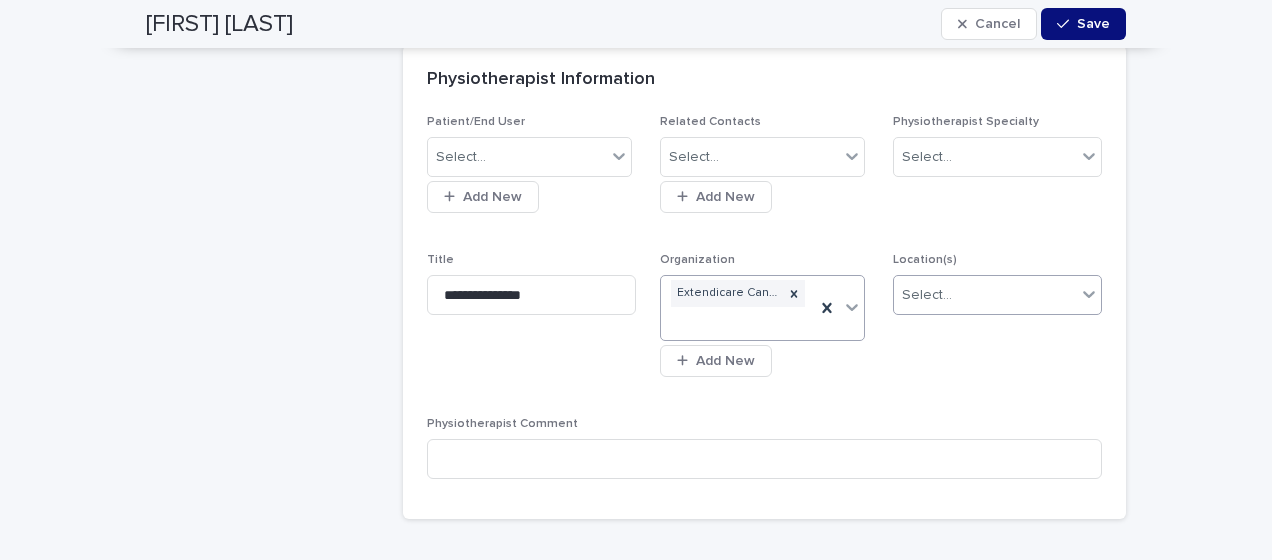 click on "Select..." at bounding box center (927, 295) 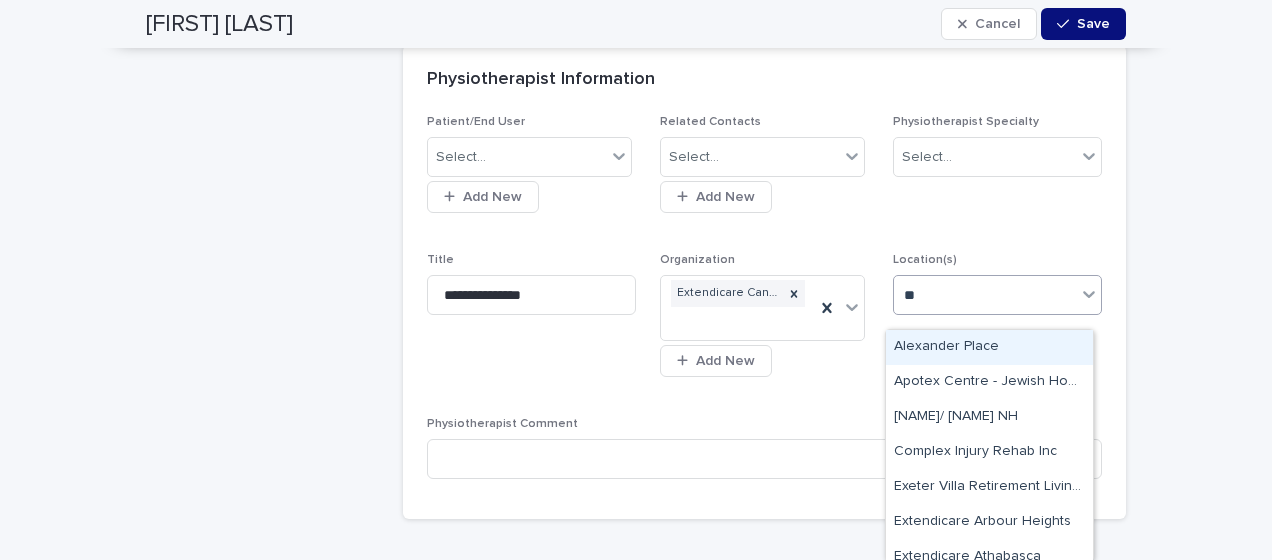 type on "***" 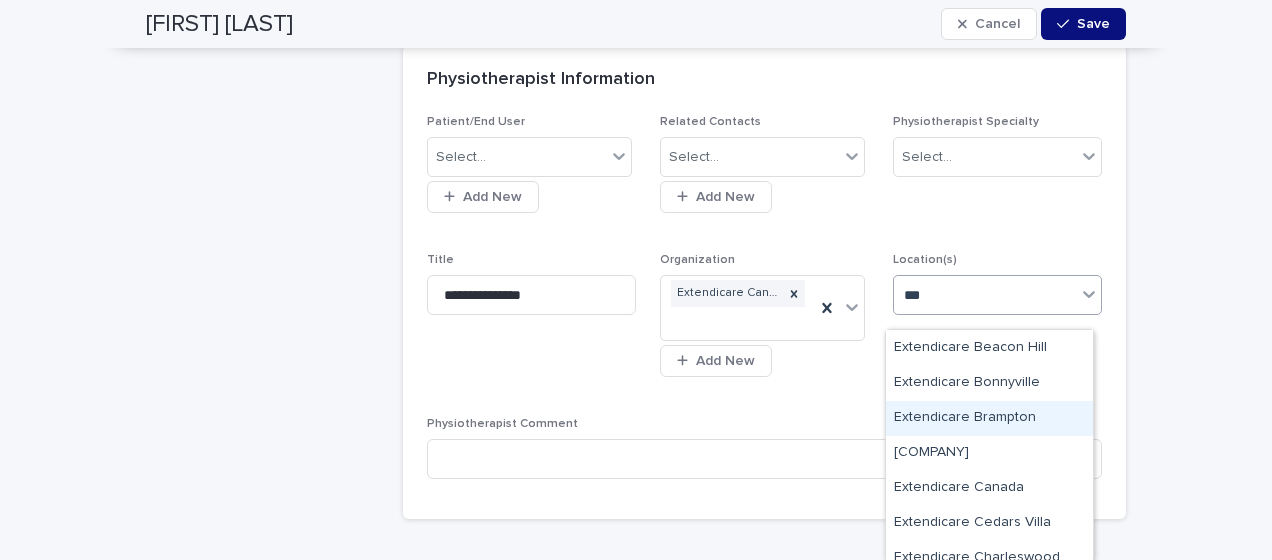 scroll, scrollTop: 200, scrollLeft: 0, axis: vertical 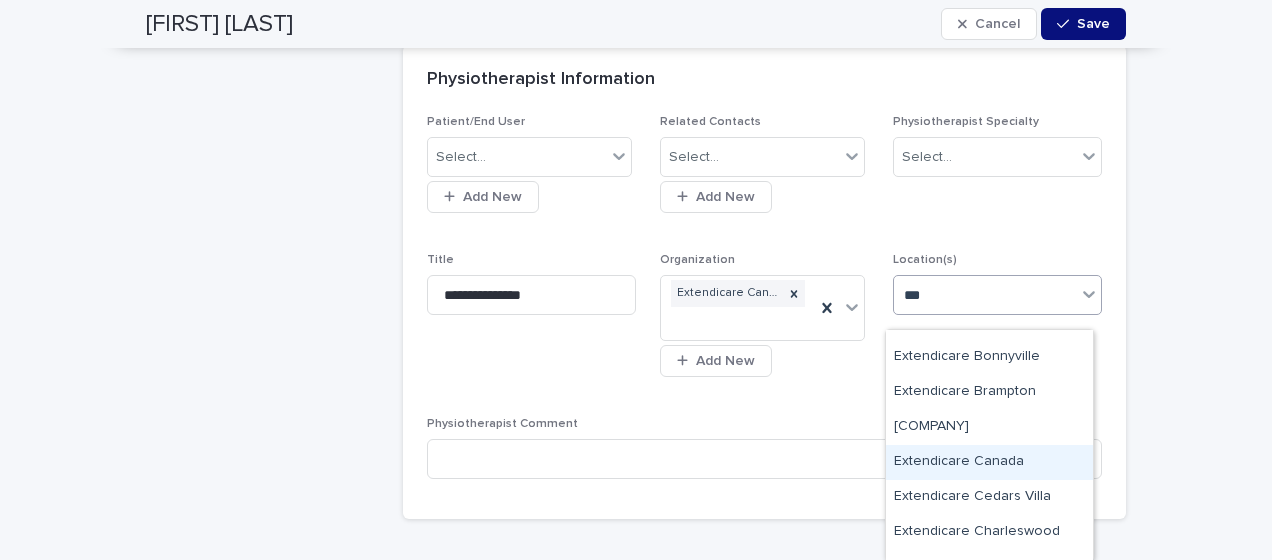 click on "Extendicare Canada" at bounding box center [989, 462] 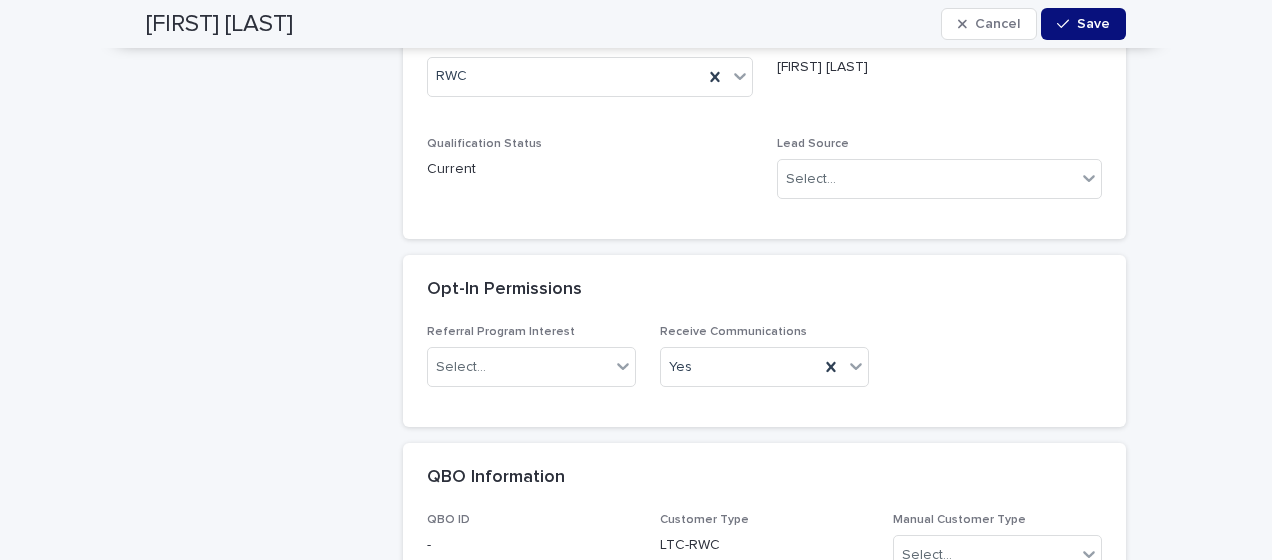 scroll, scrollTop: 4900, scrollLeft: 0, axis: vertical 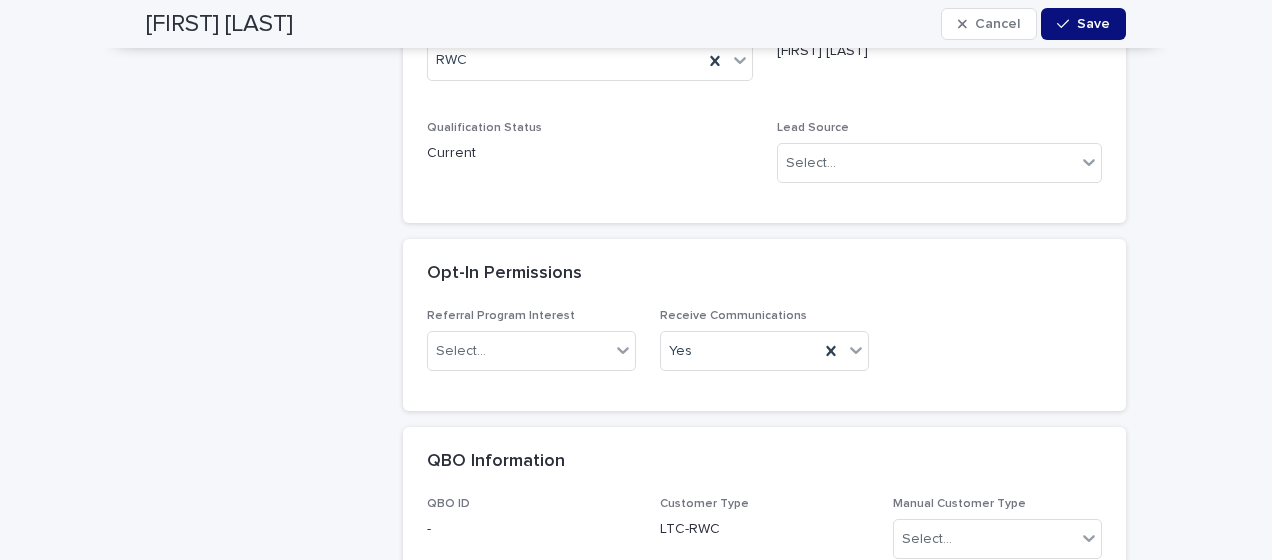 drag, startPoint x: 1061, startPoint y: 25, endPoint x: 971, endPoint y: 44, distance: 91.983696 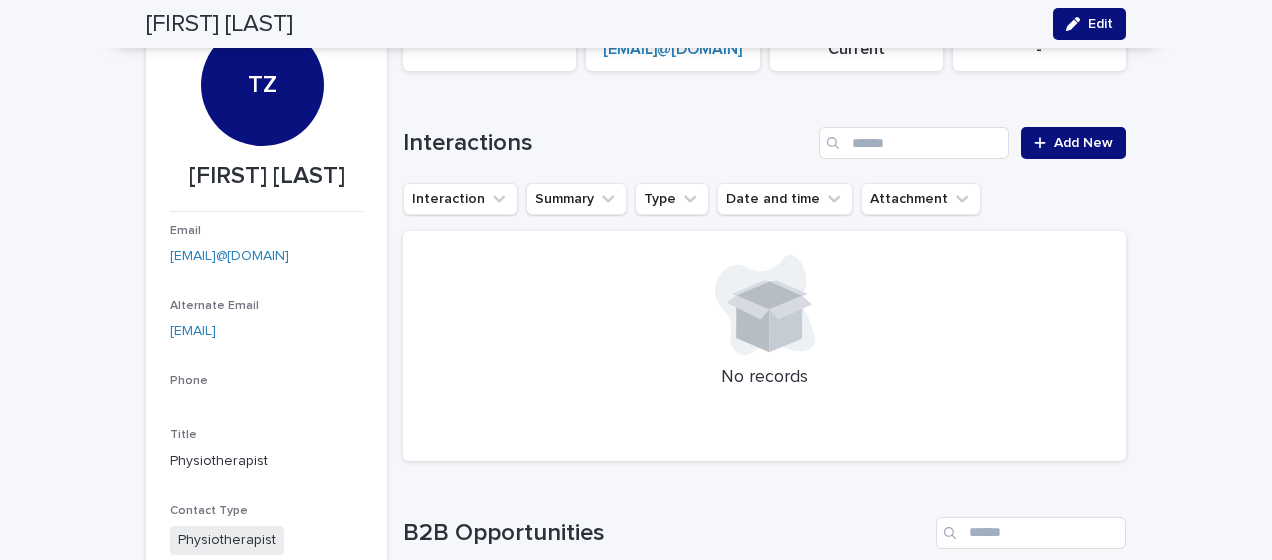 scroll, scrollTop: 111, scrollLeft: 0, axis: vertical 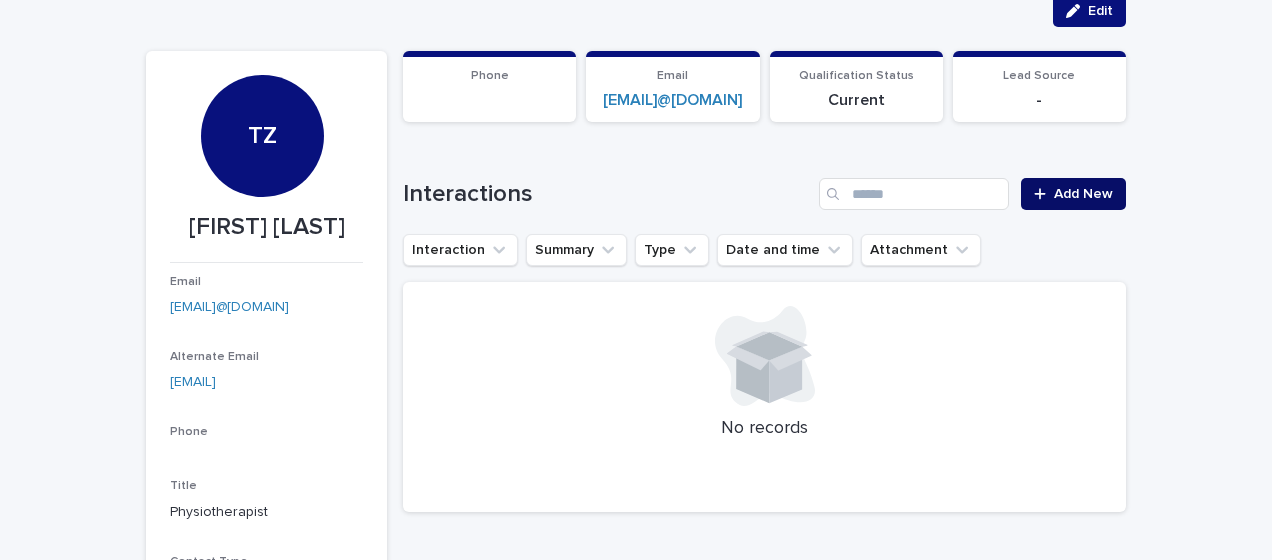 click on "Add New" at bounding box center [1083, 194] 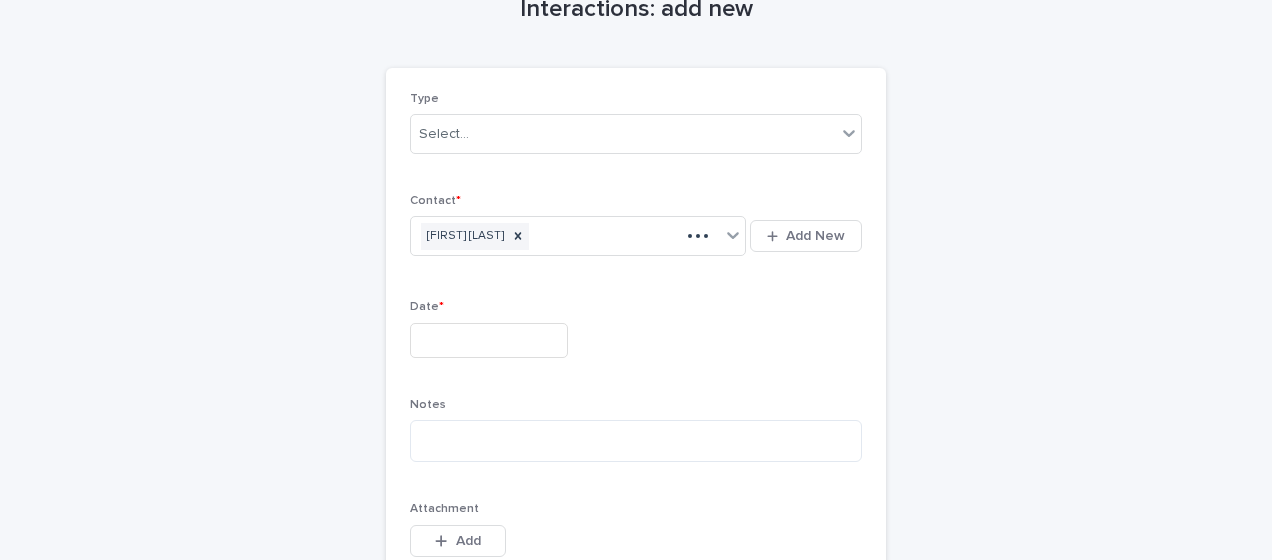 scroll, scrollTop: 129, scrollLeft: 0, axis: vertical 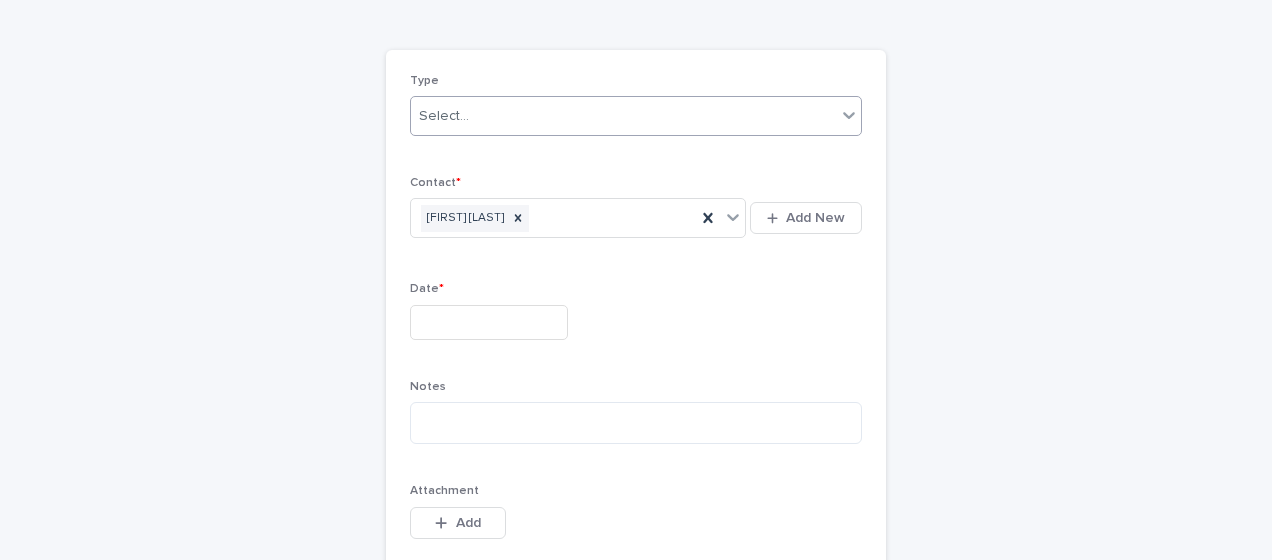 click on "Select..." at bounding box center (444, 116) 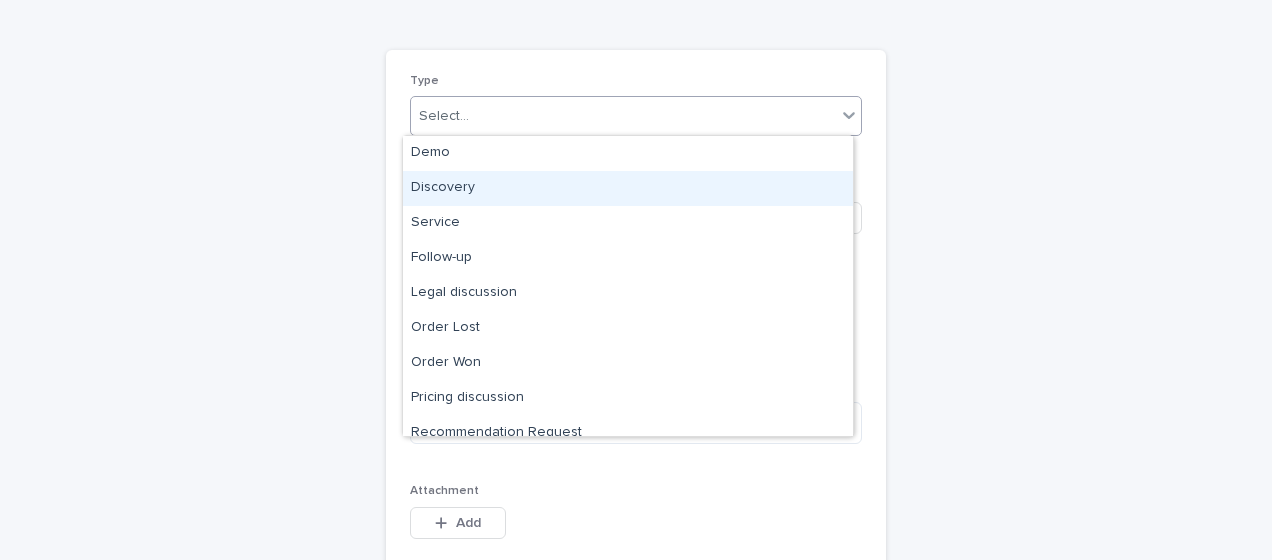 click on "Discovery" at bounding box center (628, 188) 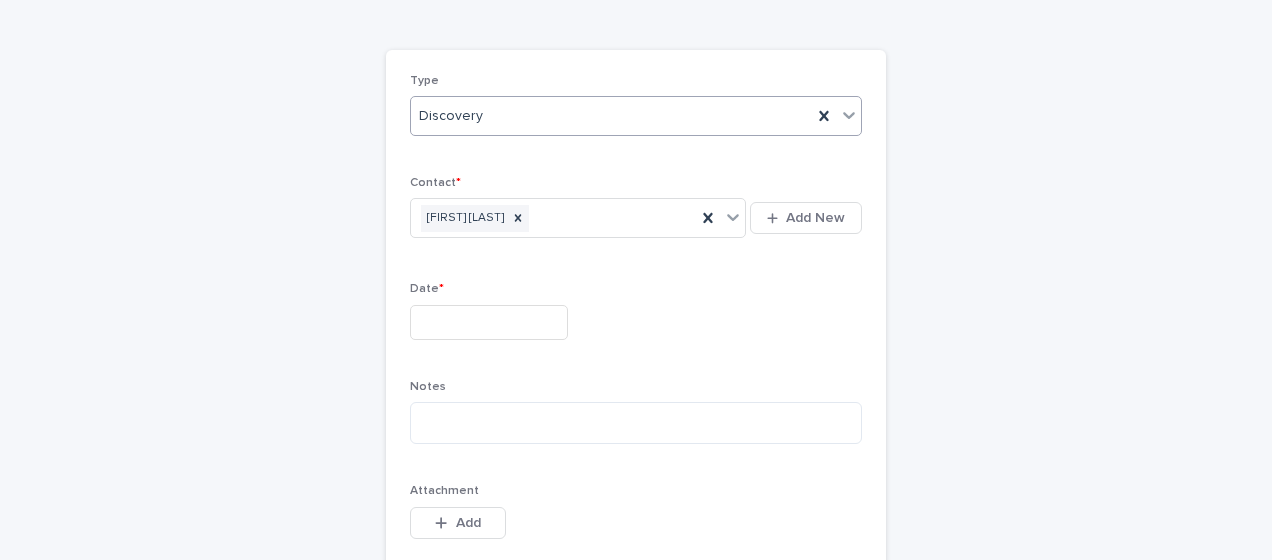 click at bounding box center (489, 322) 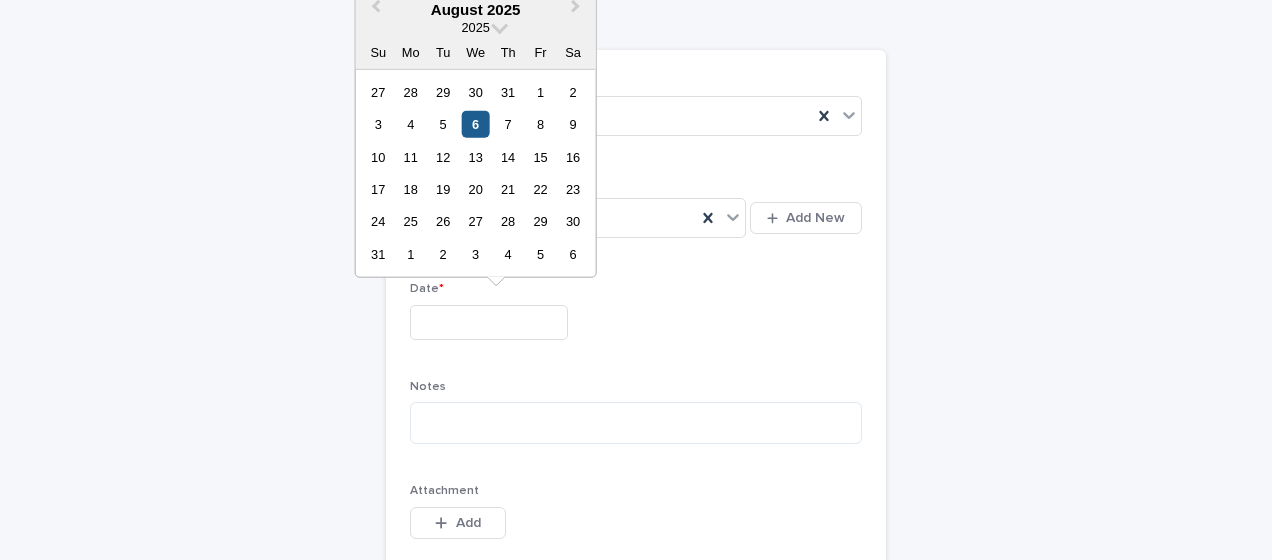 click on "6" at bounding box center (475, 124) 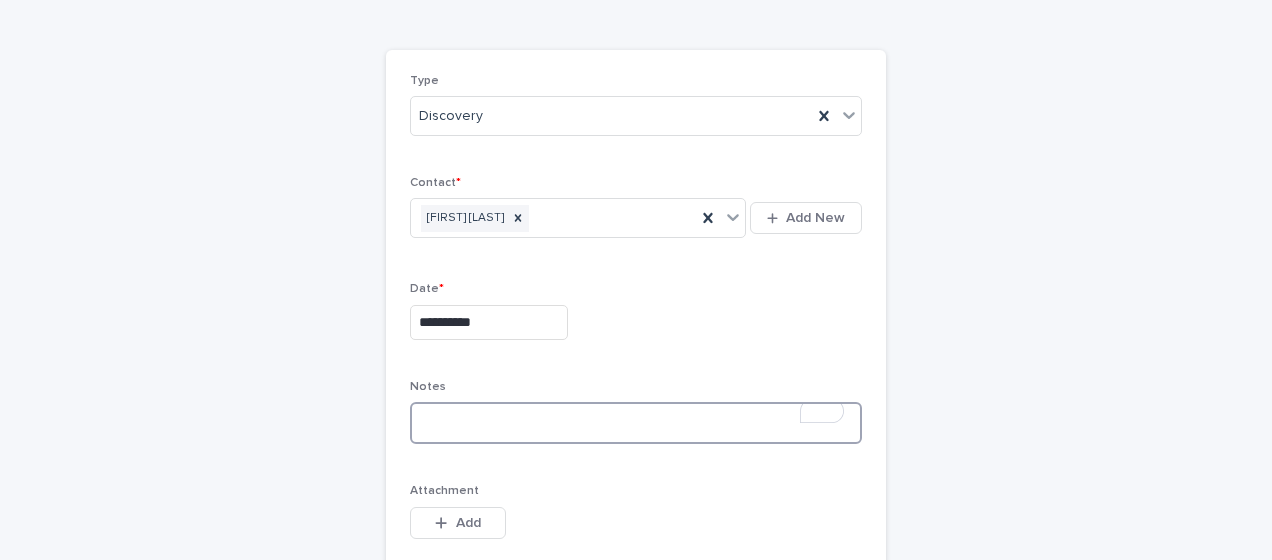 paste on "**********" 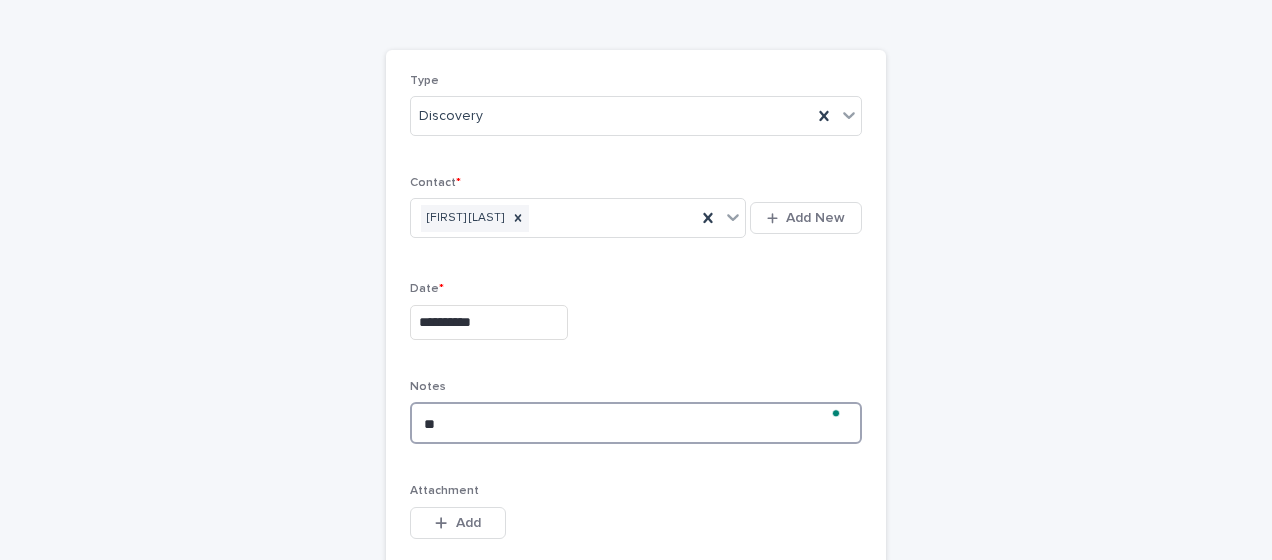 type on "*" 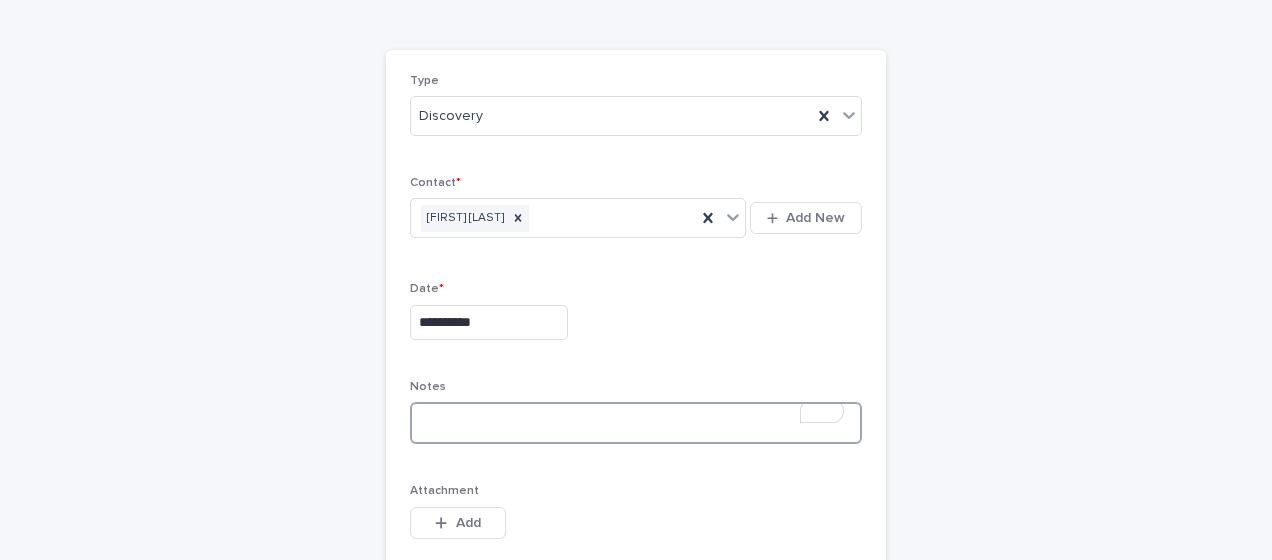 paste on "**********" 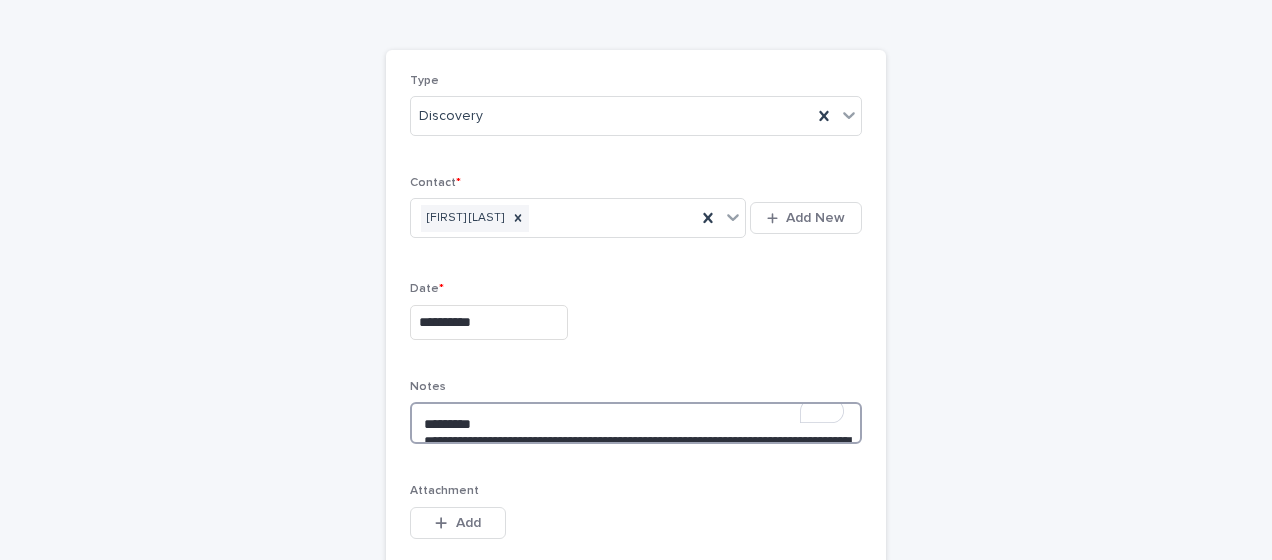 scroll, scrollTop: 250, scrollLeft: 0, axis: vertical 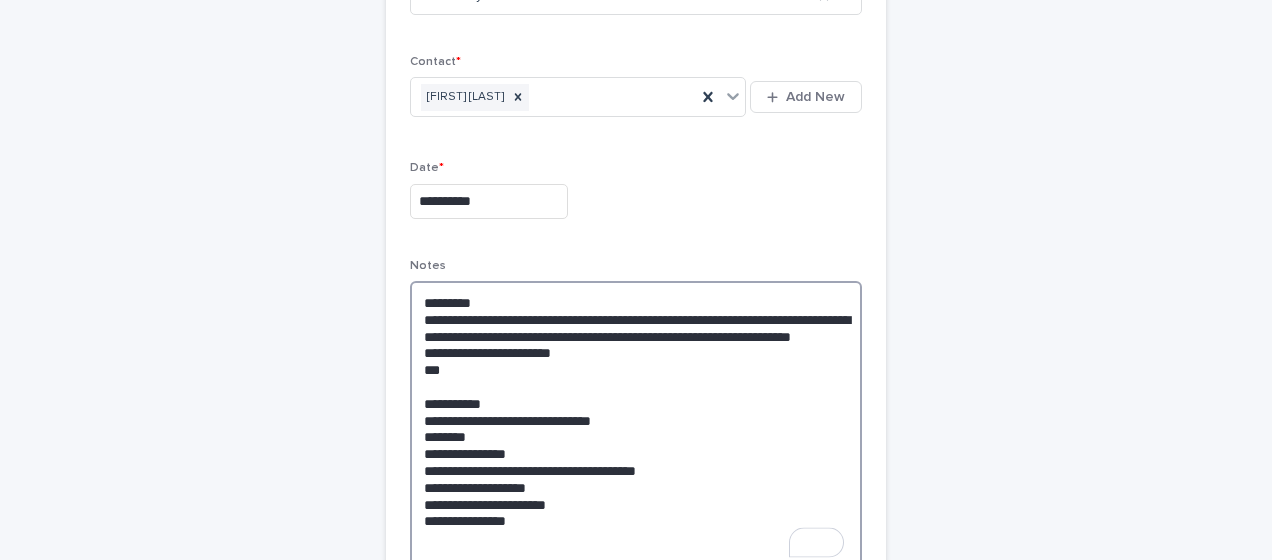 type on "**********" 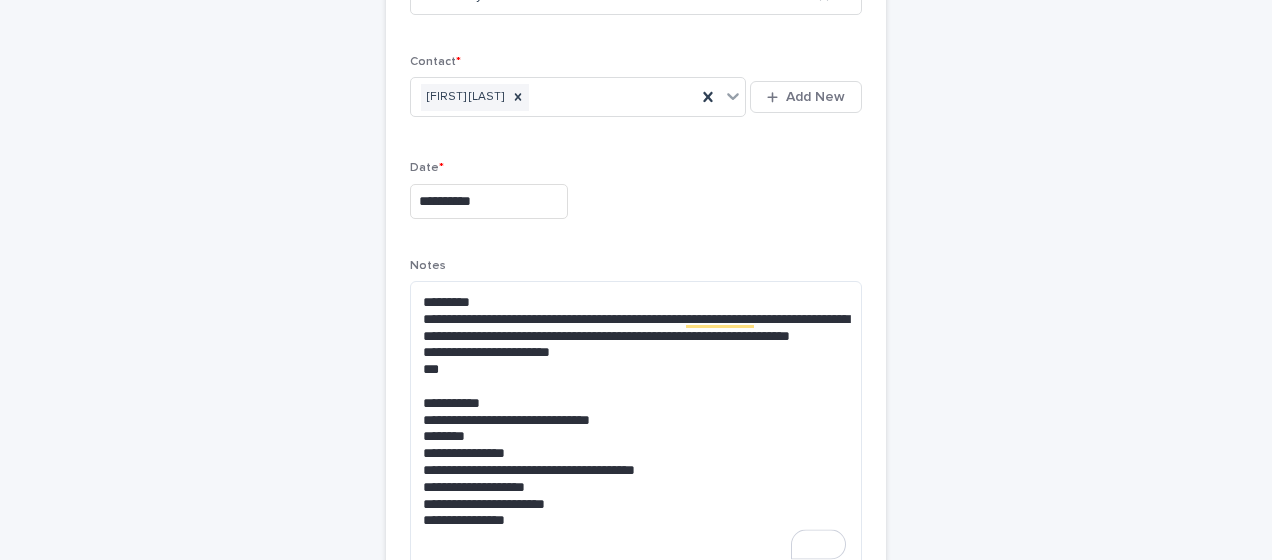 click on "**********" at bounding box center [636, 372] 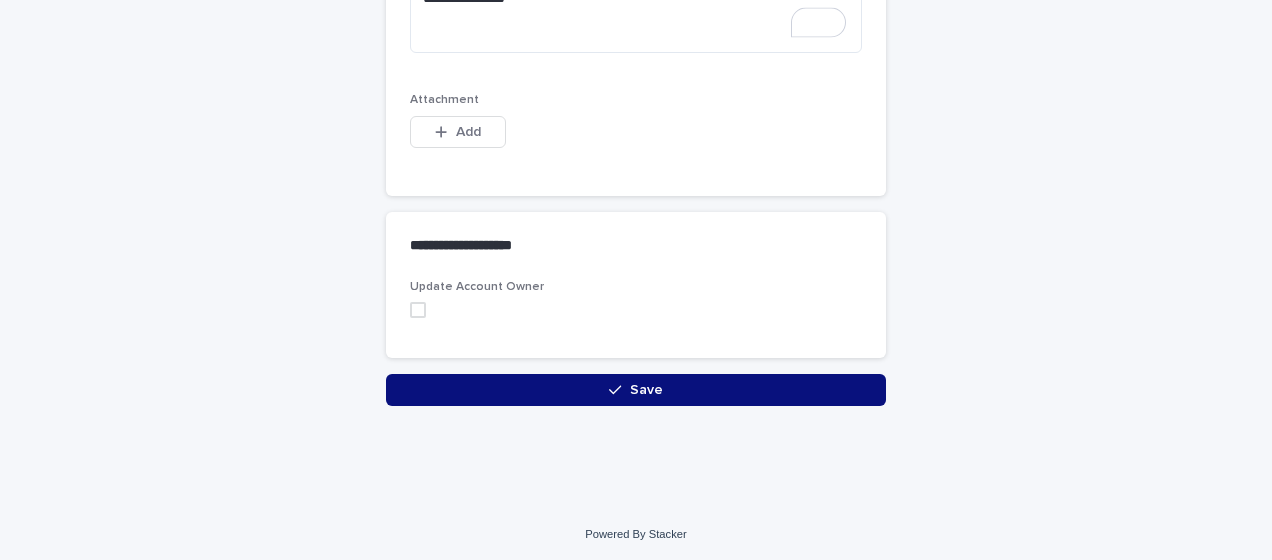 scroll, scrollTop: 772, scrollLeft: 0, axis: vertical 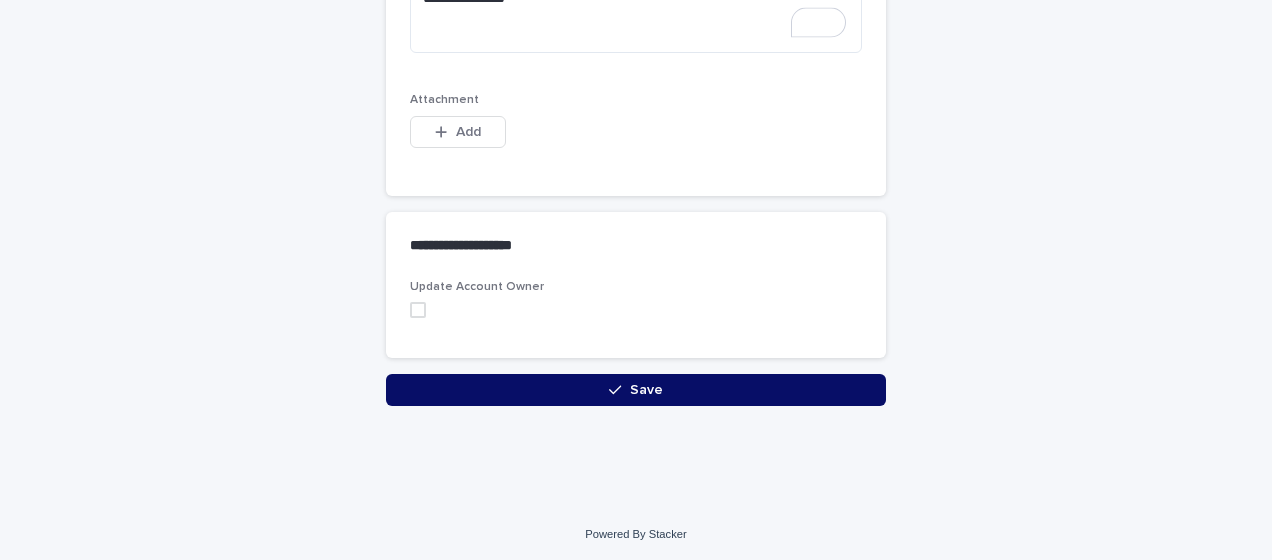 click on "Save" at bounding box center [636, 390] 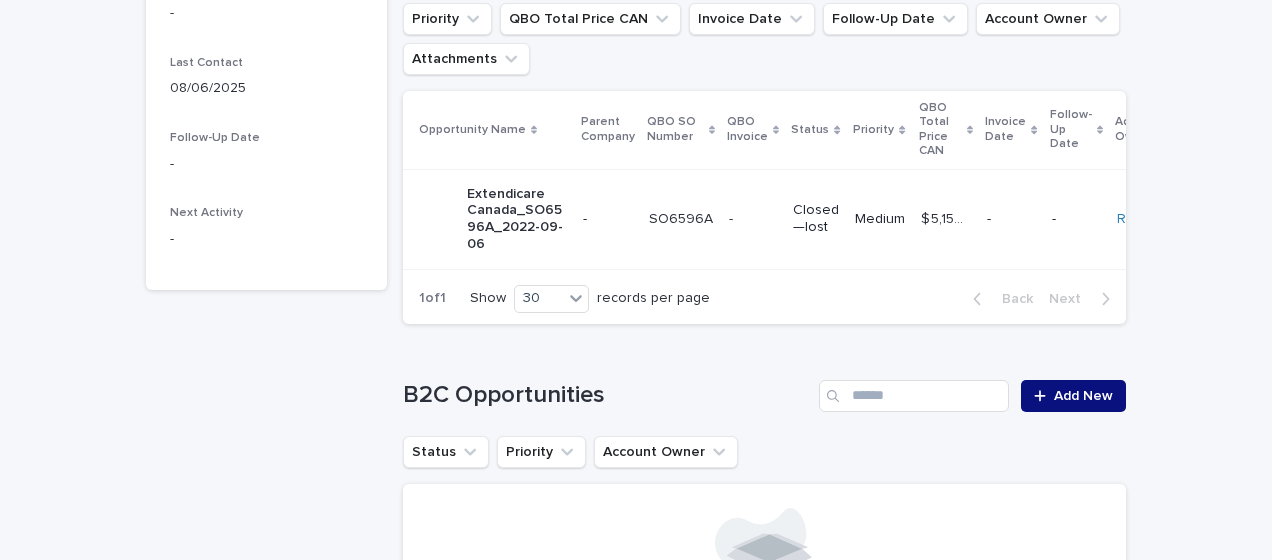 scroll, scrollTop: 0, scrollLeft: 0, axis: both 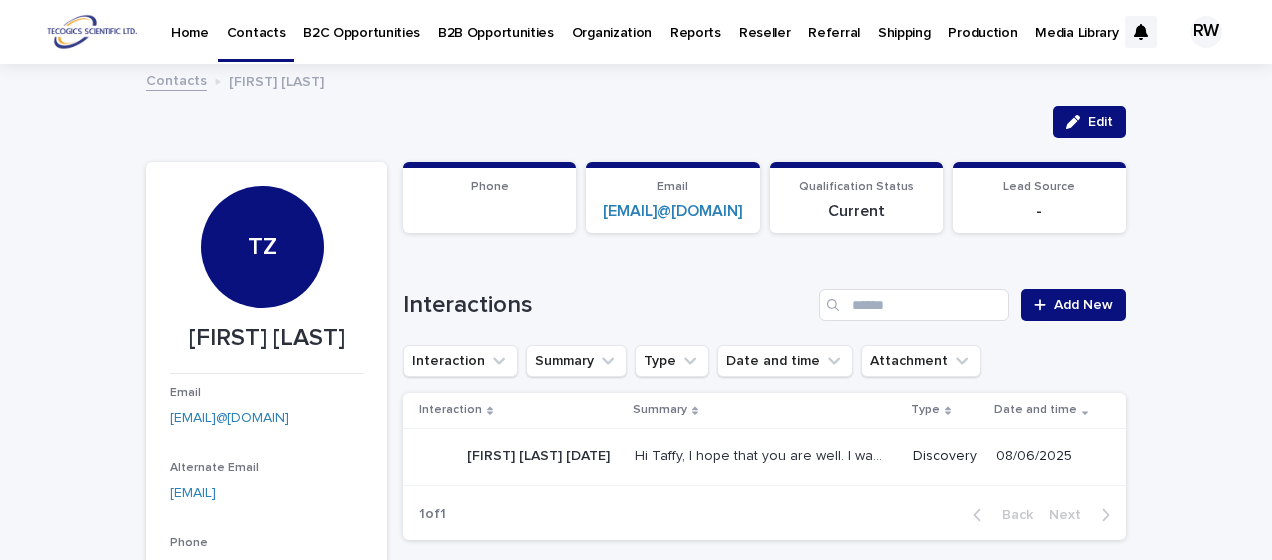 click on "B2B Opportunities" at bounding box center [496, 21] 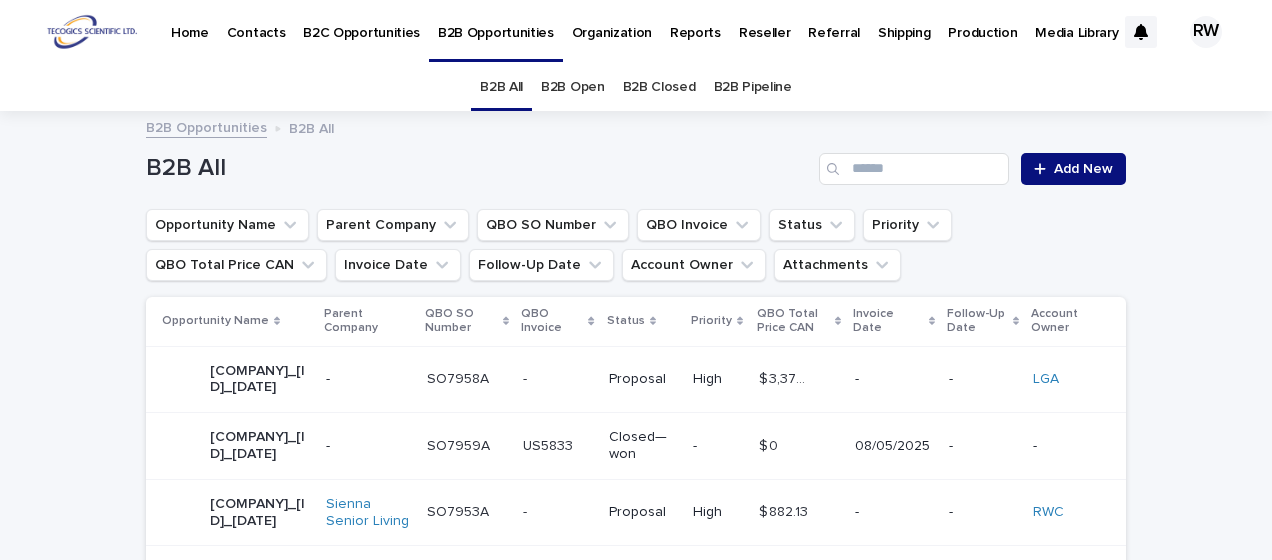 click on "B2B Open" at bounding box center (573, 87) 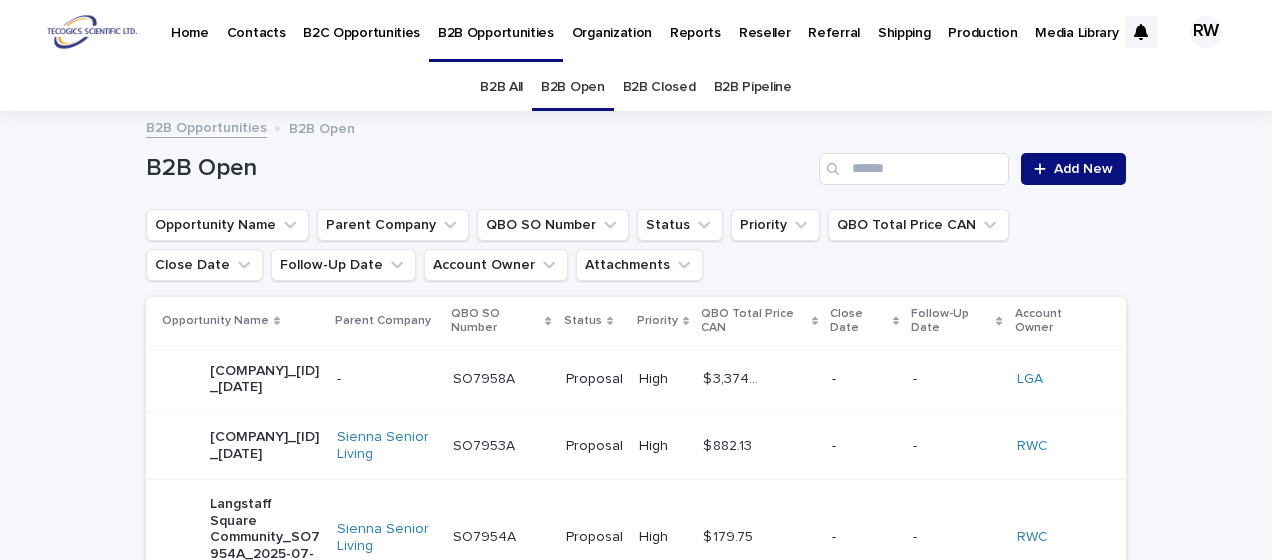 click on "Contacts" at bounding box center [256, 21] 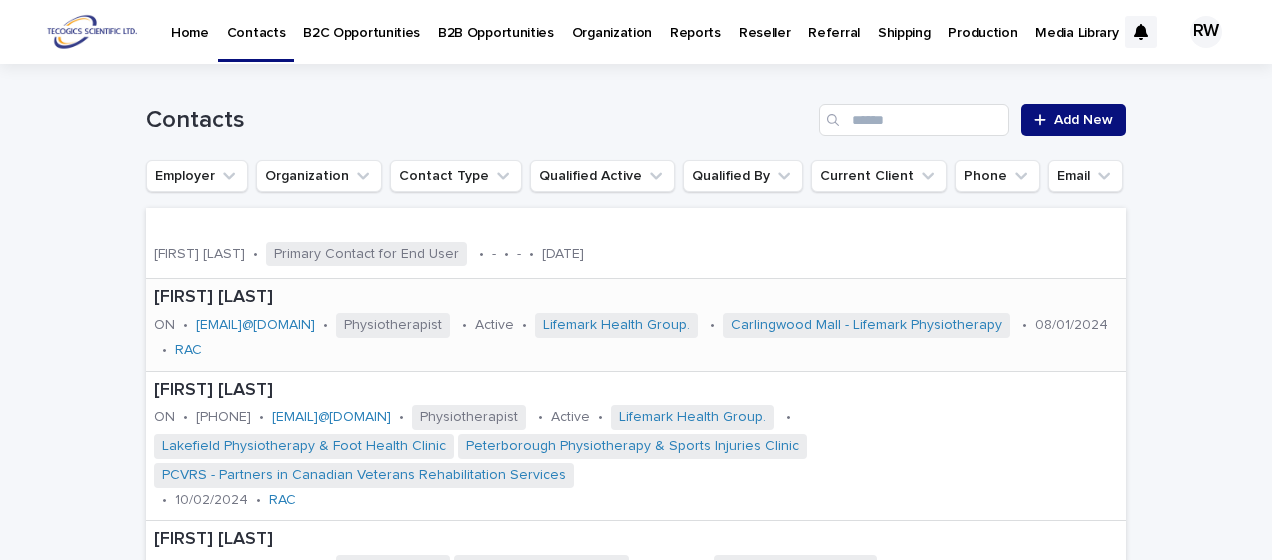 click on "Aakanksha Patel ON • aakanksha.patel@lifemark.ca • Physiotherapist • Active • Lifemark Health Group.   • Carlingwood Mall - Lifemark Physiotherapy   • 08/01/2024 • RAC" at bounding box center (636, 324) 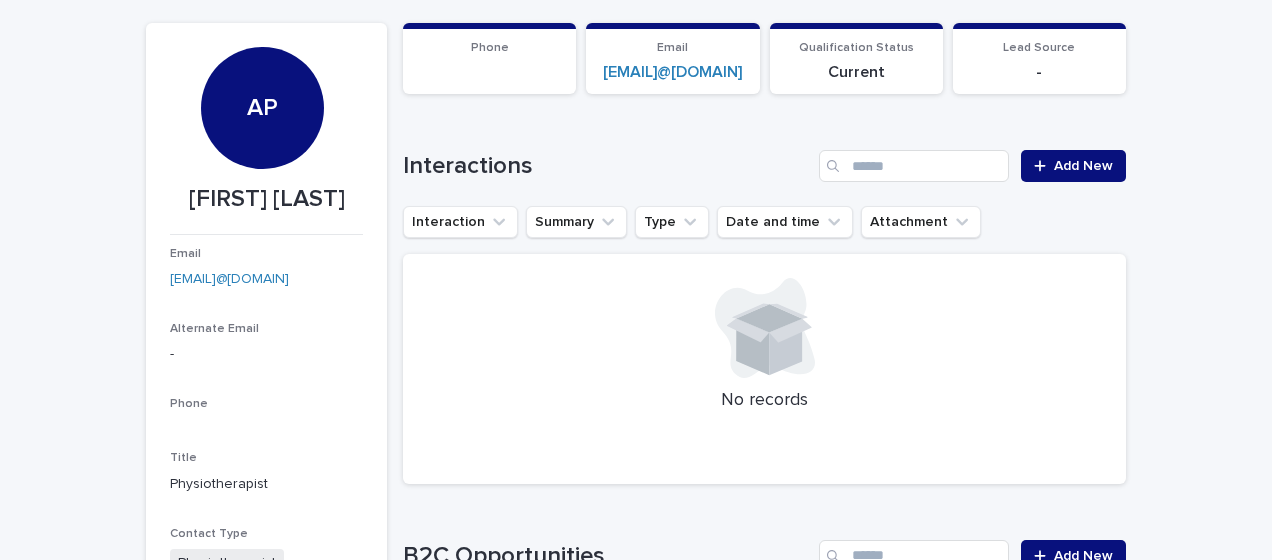scroll, scrollTop: 200, scrollLeft: 0, axis: vertical 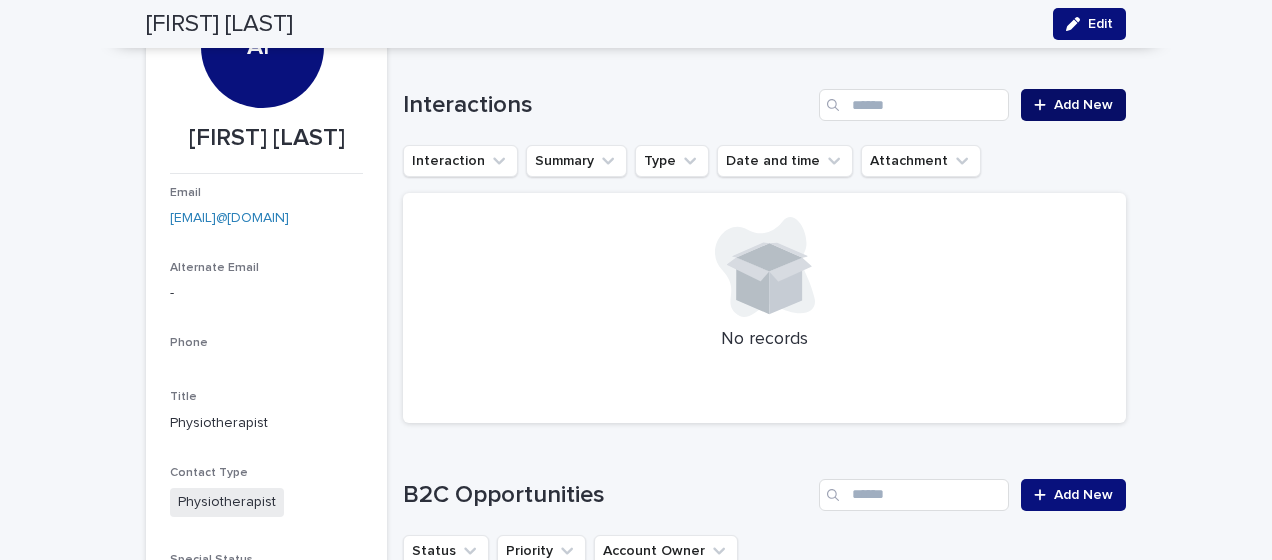 click on "Add New" at bounding box center [1083, 105] 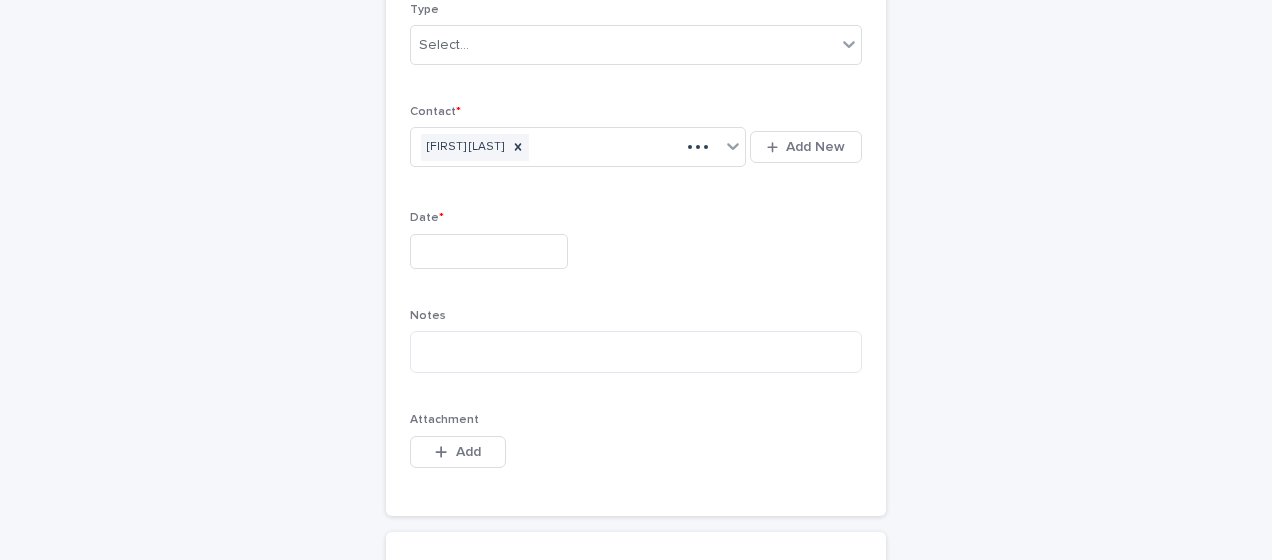 scroll, scrollTop: 218, scrollLeft: 0, axis: vertical 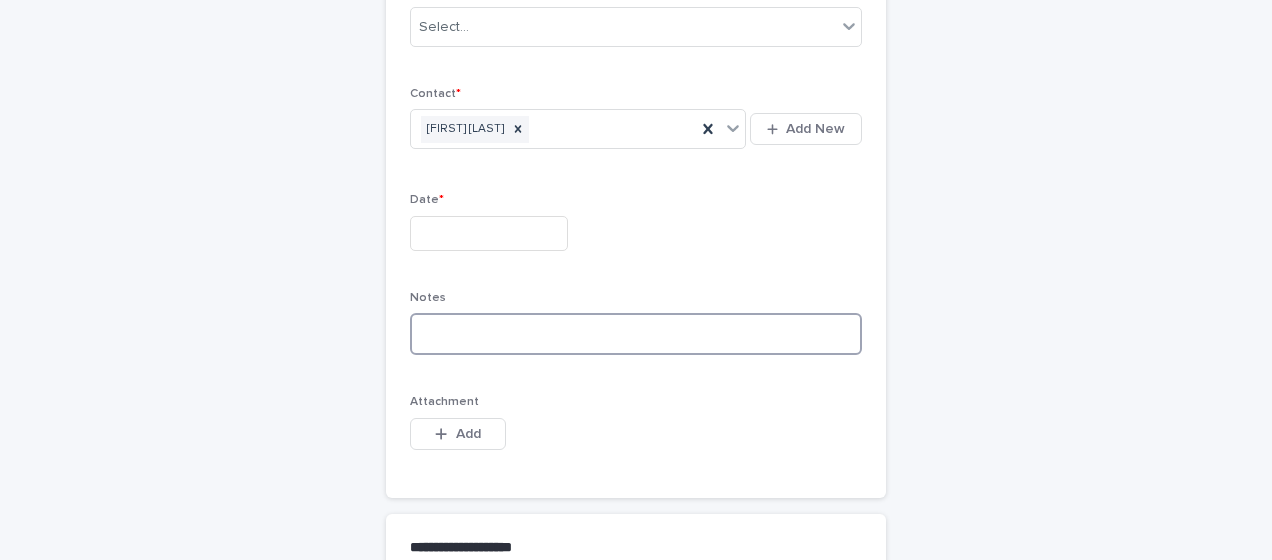 click at bounding box center (636, 334) 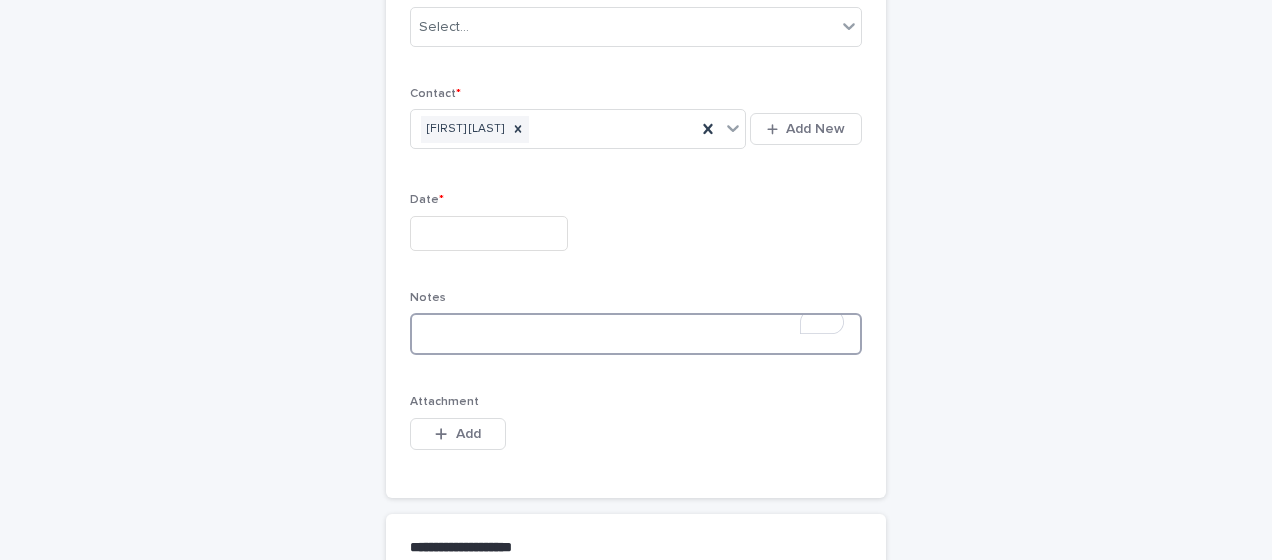 paste on "**********" 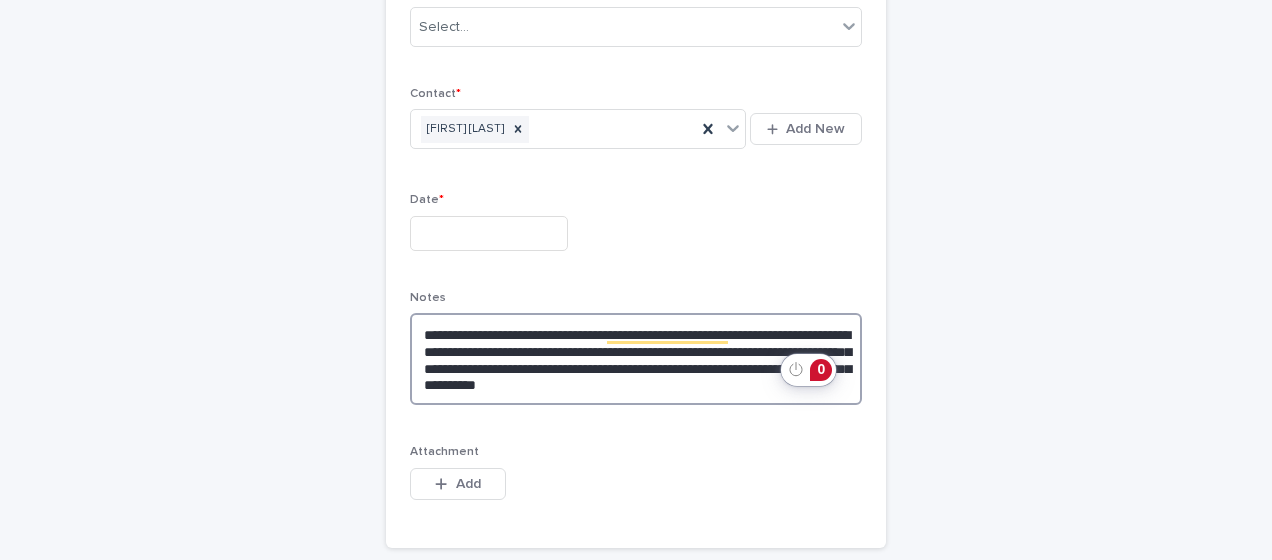 type on "**********" 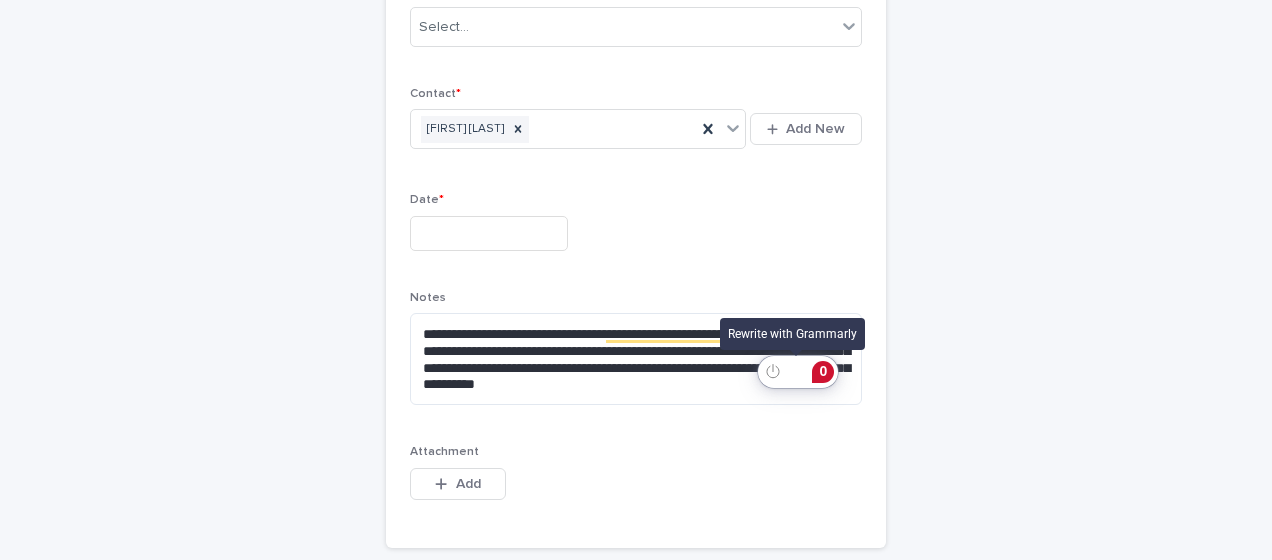 click 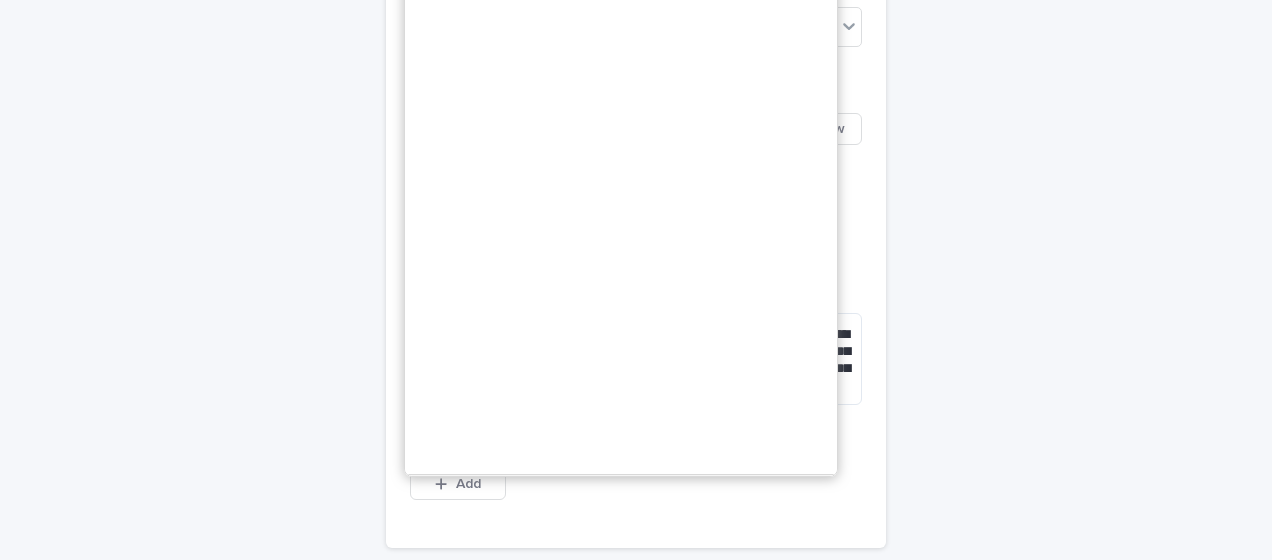 click on "Improve it" 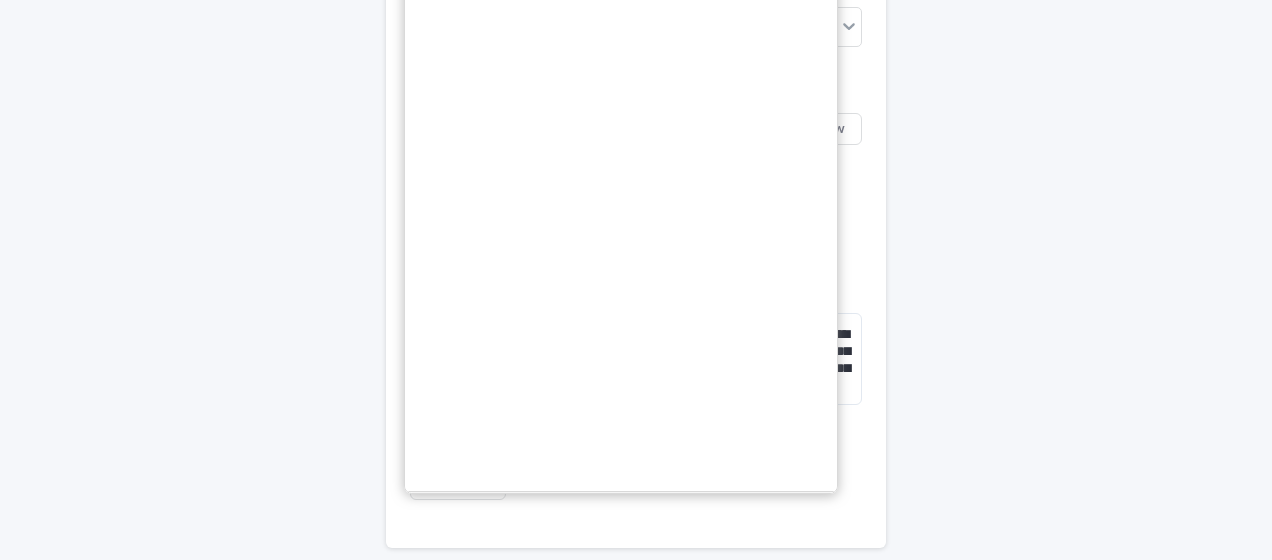 drag, startPoint x: 421, startPoint y: 152, endPoint x: 806, endPoint y: 215, distance: 390.12048 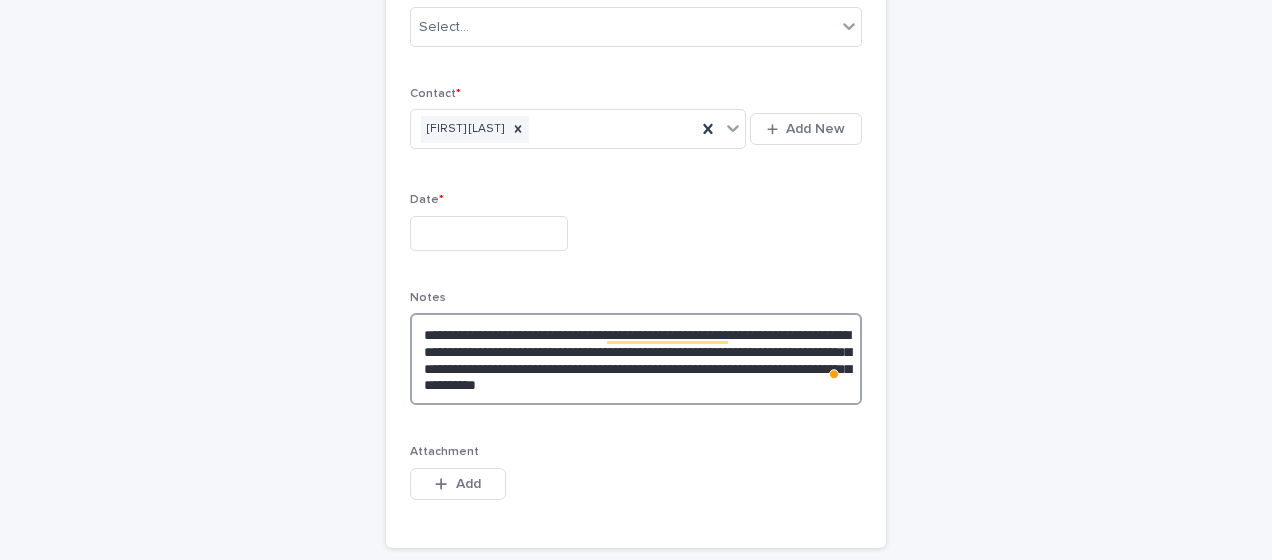 drag, startPoint x: 424, startPoint y: 330, endPoint x: 809, endPoint y: 384, distance: 388.76855 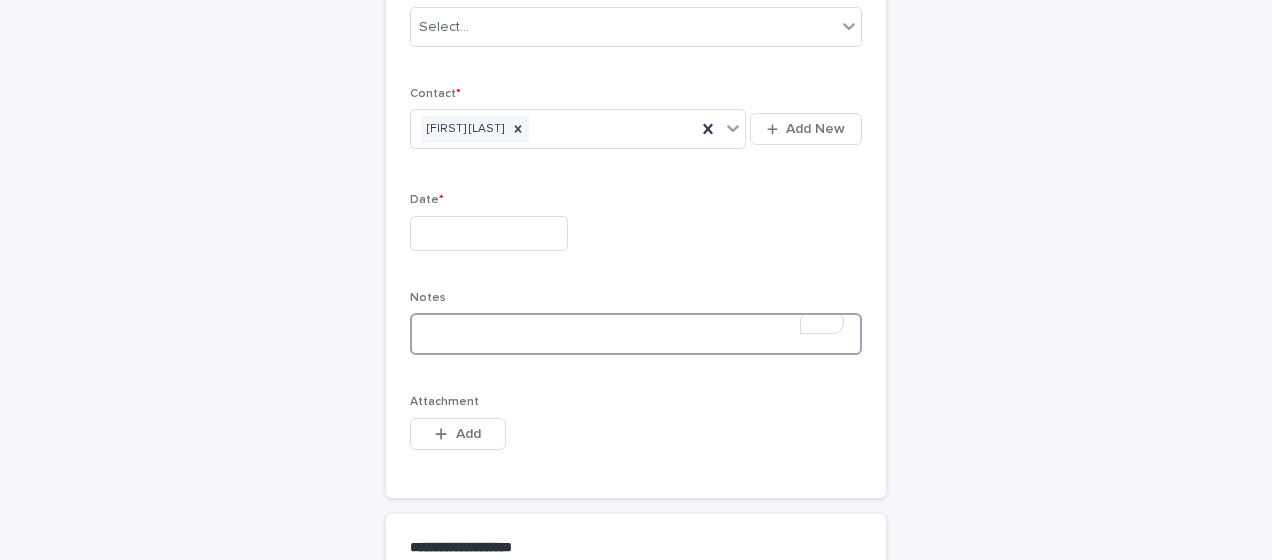 paste on "**********" 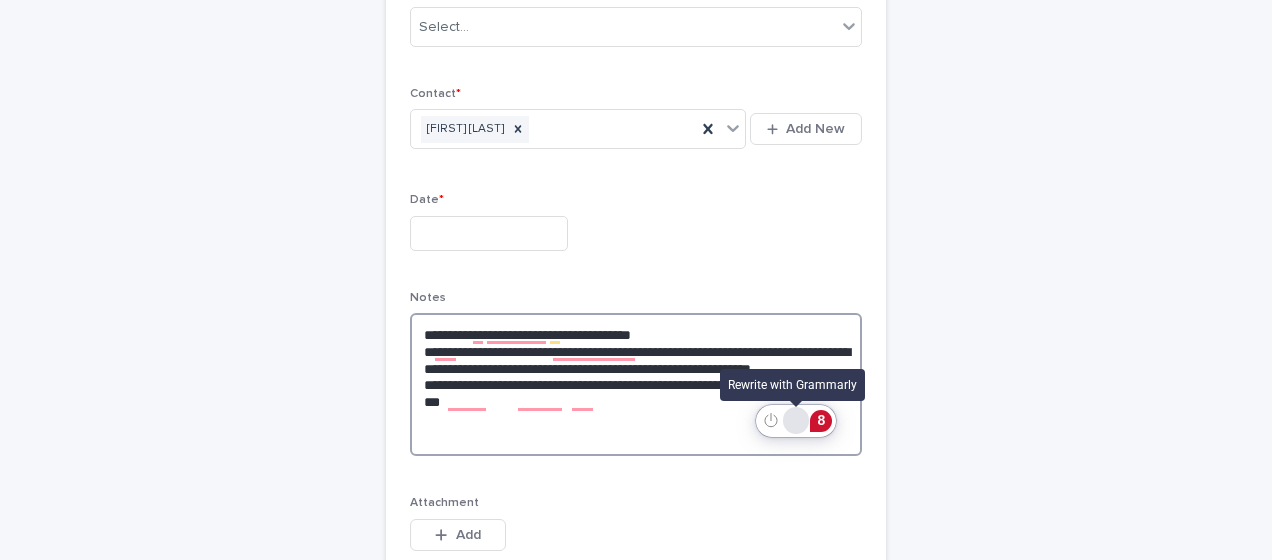 type on "**********" 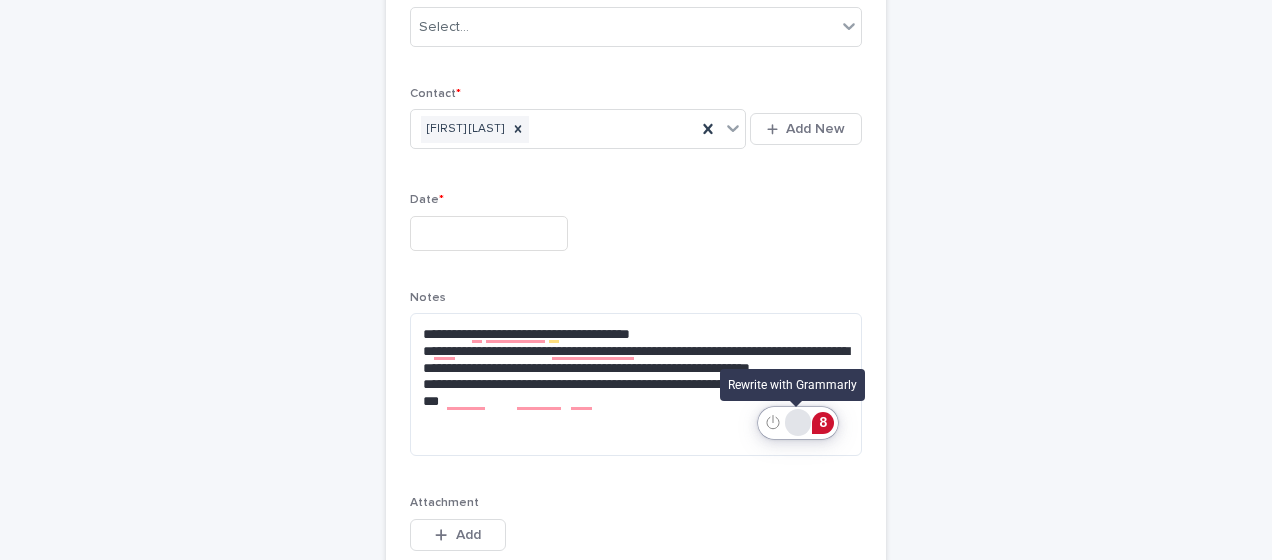 click 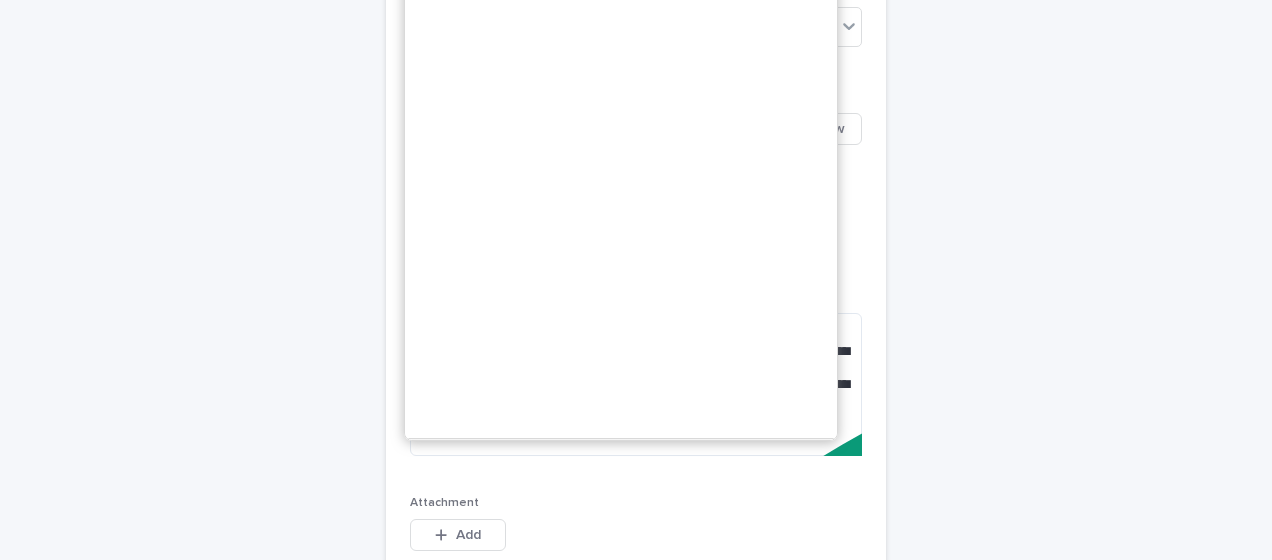 click on "Improve it" 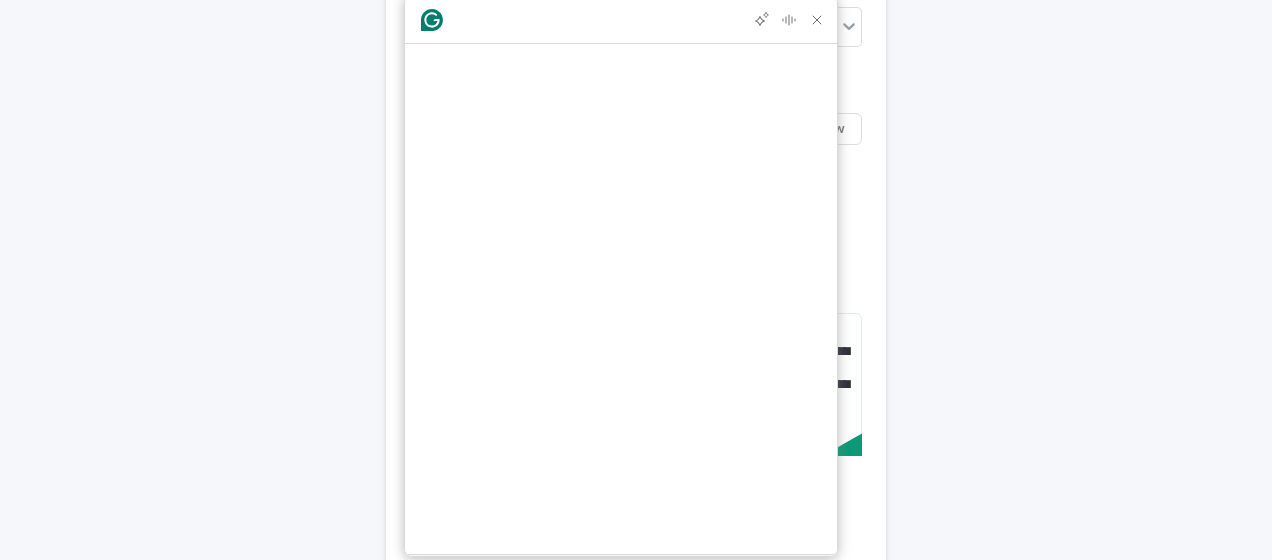 drag, startPoint x: 422, startPoint y: 152, endPoint x: 787, endPoint y: 284, distance: 388.13528 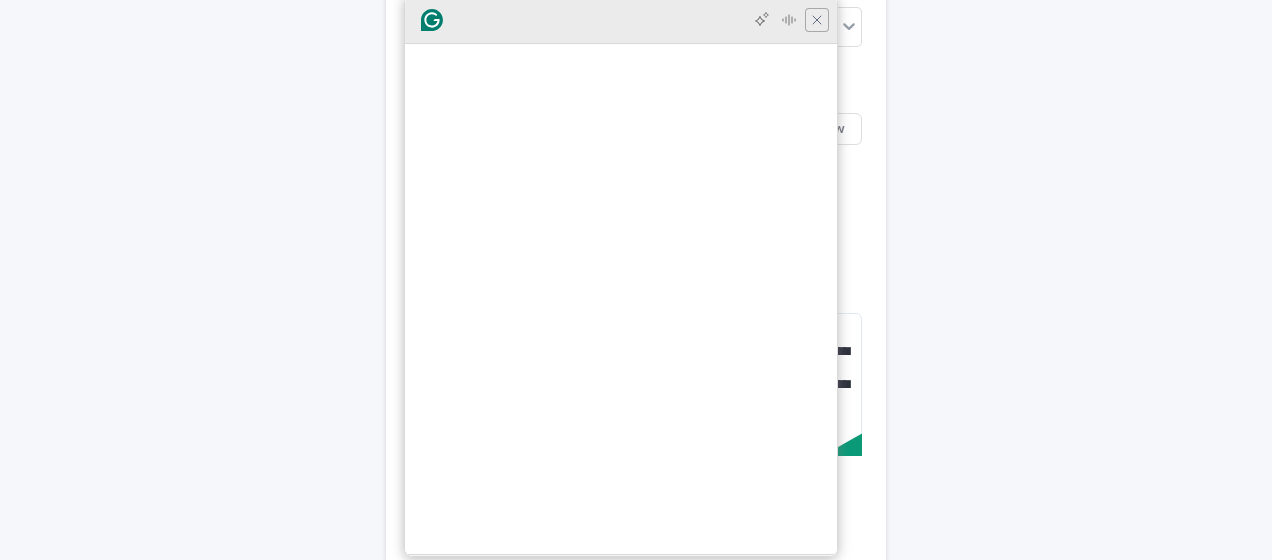 click 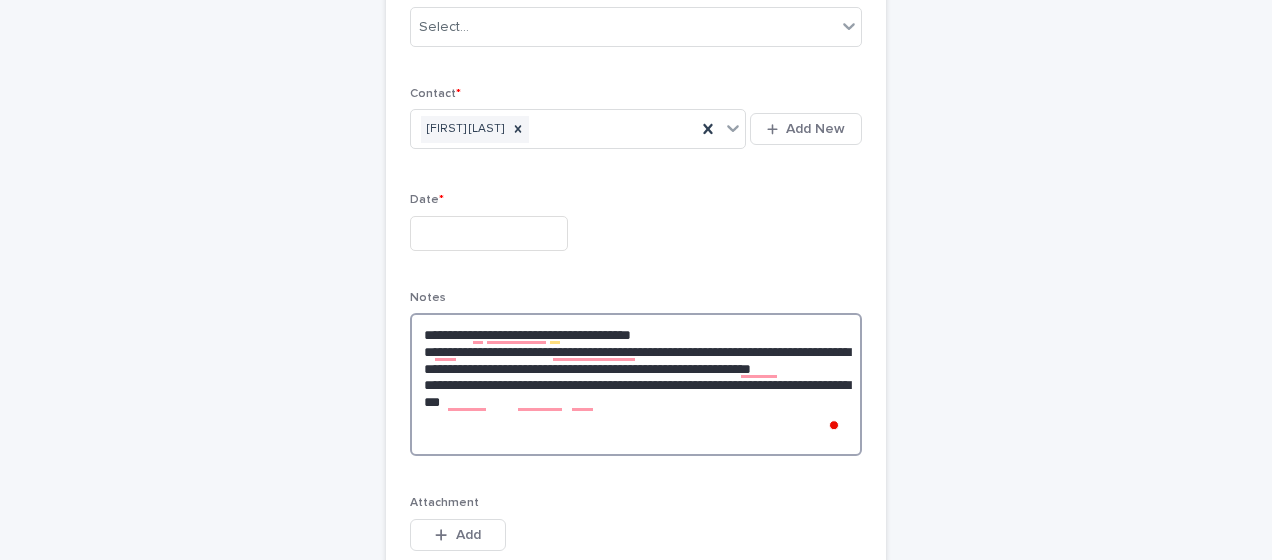 drag, startPoint x: 414, startPoint y: 332, endPoint x: 615, endPoint y: 409, distance: 215.24405 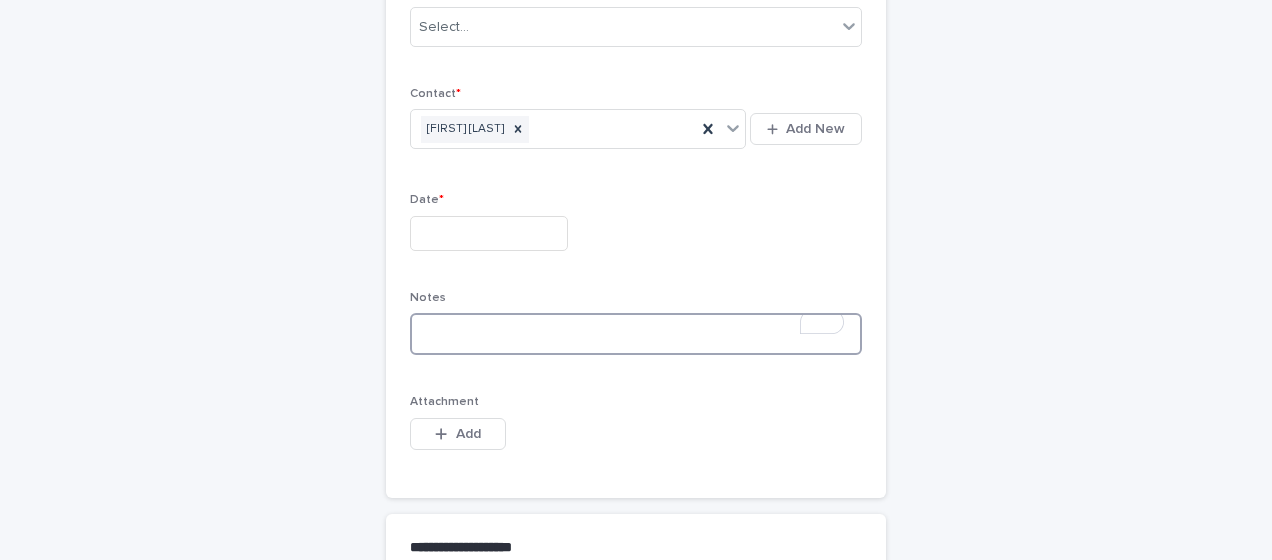 paste on "**********" 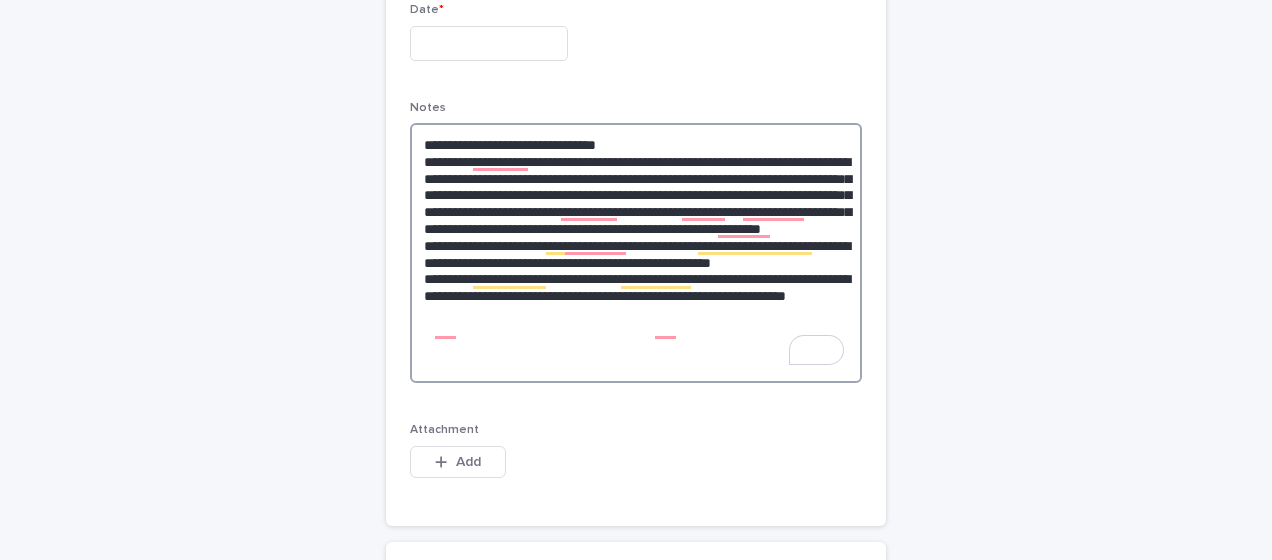 scroll, scrollTop: 418, scrollLeft: 0, axis: vertical 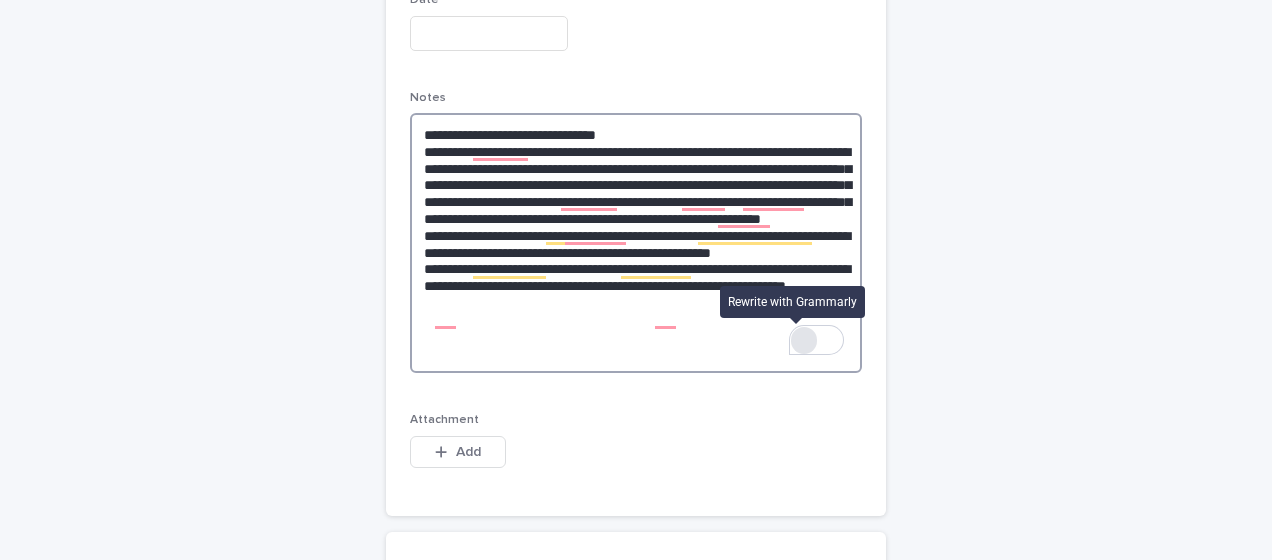 type on "**********" 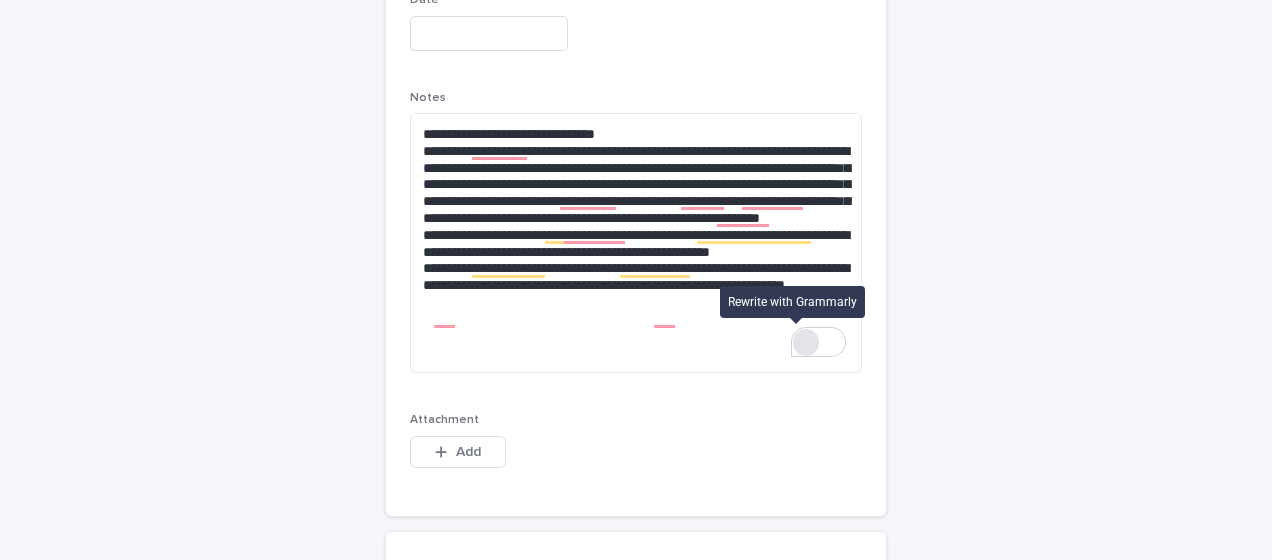 click at bounding box center [806, 342] 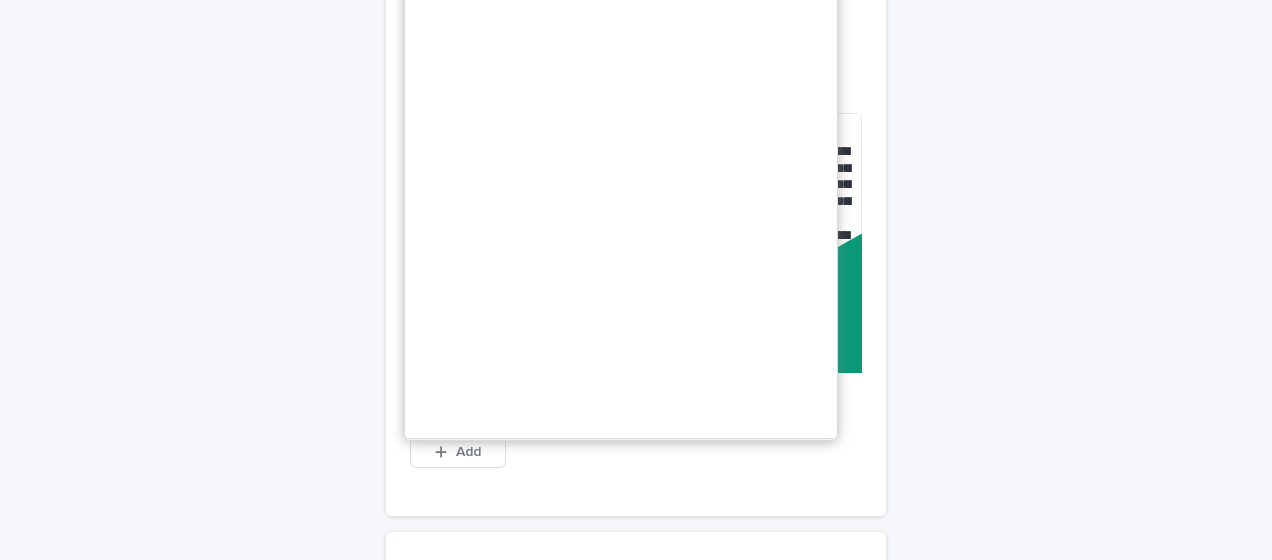 click on "Improve it" 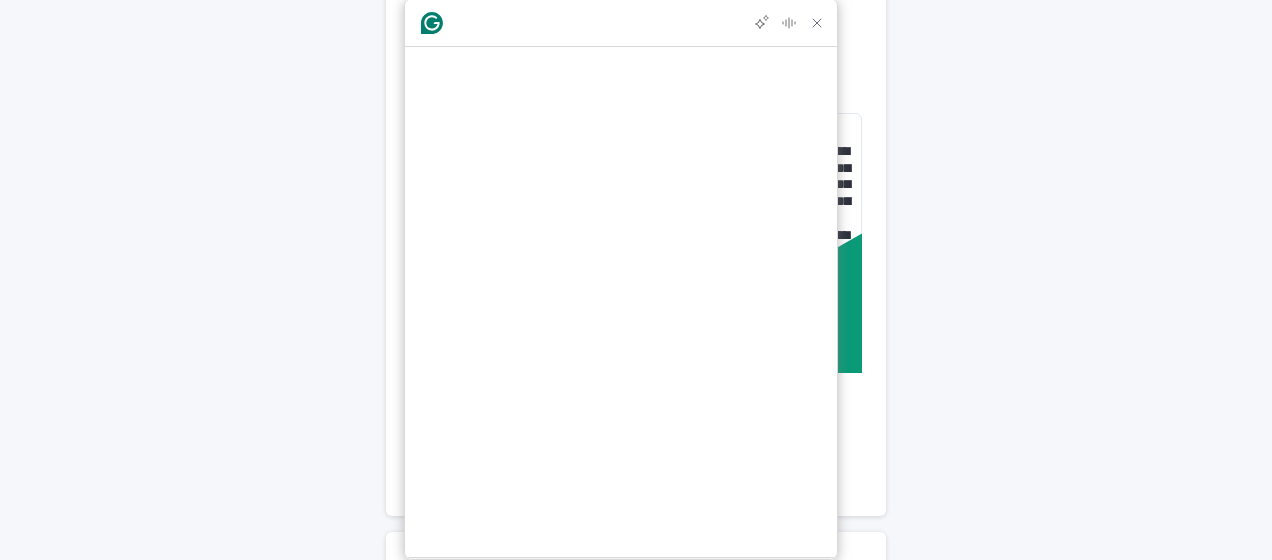 scroll, scrollTop: 91, scrollLeft: 0, axis: vertical 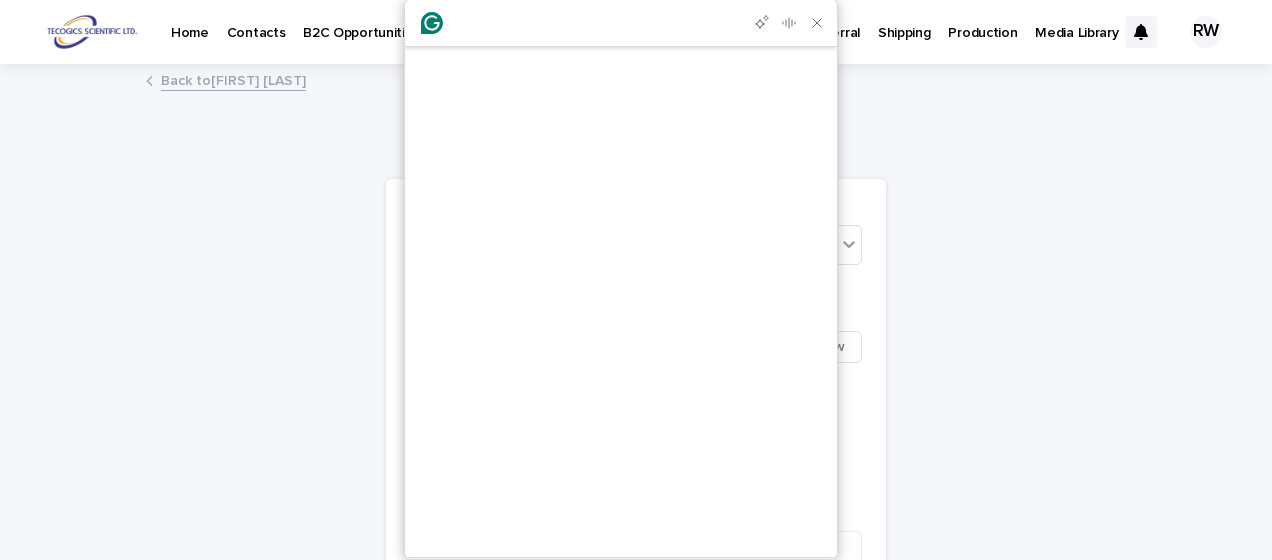 click on "Are there staff shortage concerns? We can provided an Ex N’ Flex, suggested program integration document as a guideline for program development. Ex N’ Flex reduces physical strain for therapists and caregivers through the benefits of movement including improved flexibly in residence who require assistance. As a means to be more time affective with residence. Our free no obligation trial allows for the opportunity to see if it is an asset. Is there an approval process for introducing equipment to your residence? Or another contact that should be part of the consideration process? If yes then can we help in some way? i.e.: talking to the department head to answer any questions and provide any special documentation that   may be required? Improve it Insert Insert Retry" 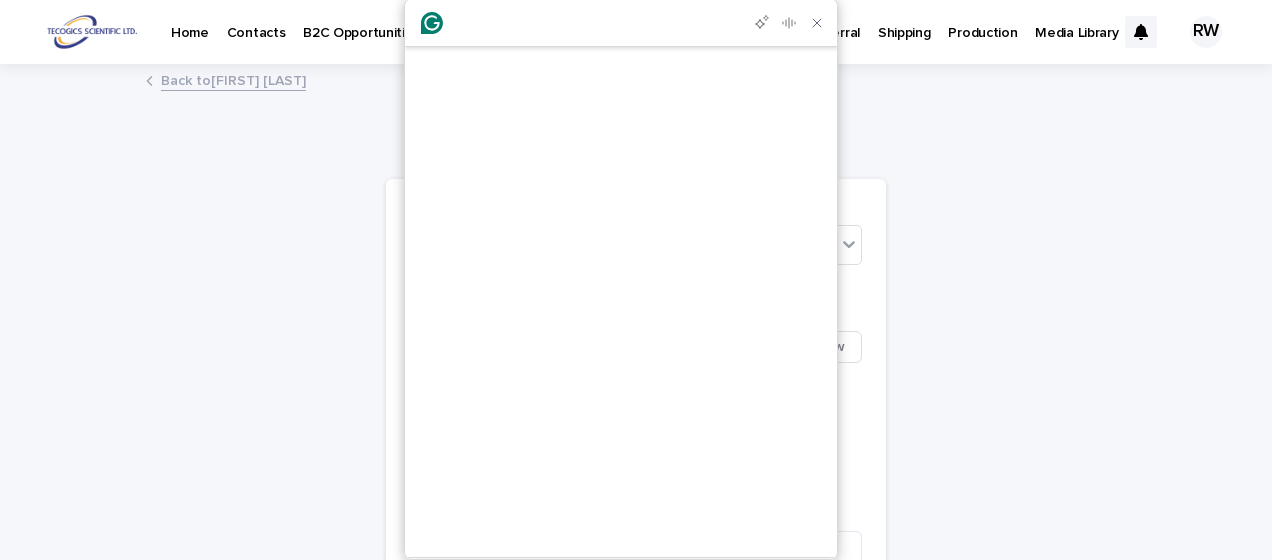 scroll, scrollTop: 0, scrollLeft: 0, axis: both 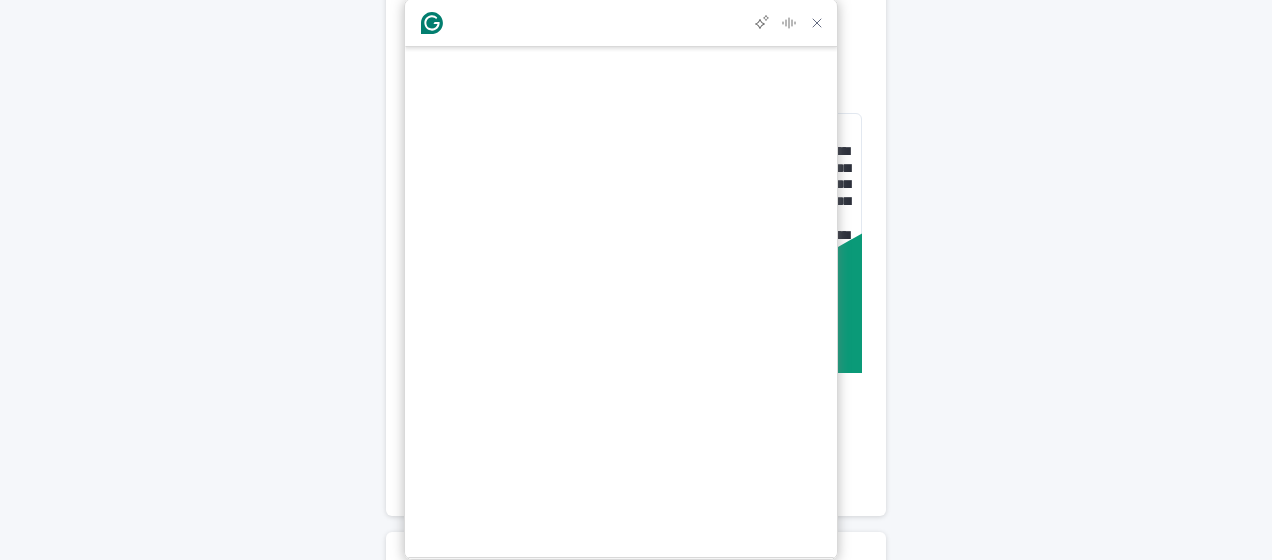 drag, startPoint x: 0, startPoint y: 0, endPoint x: 702, endPoint y: 255, distance: 746.8795 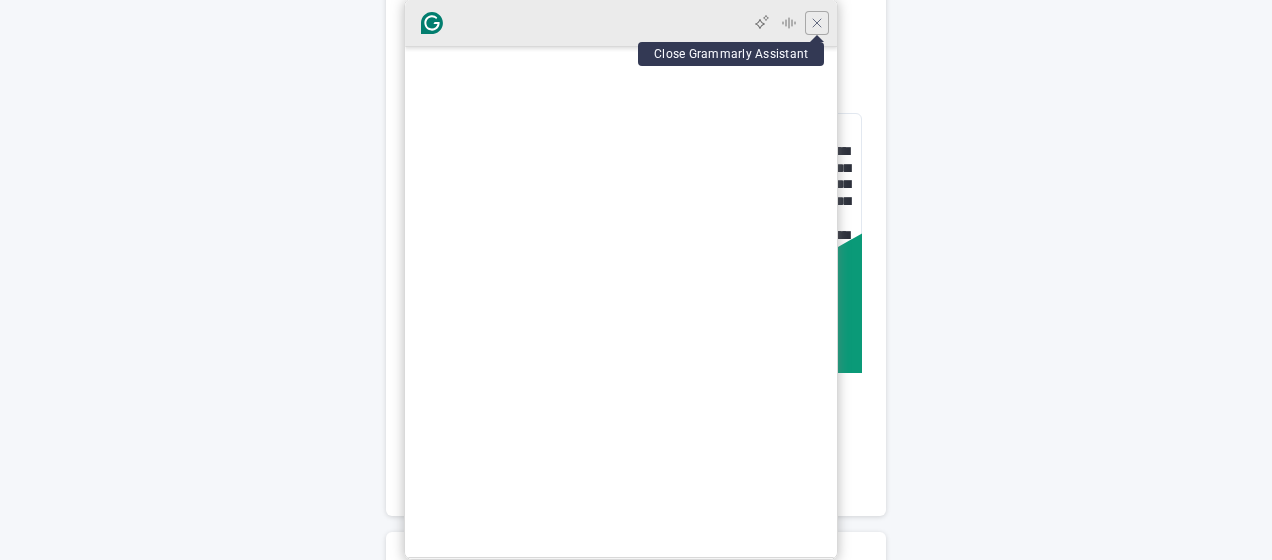 click 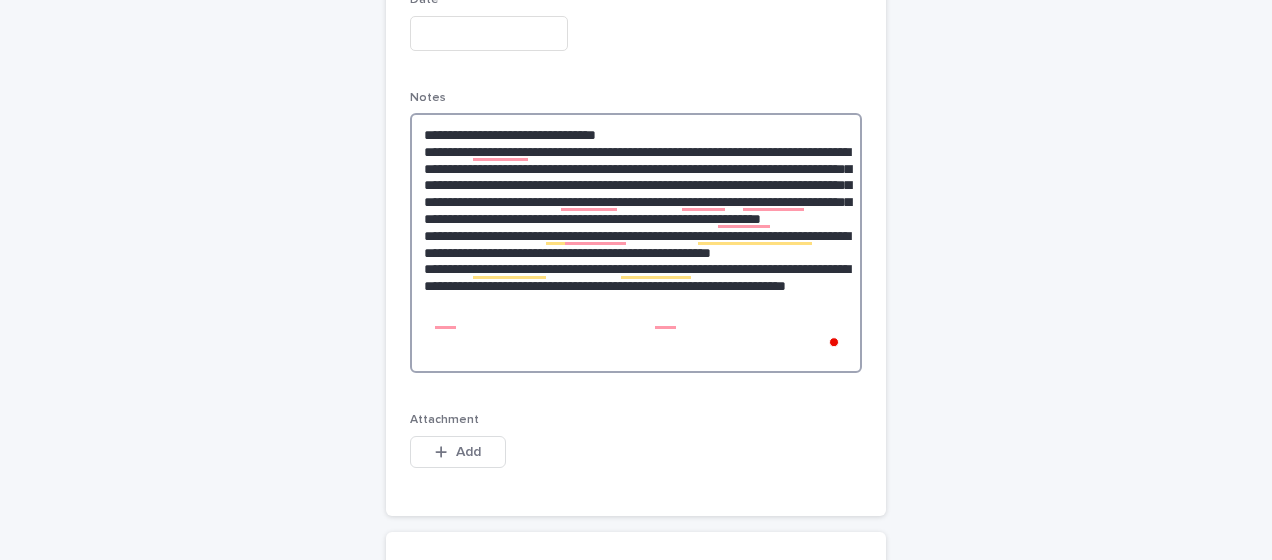 drag, startPoint x: 411, startPoint y: 131, endPoint x: 728, endPoint y: 368, distance: 395.80045 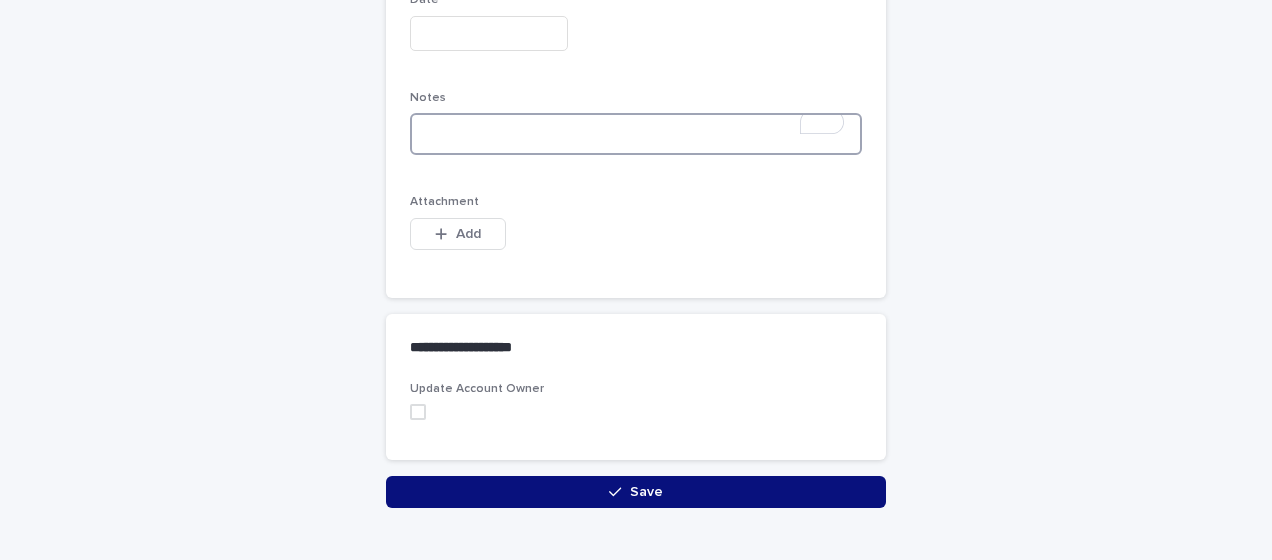 paste on "**********" 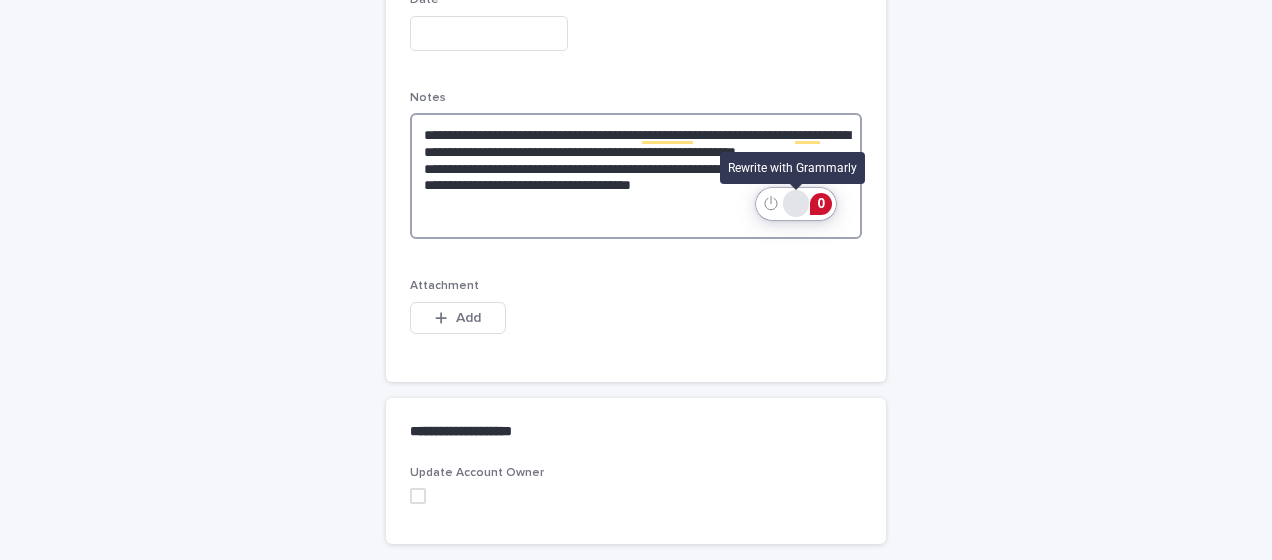 type on "**********" 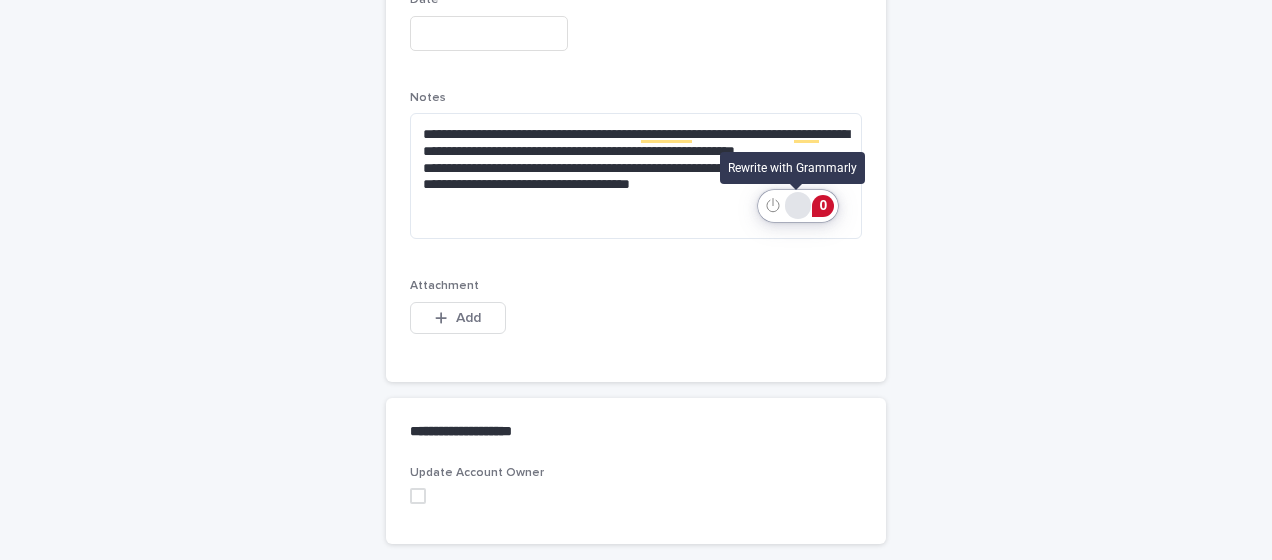 click 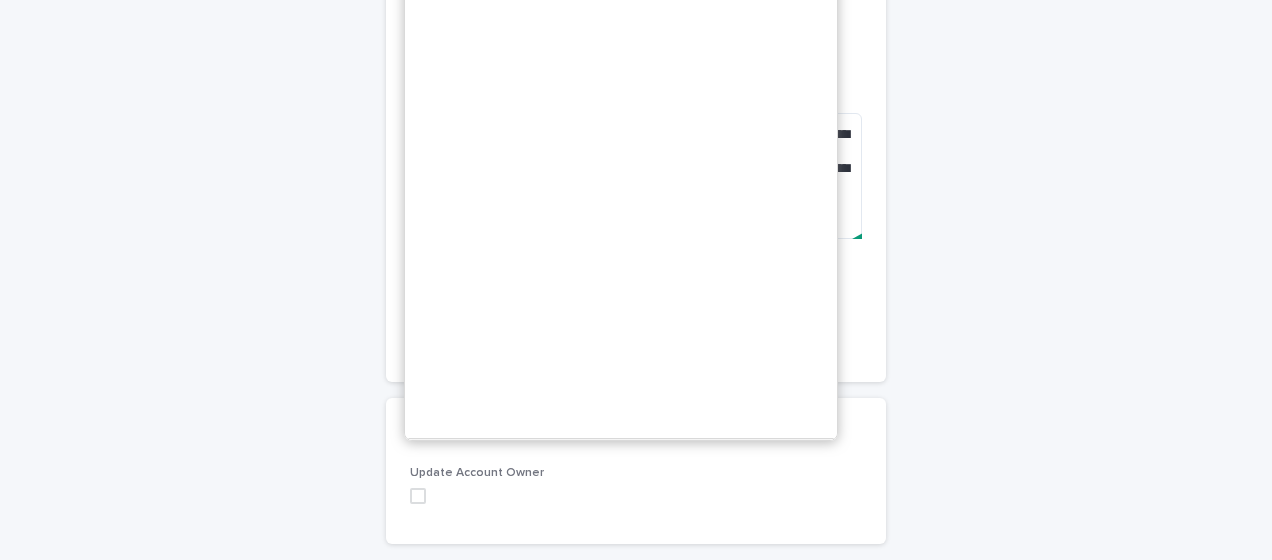 click on "Improve it" 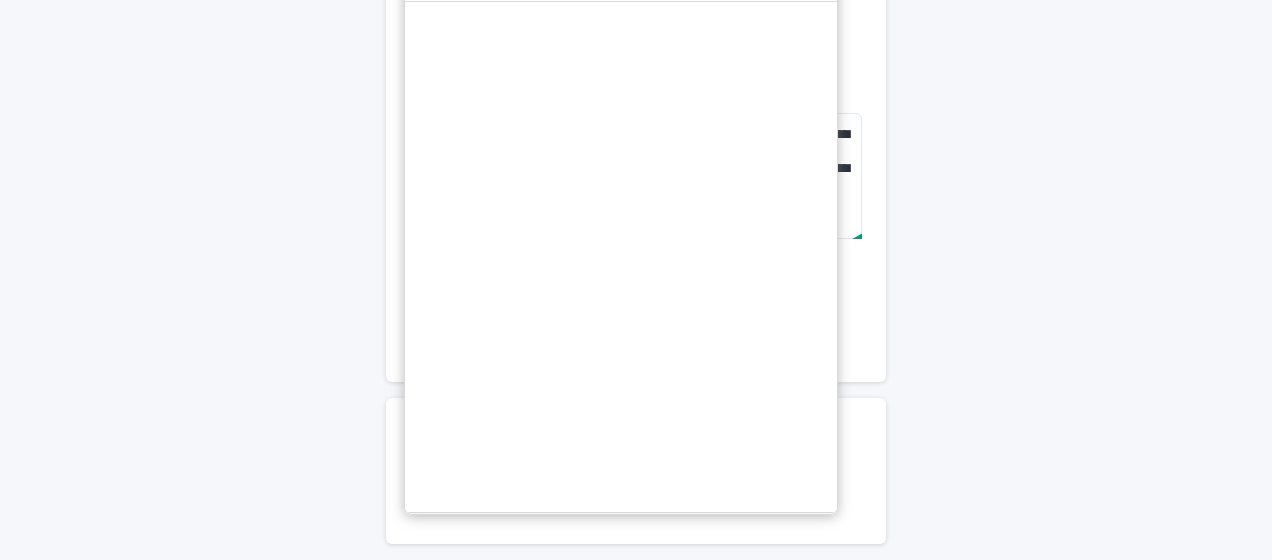 drag, startPoint x: 419, startPoint y: 155, endPoint x: 806, endPoint y: 244, distance: 397.102 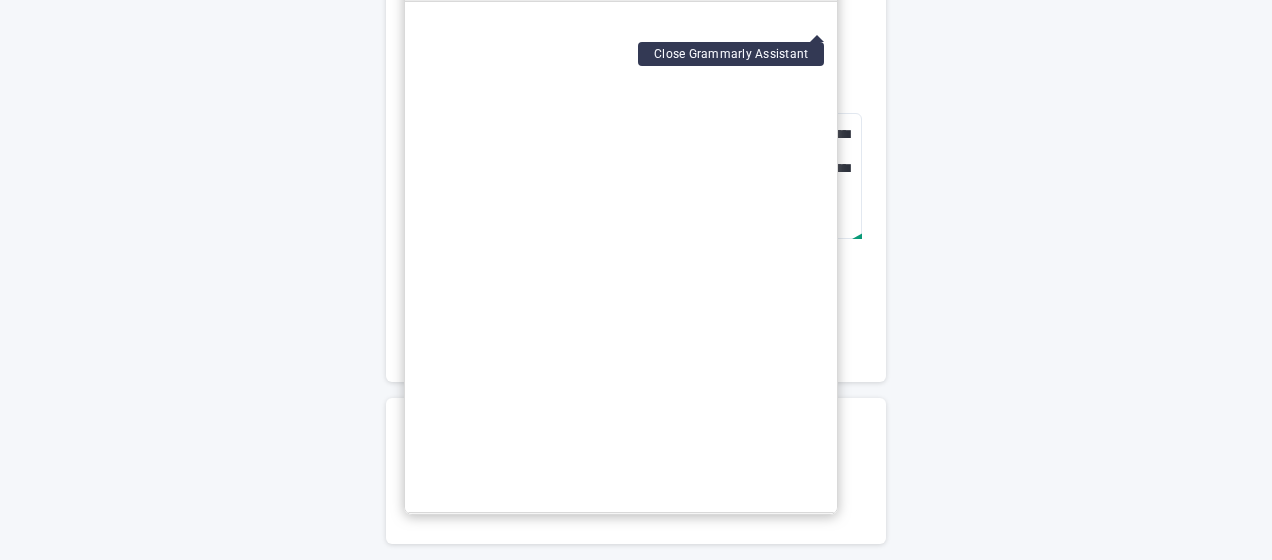 click 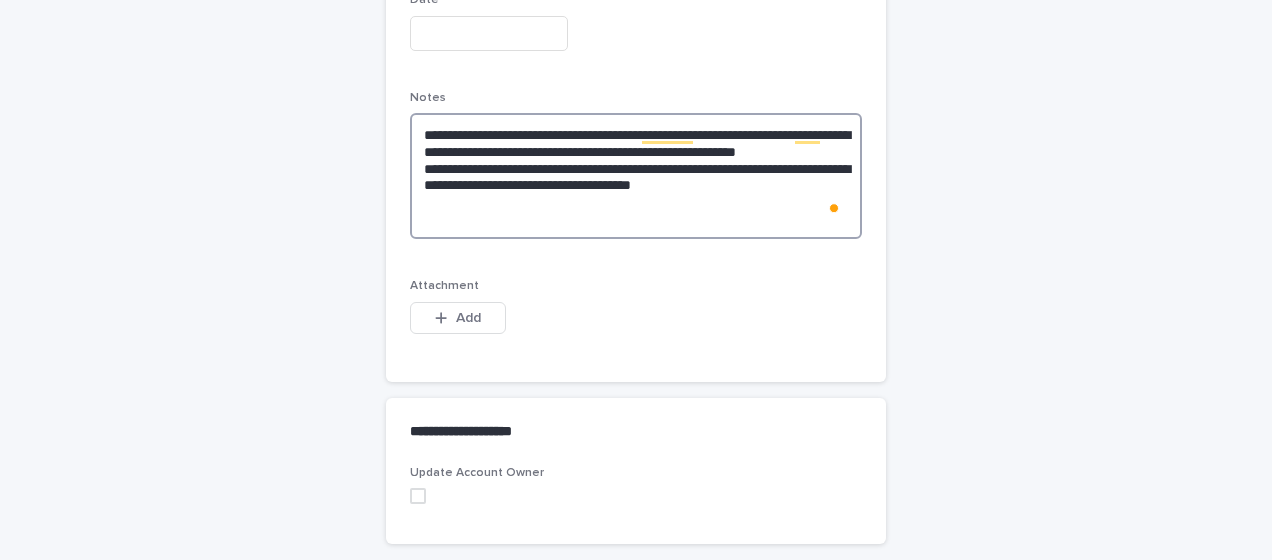 drag, startPoint x: 414, startPoint y: 134, endPoint x: 510, endPoint y: 225, distance: 132.27623 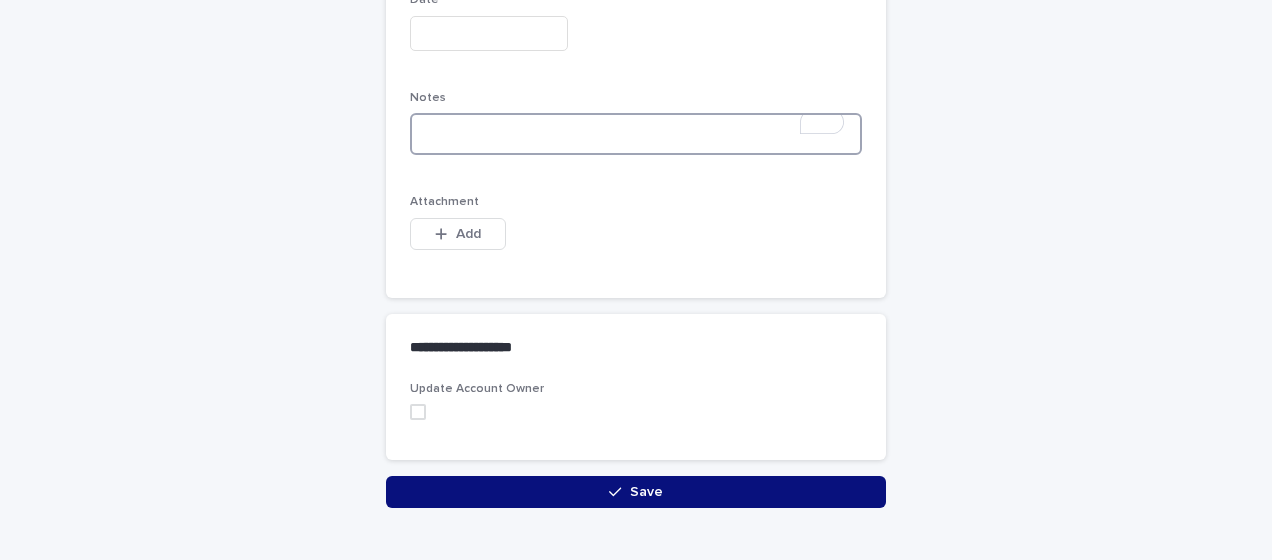 type 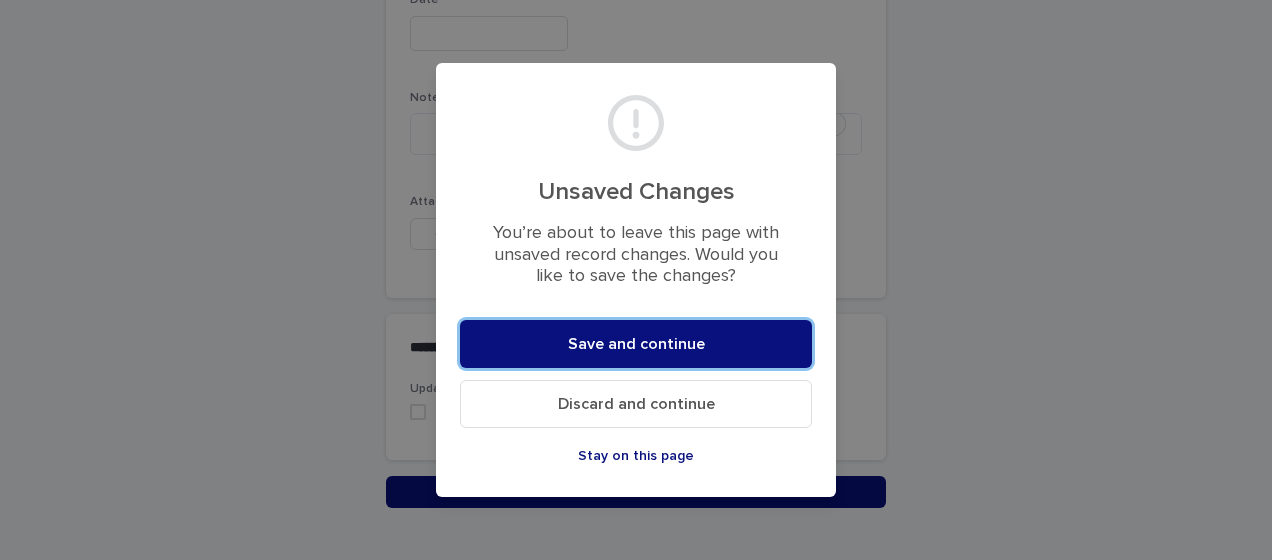 click on "Discard and continue" at bounding box center (636, 404) 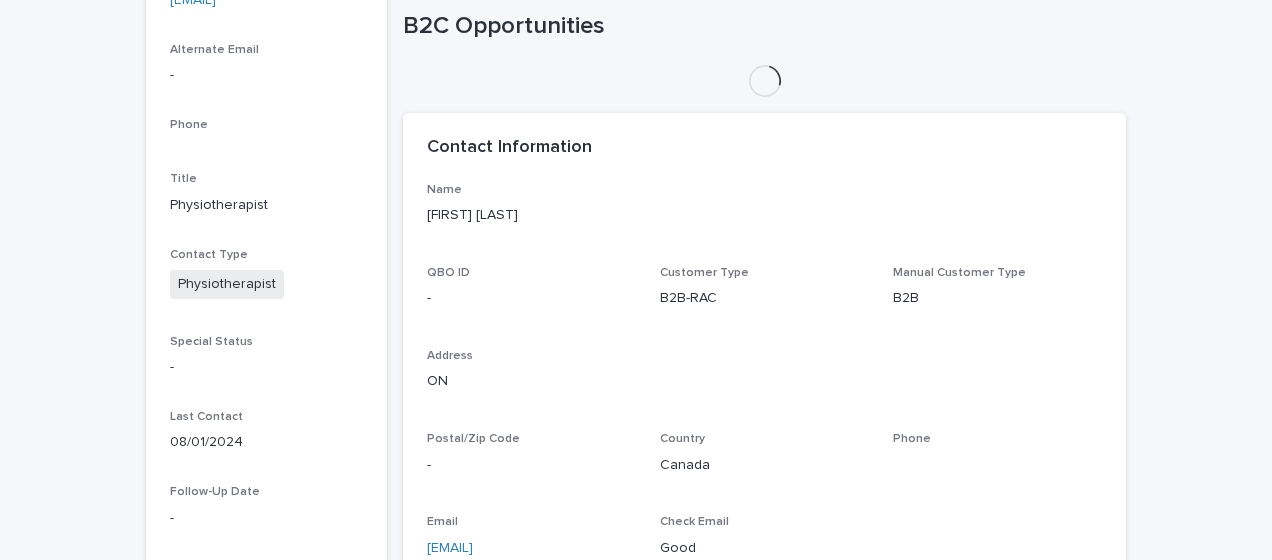 scroll, scrollTop: 0, scrollLeft: 0, axis: both 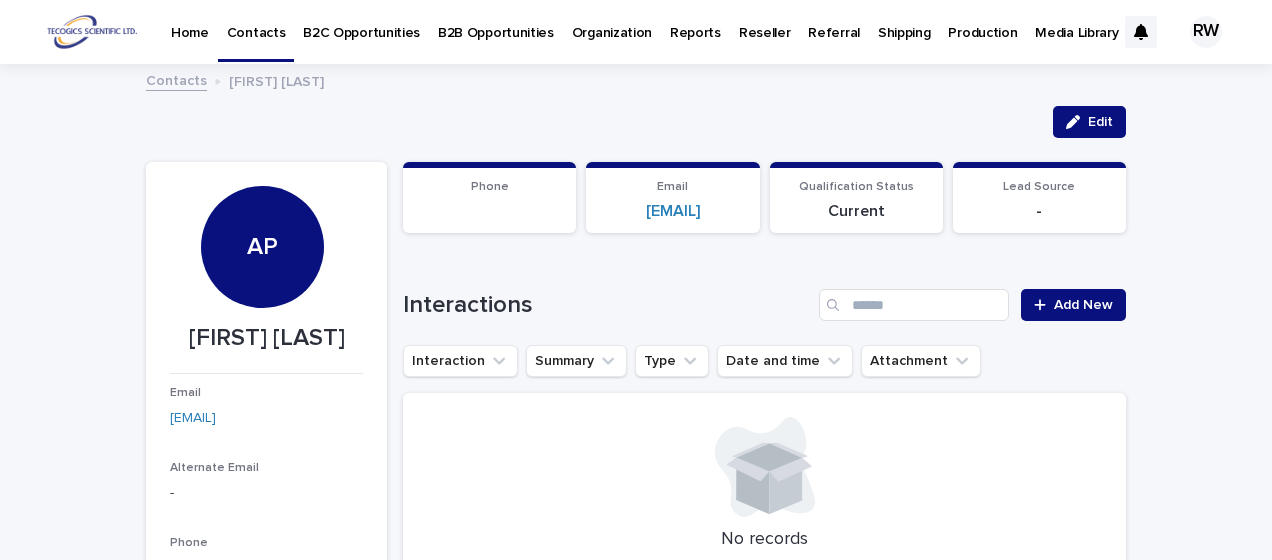 click on "Organization" at bounding box center (612, 21) 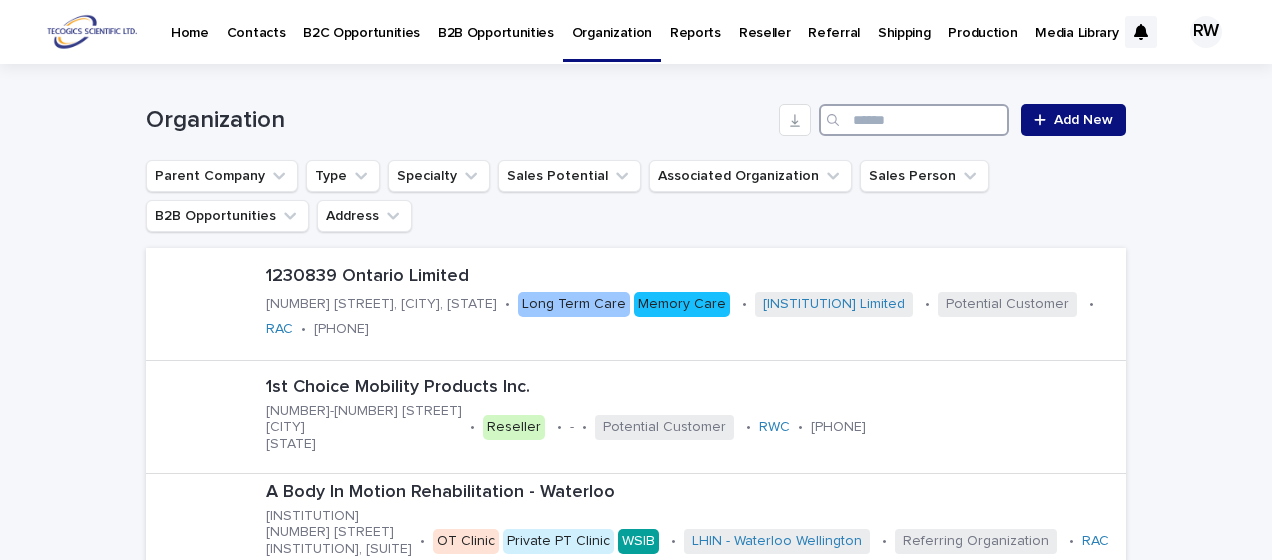 click at bounding box center (914, 120) 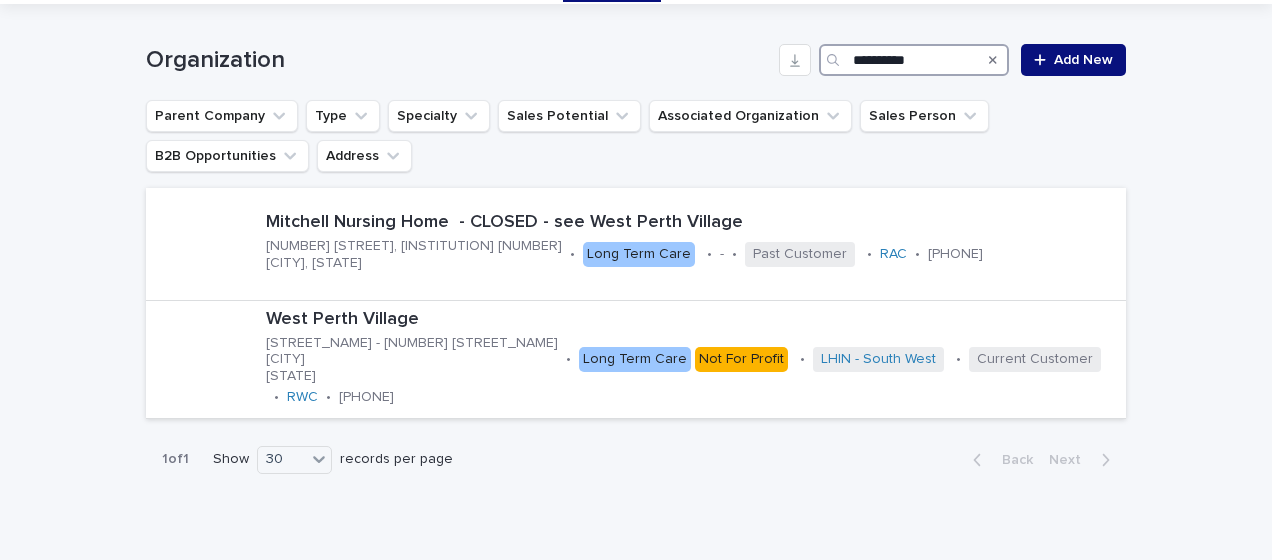 scroll, scrollTop: 100, scrollLeft: 0, axis: vertical 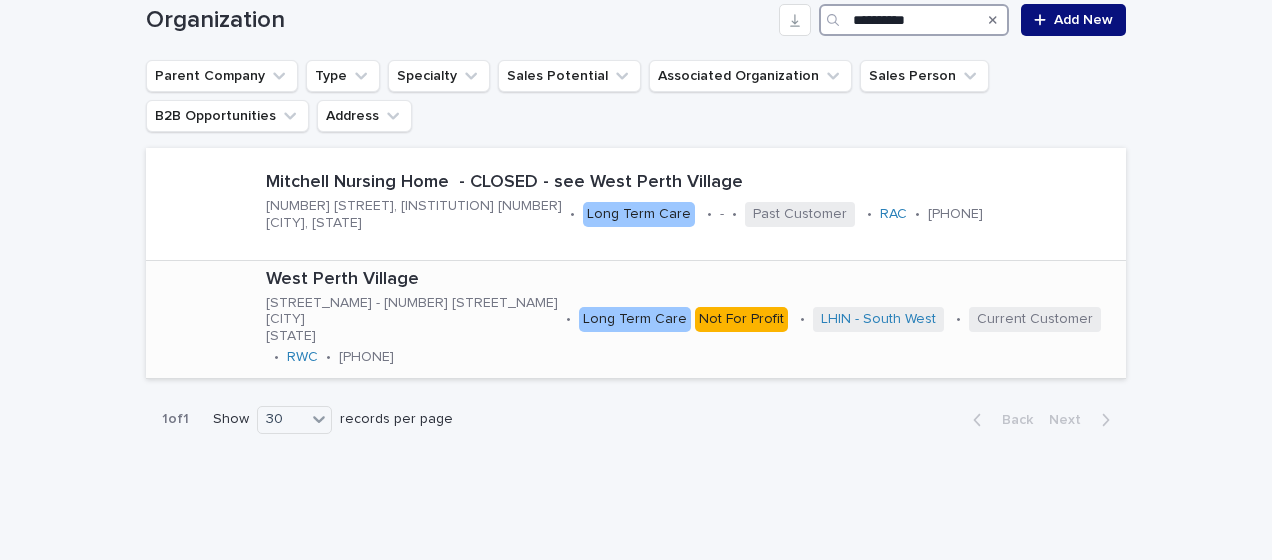 type on "**********" 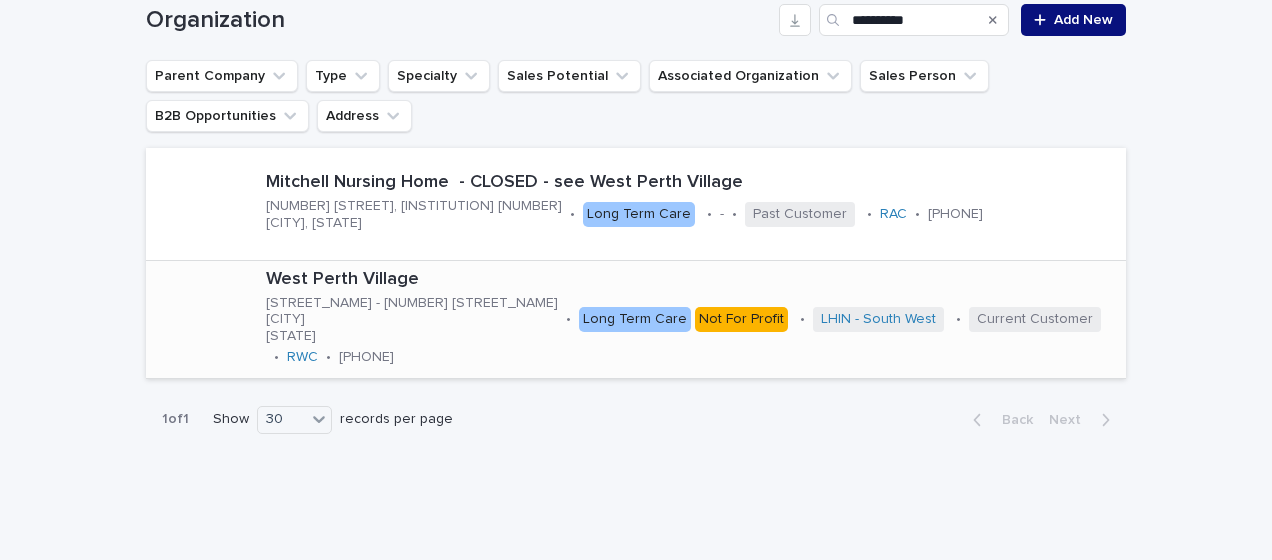 click at bounding box center [202, 319] 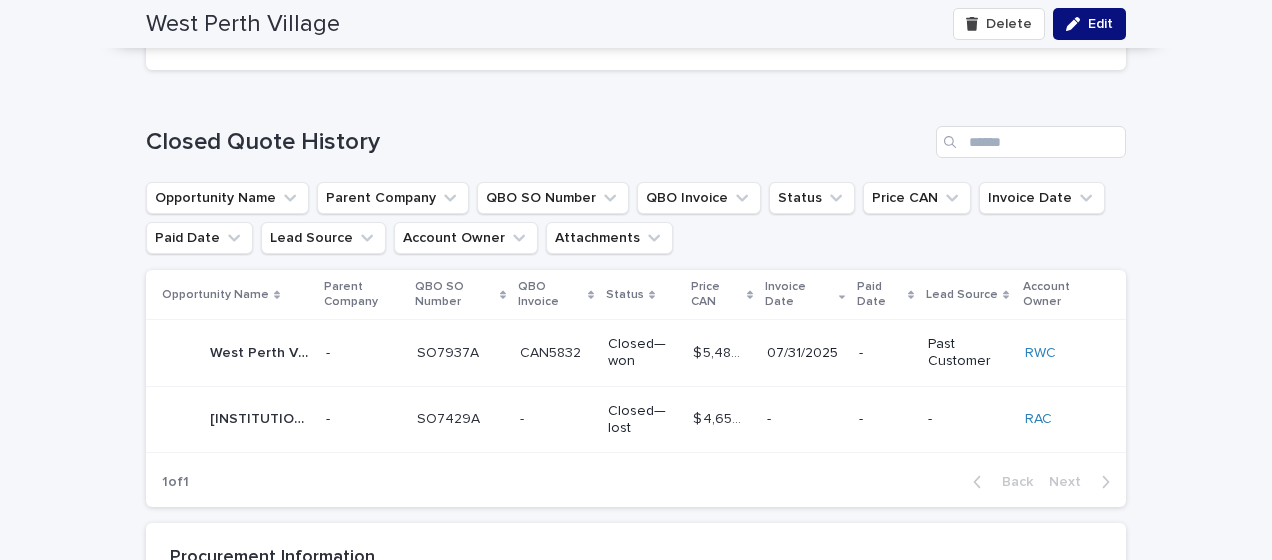 scroll, scrollTop: 5200, scrollLeft: 0, axis: vertical 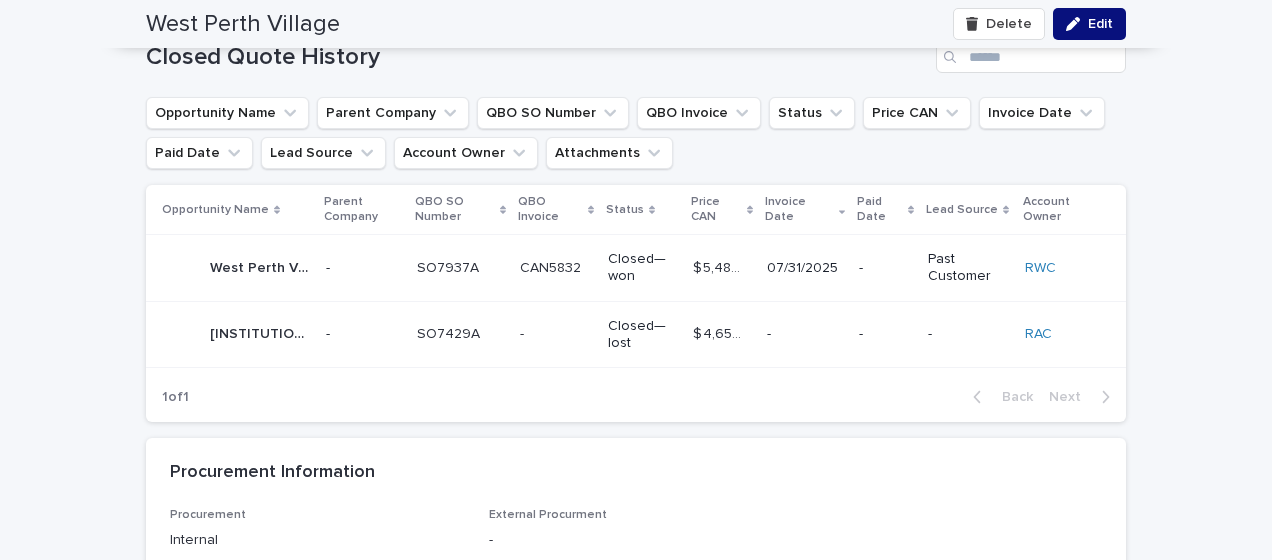 click on "-" at bounding box center [363, 268] 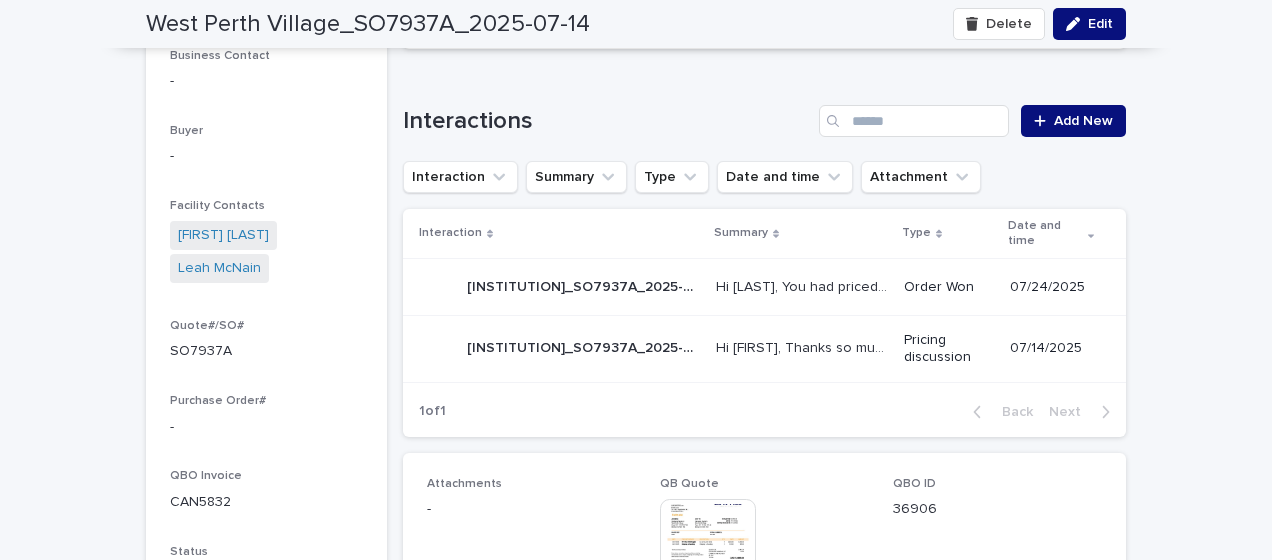 scroll, scrollTop: 600, scrollLeft: 0, axis: vertical 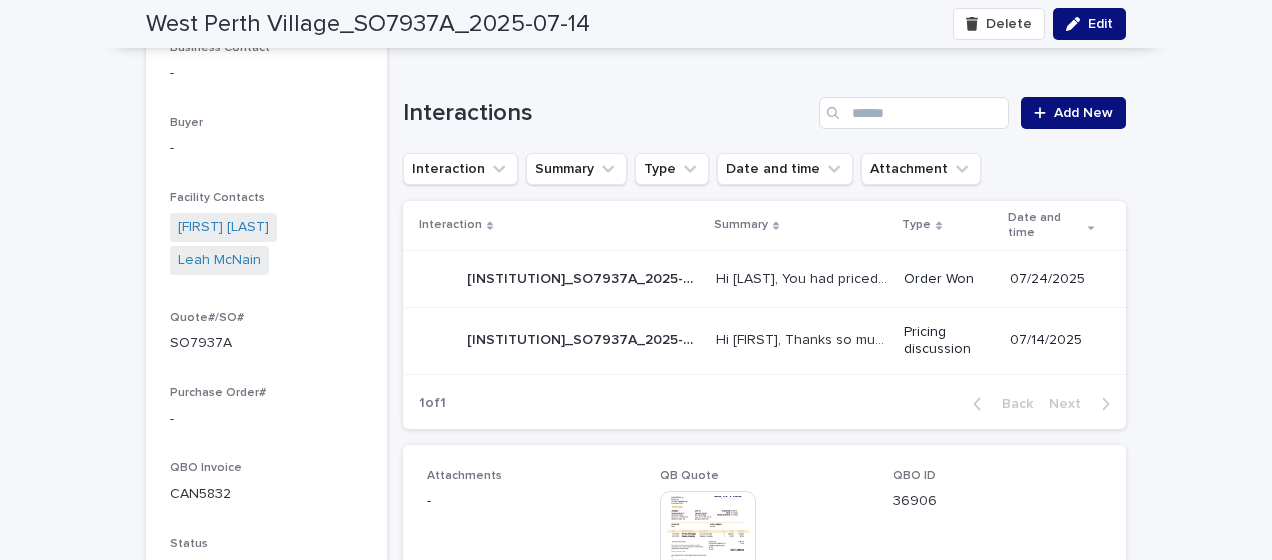 click on "Hi [LAST],
You had priced the Ex N’ Flex EF-100A arm therapy machine for [LAST] at [INSTITUTION]" at bounding box center [804, 277] 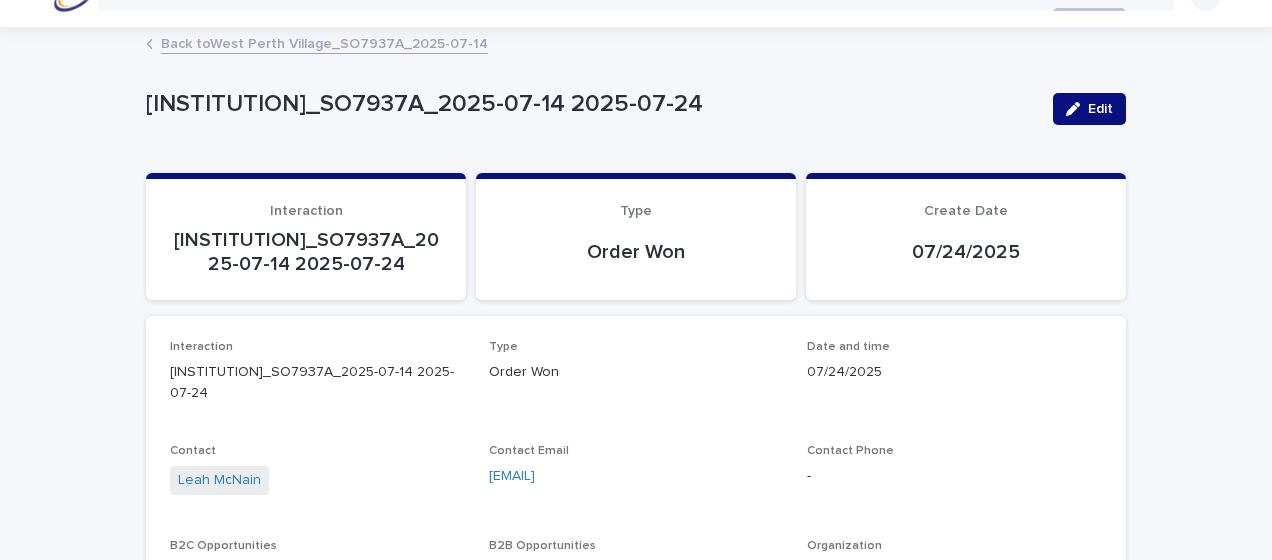 scroll, scrollTop: 0, scrollLeft: 0, axis: both 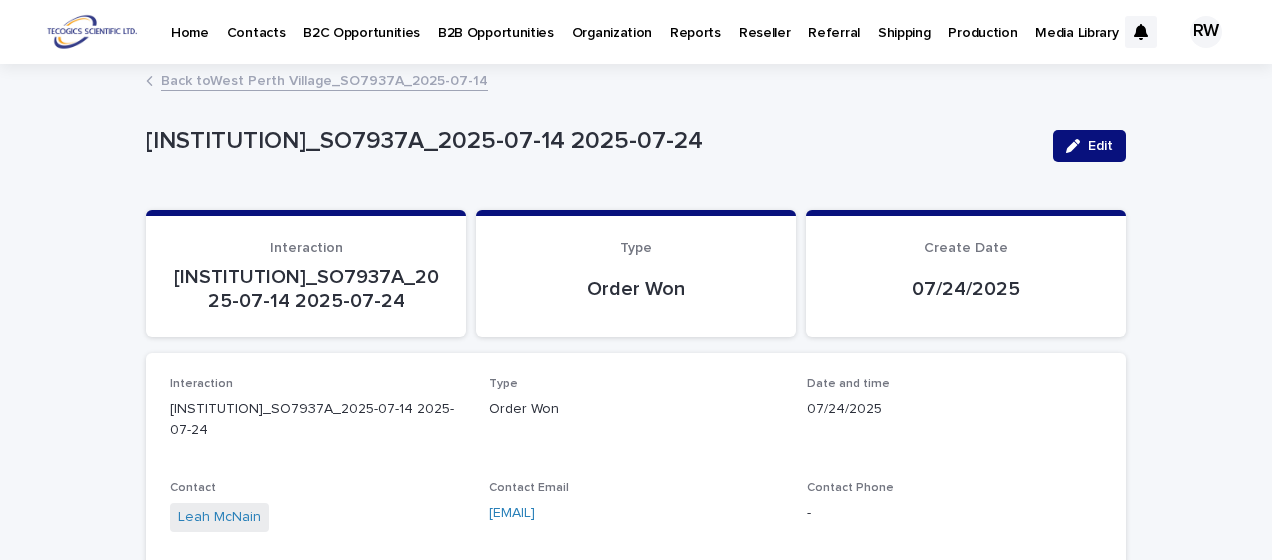 click on "Back to  [INSTITUTION]_SO7937A_2025-07-14" at bounding box center [324, 79] 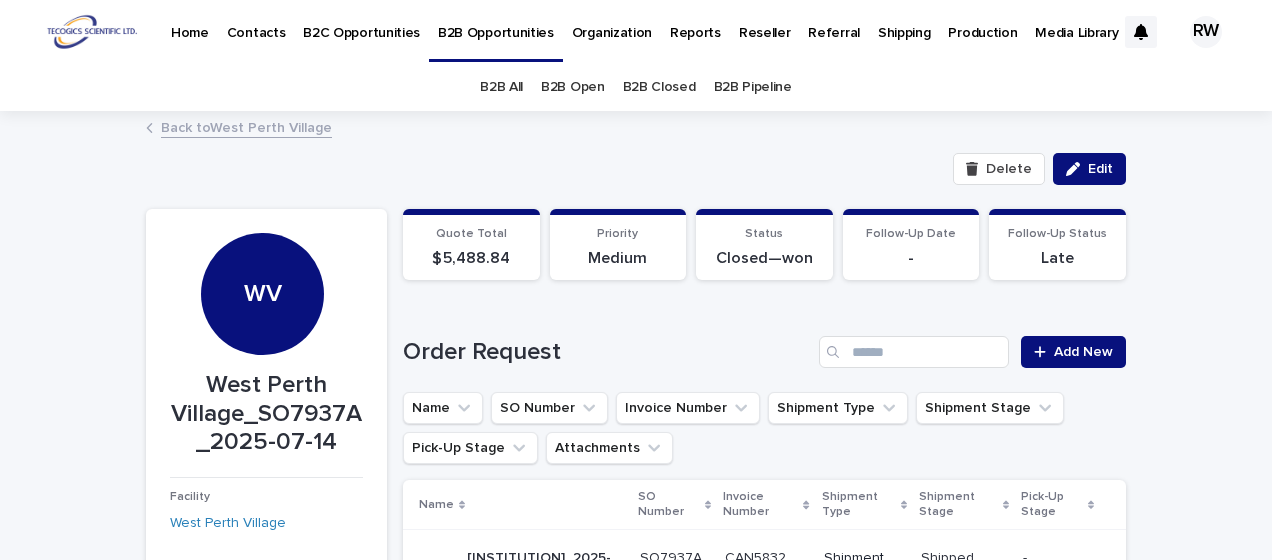 click on "Shipping" at bounding box center [904, 21] 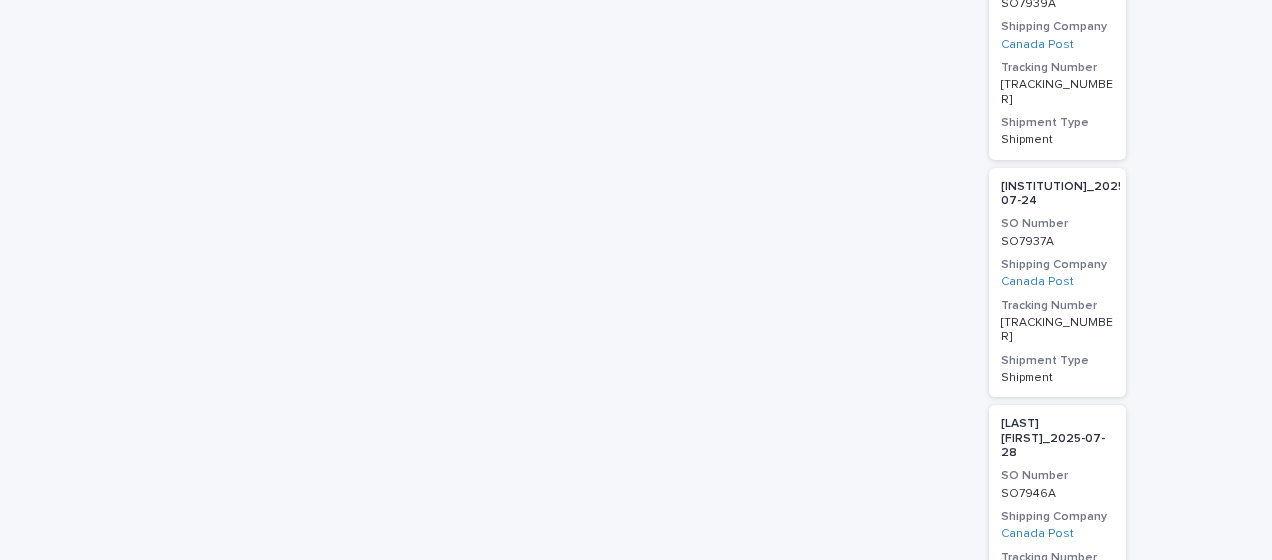 scroll, scrollTop: 3300, scrollLeft: 0, axis: vertical 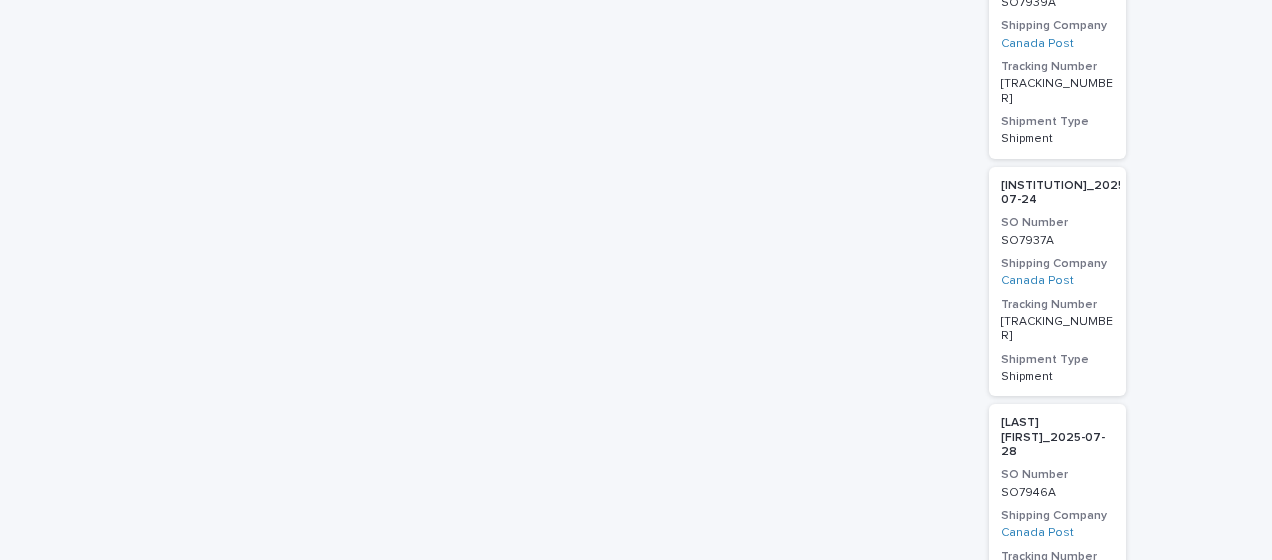 click on "[INSTITUTION]_2025-07-24 SO Number SO7937A Shipping Company Canada Post   Tracking Number [TRACKING_NUMBER] Shipment Type Shipment" at bounding box center (1057, 282) 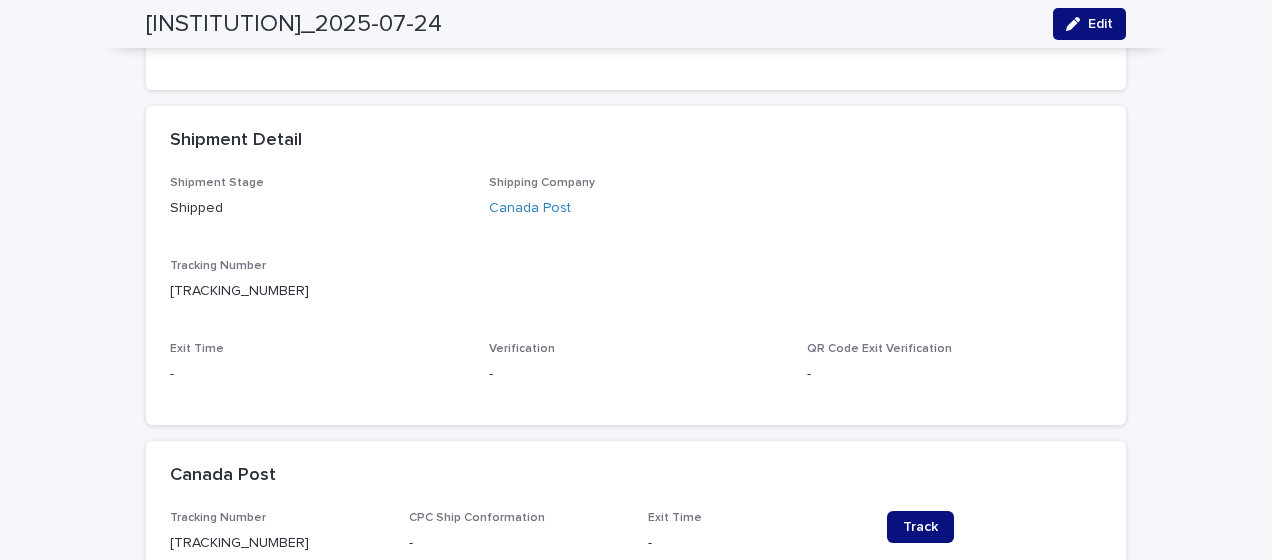 scroll, scrollTop: 700, scrollLeft: 0, axis: vertical 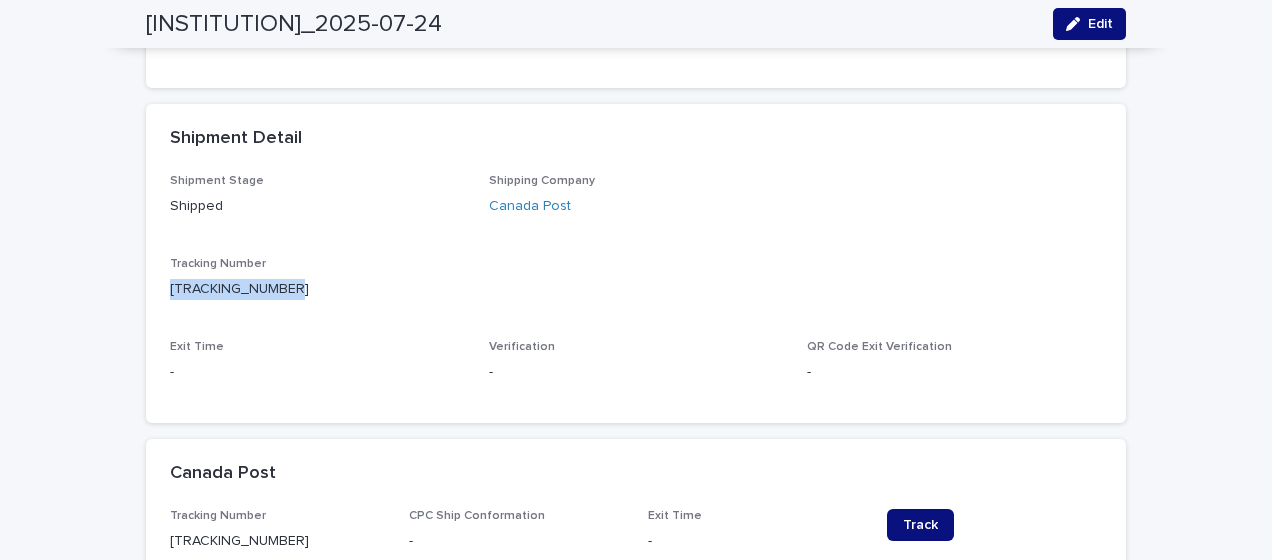 drag, startPoint x: 158, startPoint y: 286, endPoint x: 293, endPoint y: 280, distance: 135.13327 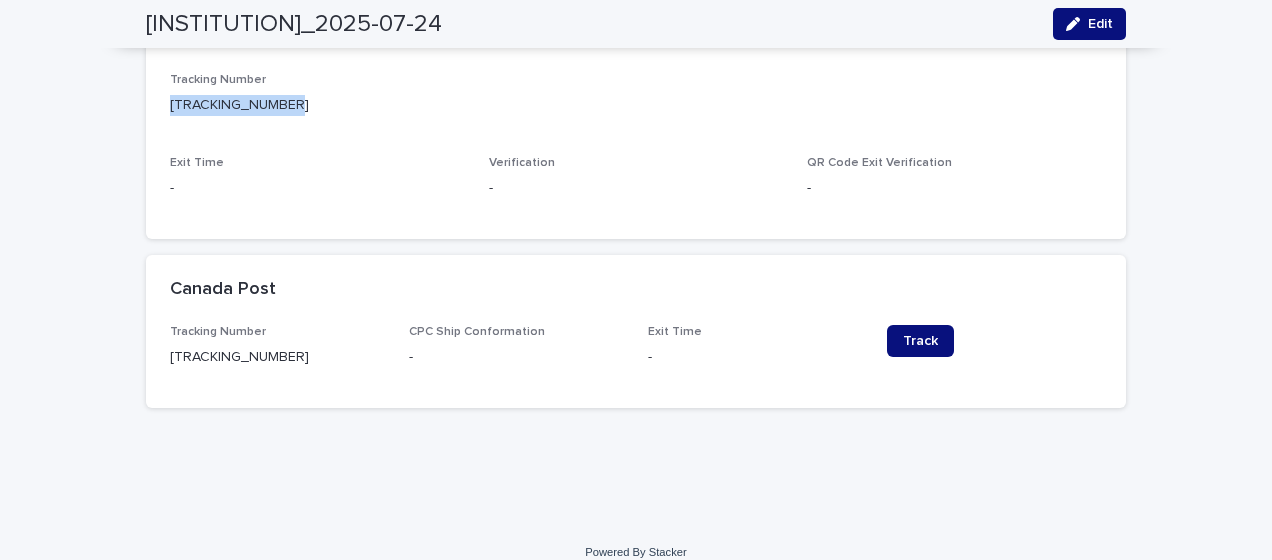 scroll, scrollTop: 904, scrollLeft: 0, axis: vertical 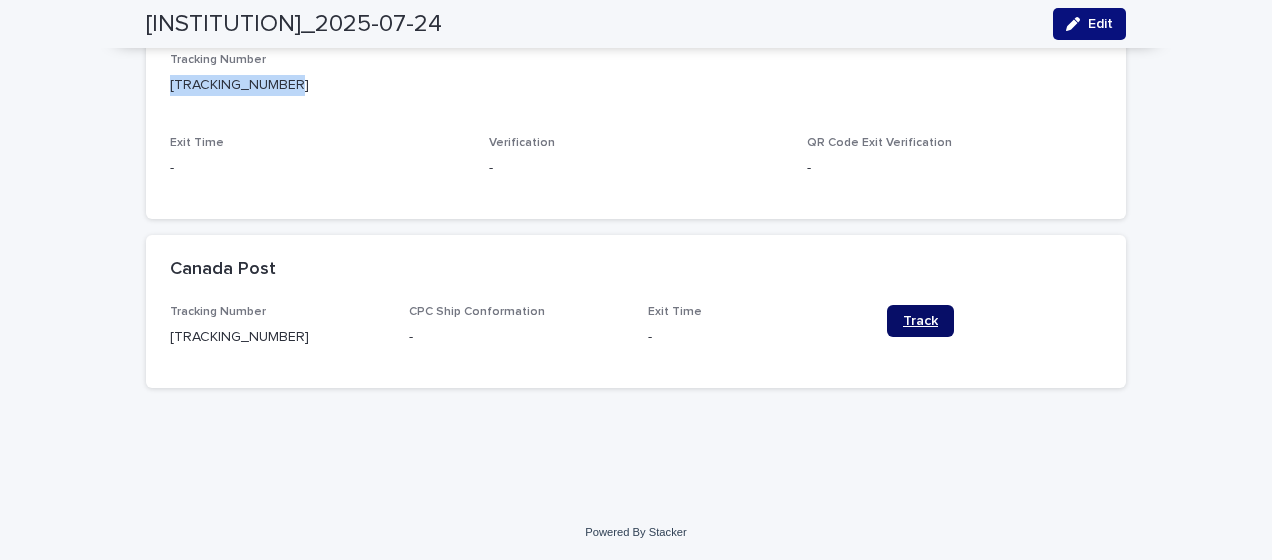 click on "Track" at bounding box center [920, 321] 